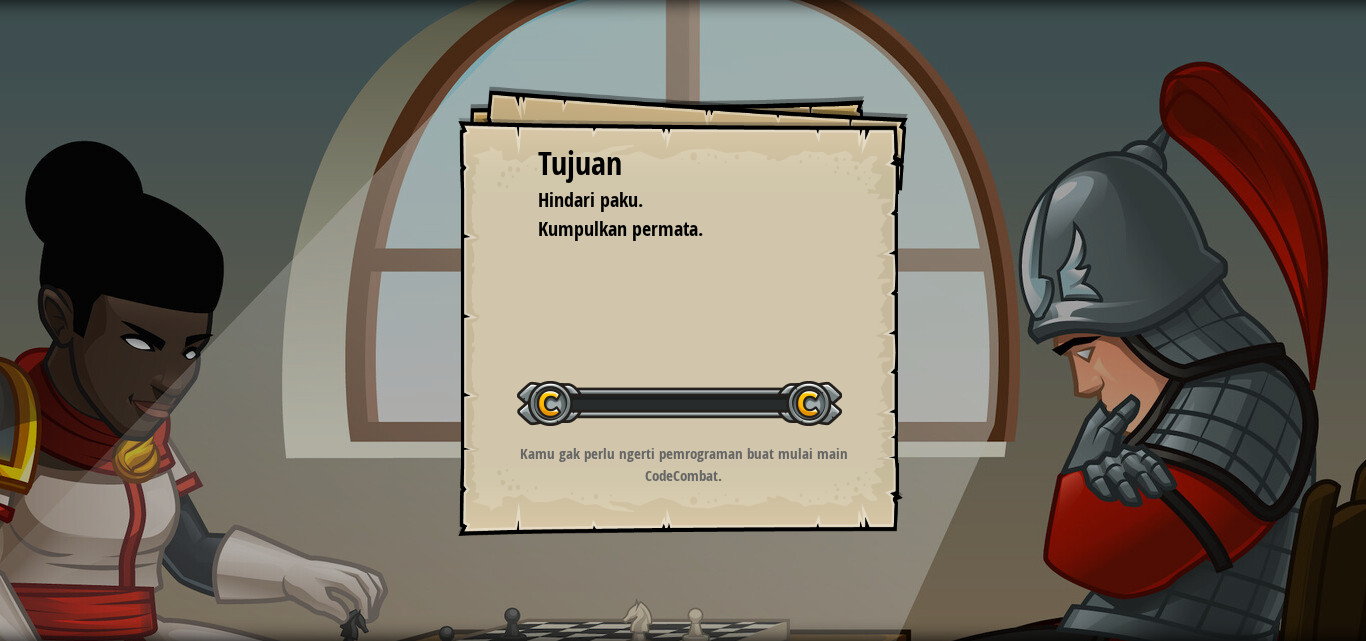 scroll, scrollTop: 0, scrollLeft: 0, axis: both 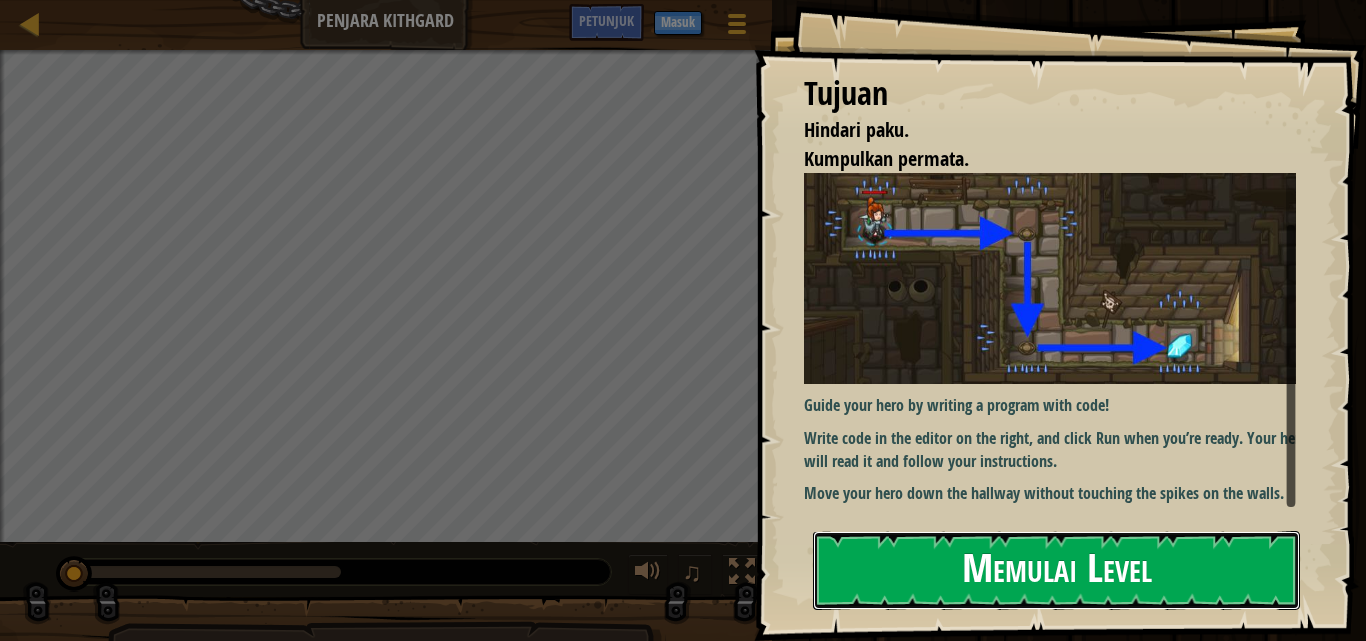 click on "Memulai Level" at bounding box center [1056, 570] 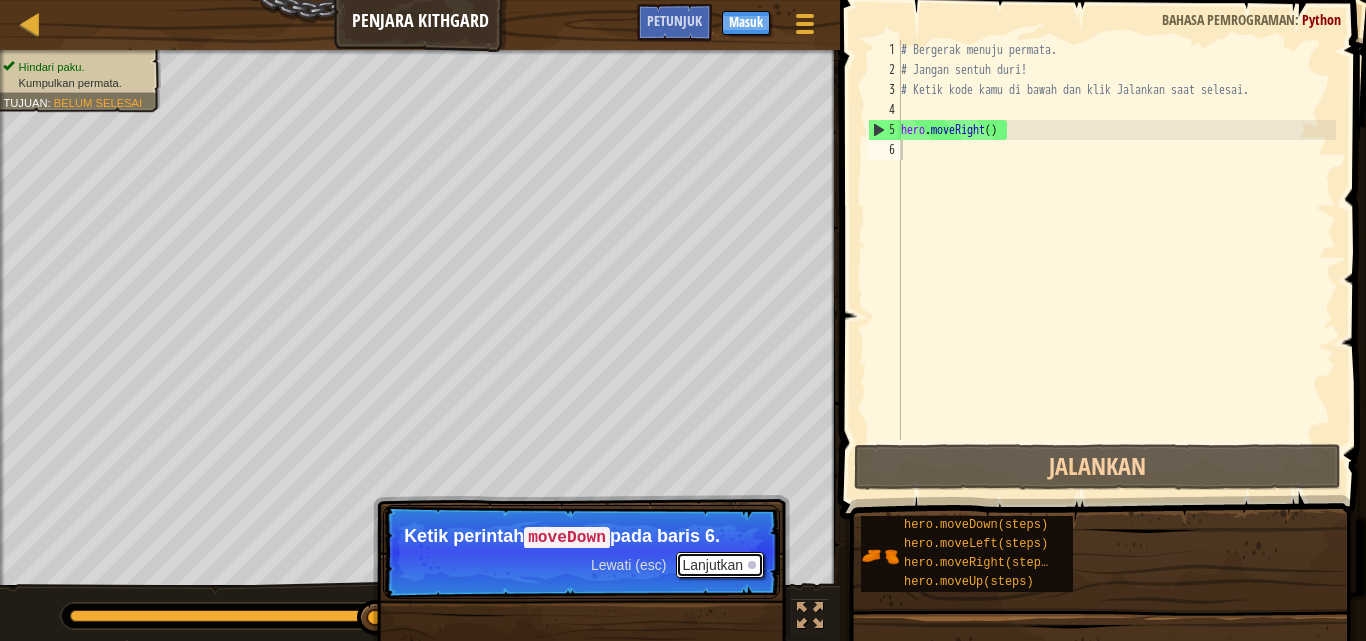 click on "Lanjutkan" at bounding box center (720, 565) 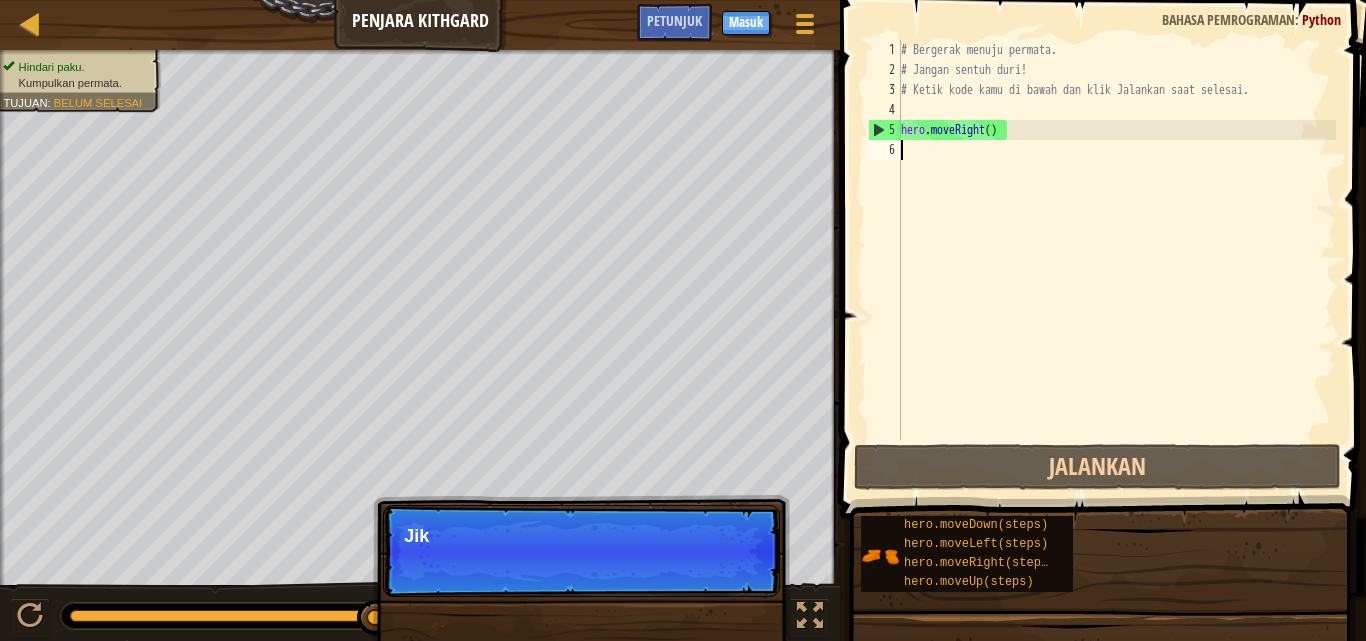 click on "# Bergerak menuju permata. # Jangan sentuh duri! # Ketik kode kamu di bawah dan klik Jalankan saat selesai. hero . moveRight ( )" at bounding box center [1116, 260] 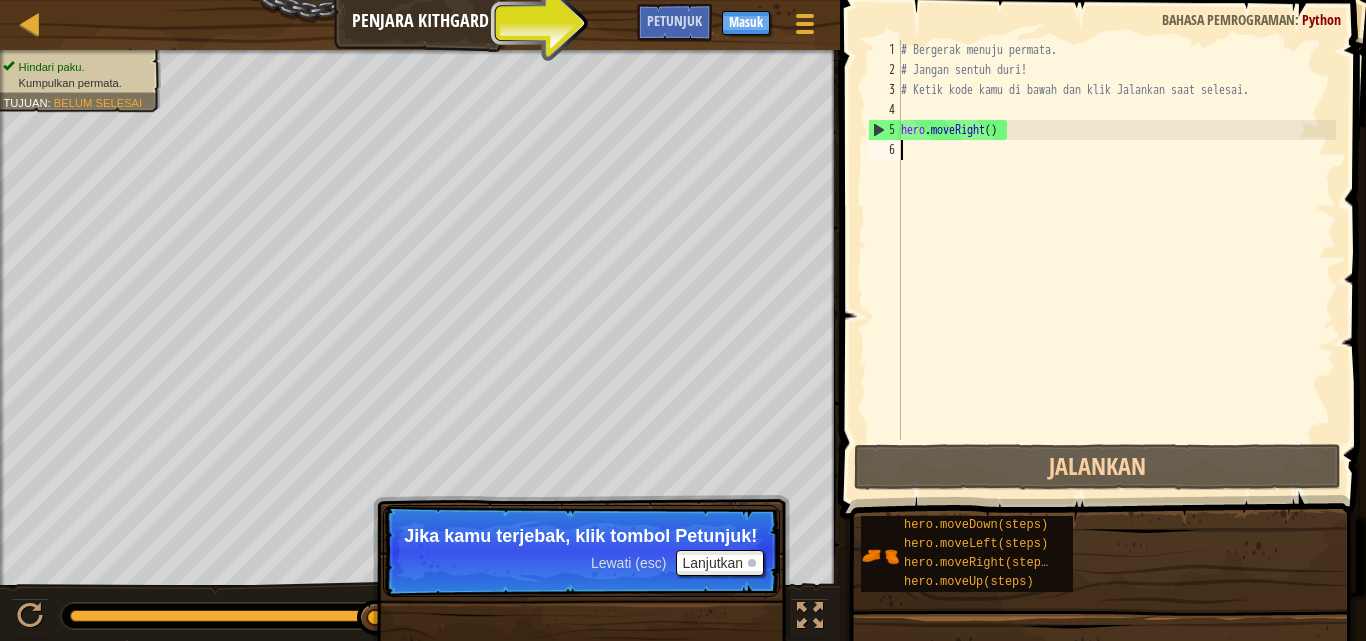 type on "h" 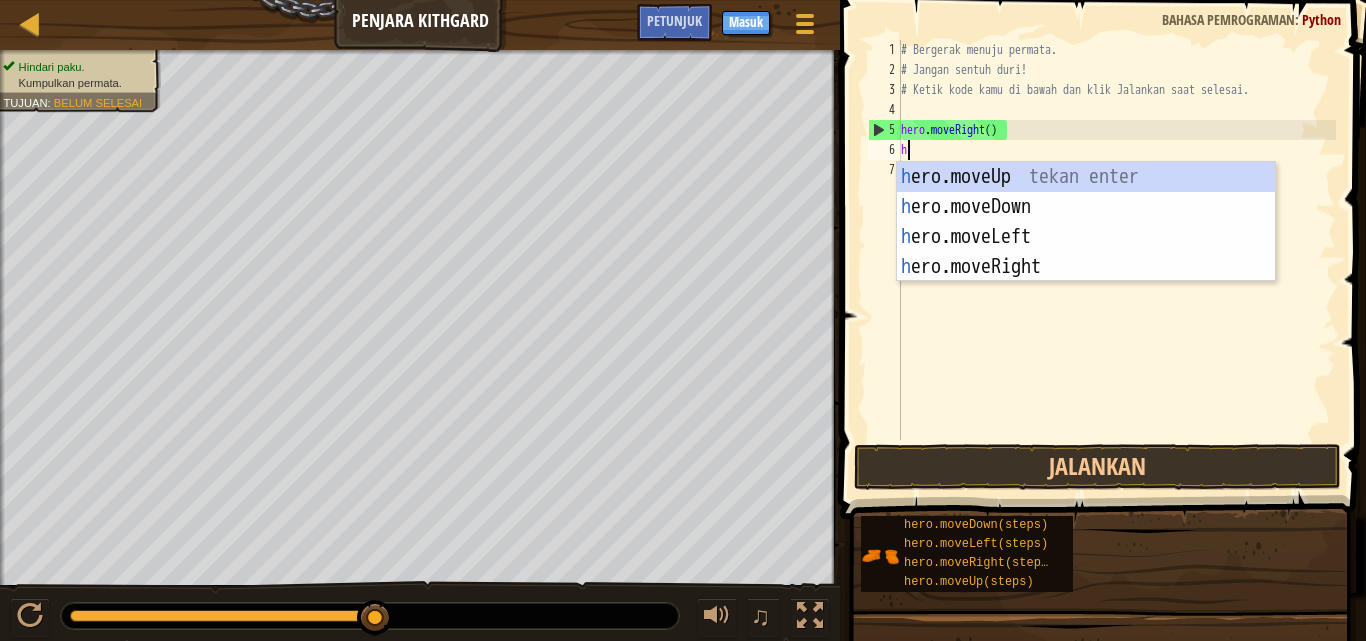 scroll, scrollTop: 9, scrollLeft: 0, axis: vertical 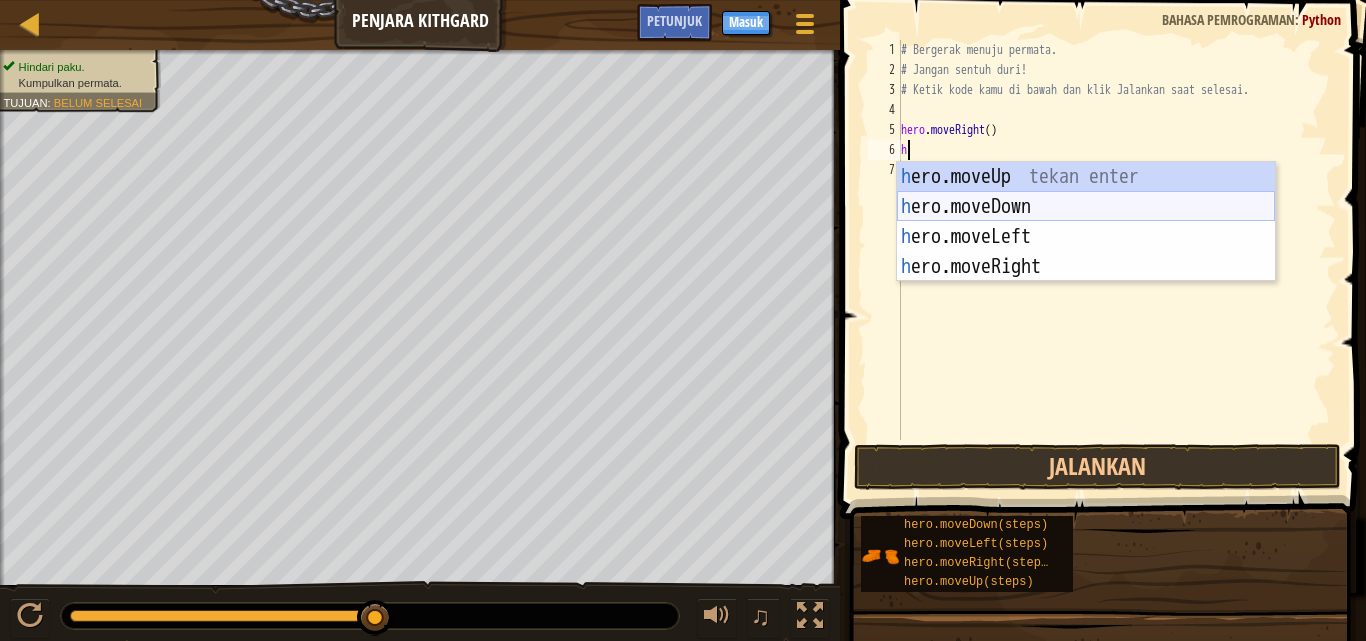 click on "h ero.moveUp tekan enter h ero.moveDown tekan enter h ero.moveLeft tekan enter h ero.moveRight tekan enter" at bounding box center [1086, 252] 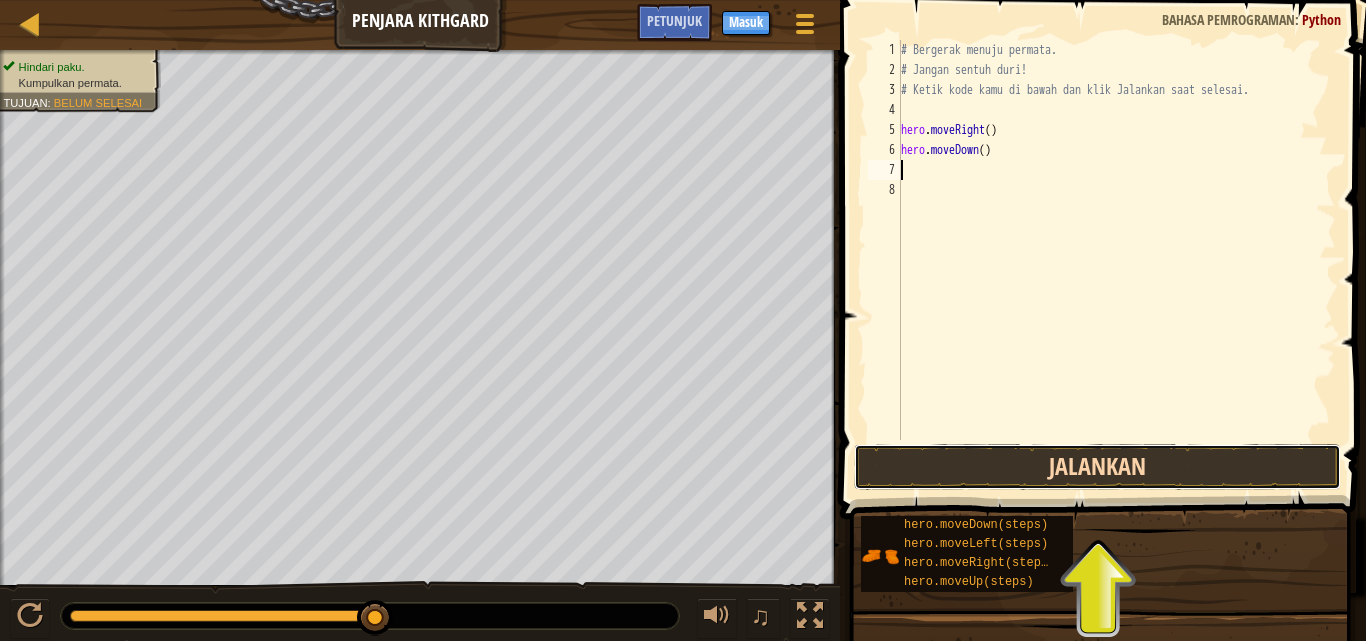 click on "Jalankan" at bounding box center [1097, 467] 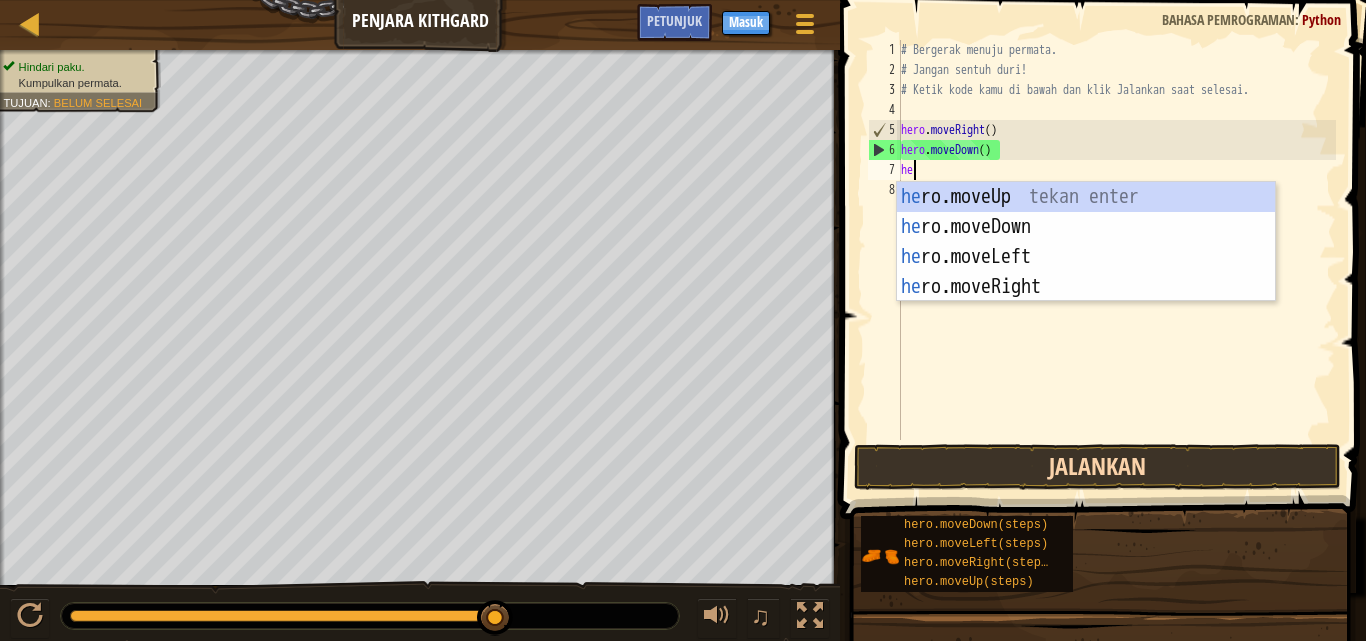 type on "her" 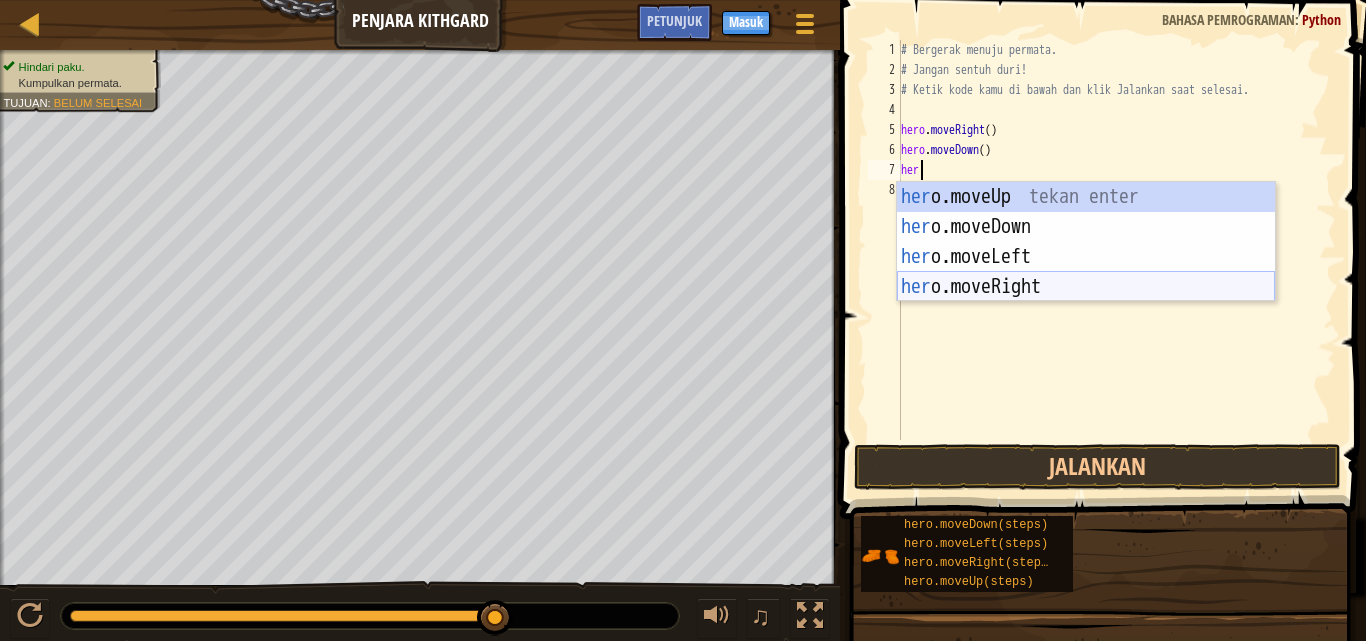 click on "her o.moveUp tekan enter her o.moveDown tekan enter her o.moveLeft tekan enter her o.moveRight tekan enter" at bounding box center (1086, 272) 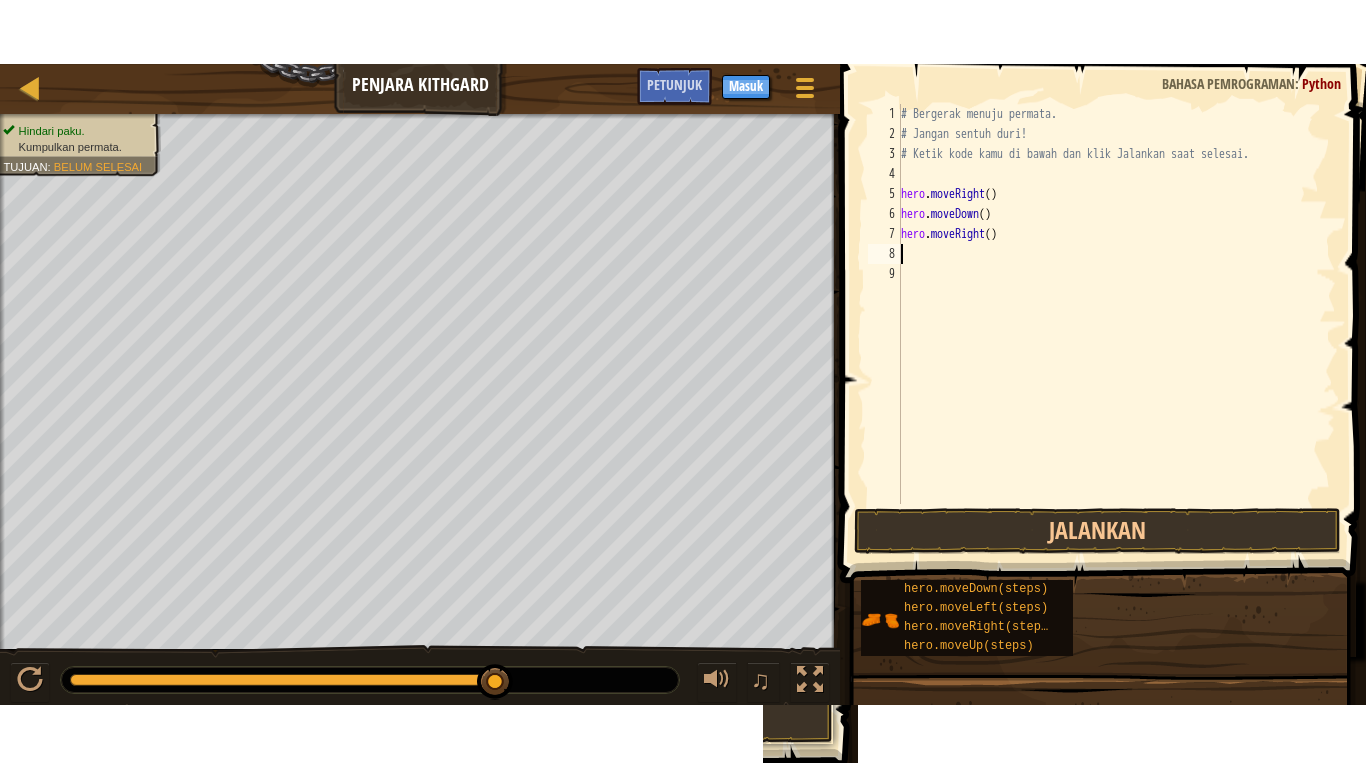 scroll, scrollTop: 9, scrollLeft: 0, axis: vertical 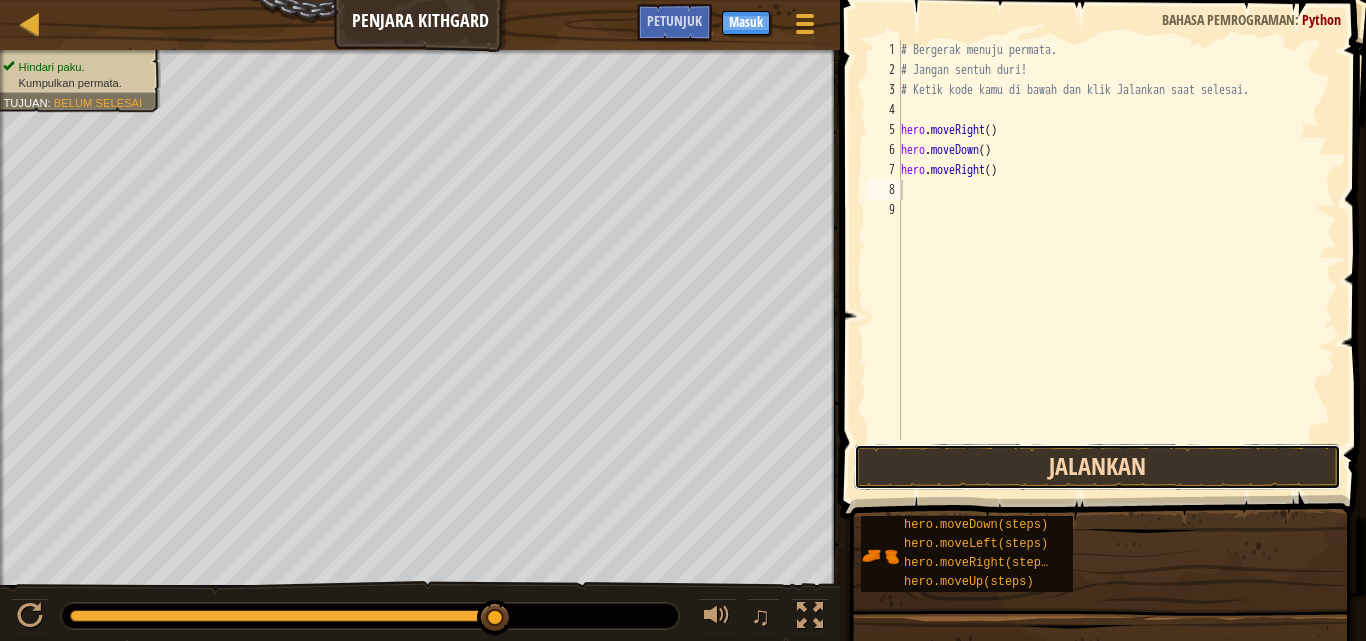 click on "Jalankan" at bounding box center (1097, 467) 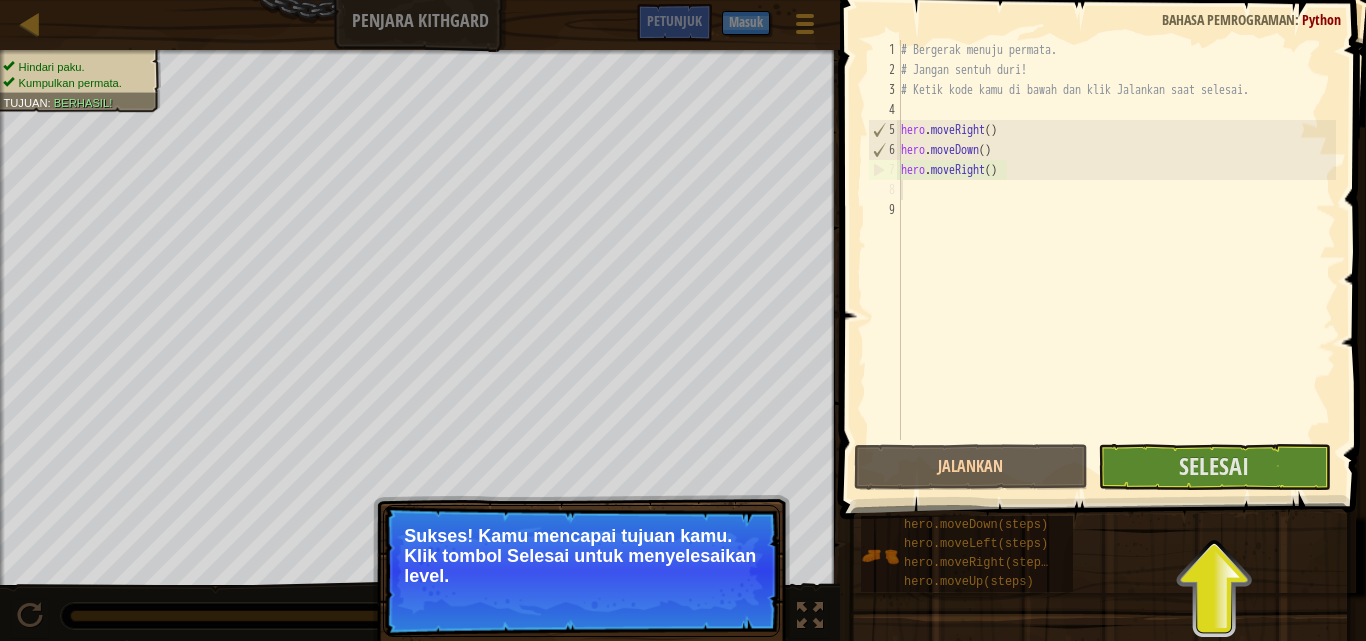 click at bounding box center [1105, 231] 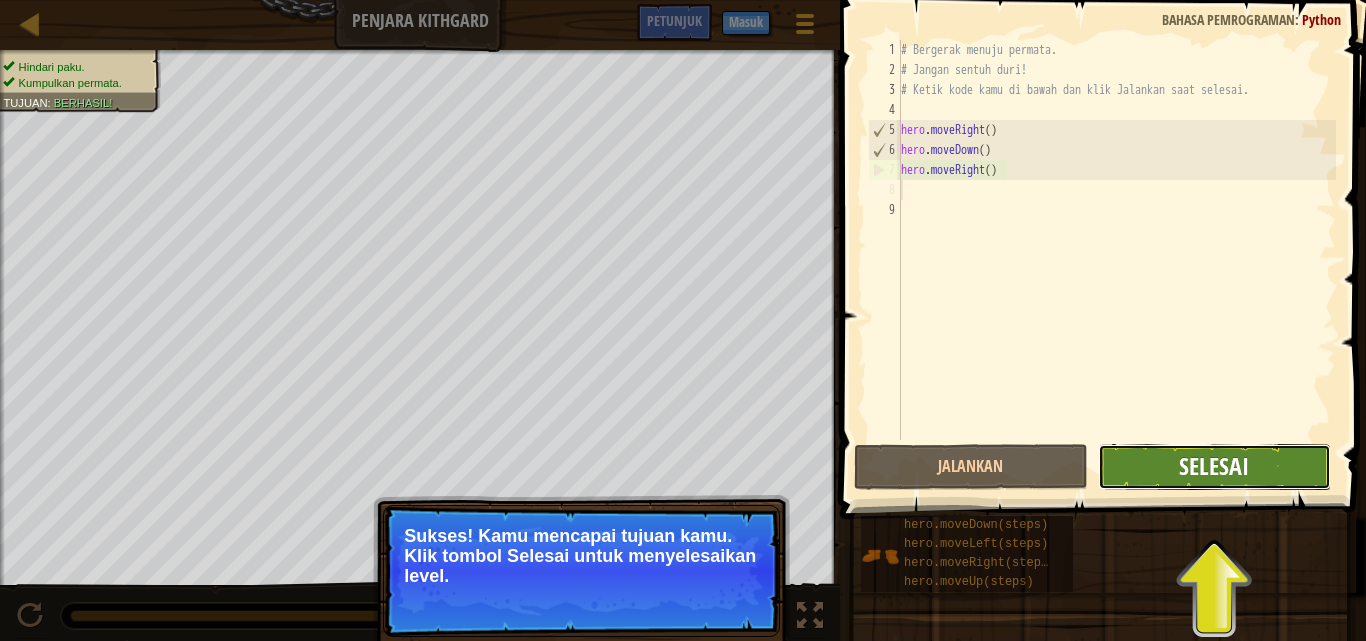 click on "Selesai" at bounding box center (1214, 466) 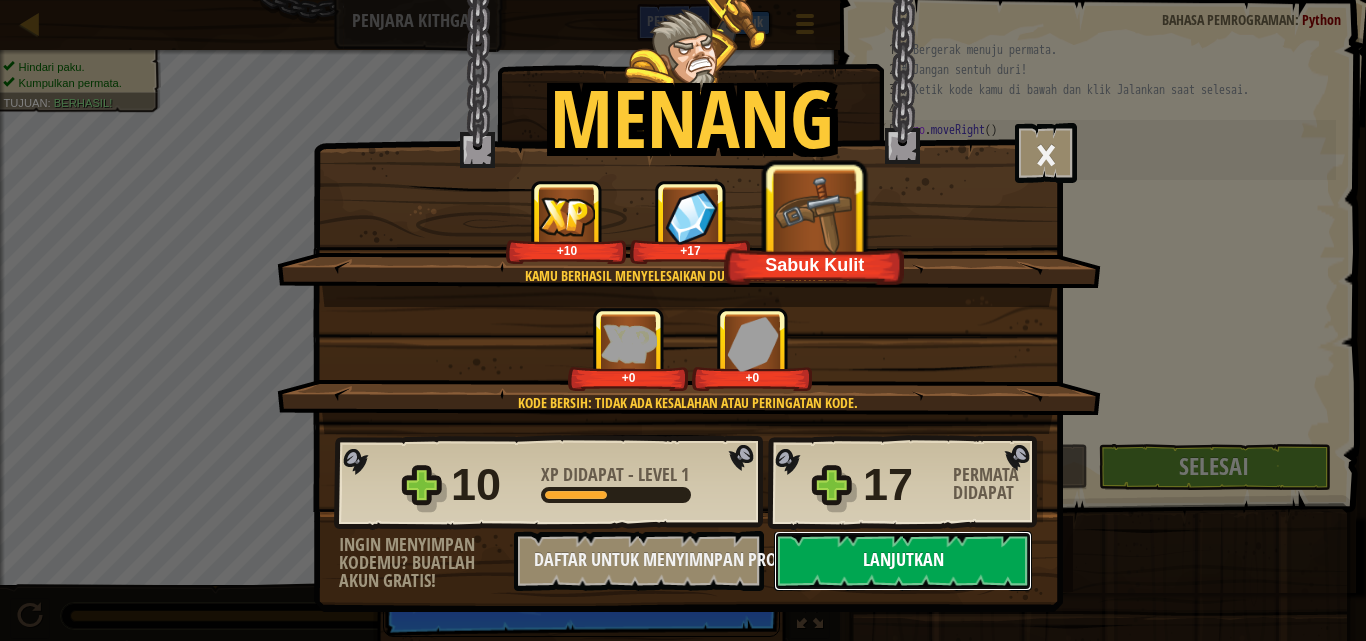 click on "Lanjutkan" at bounding box center [903, 561] 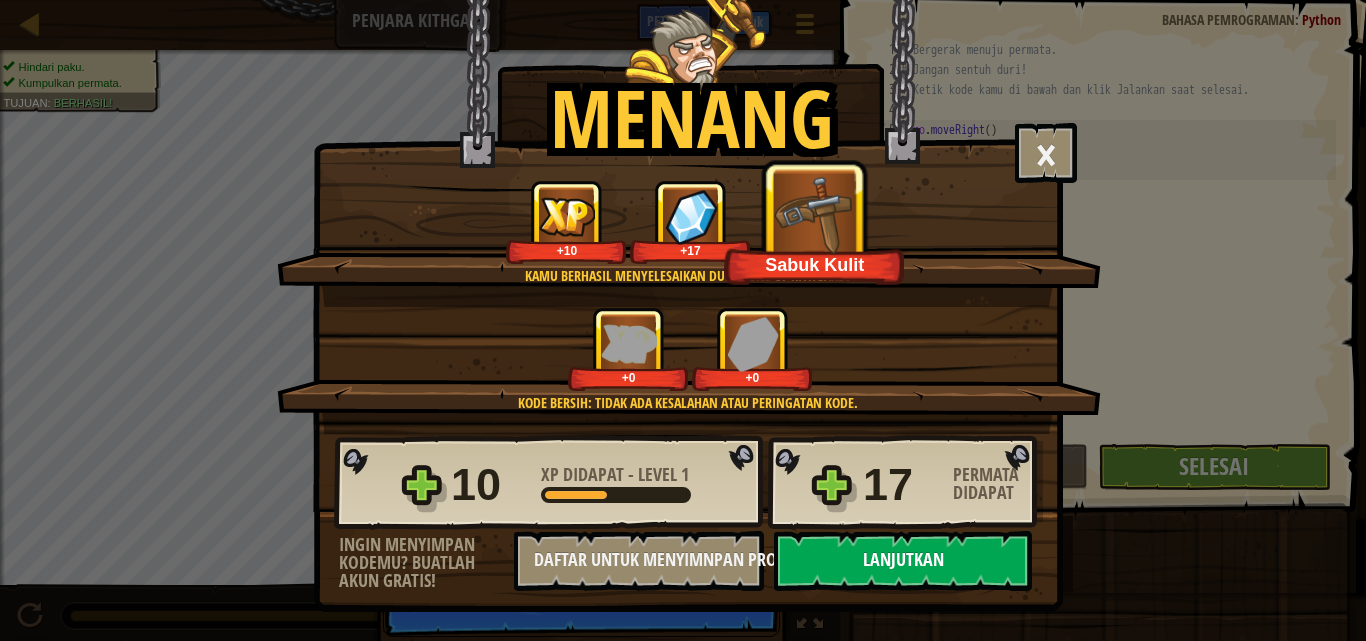 select on "id" 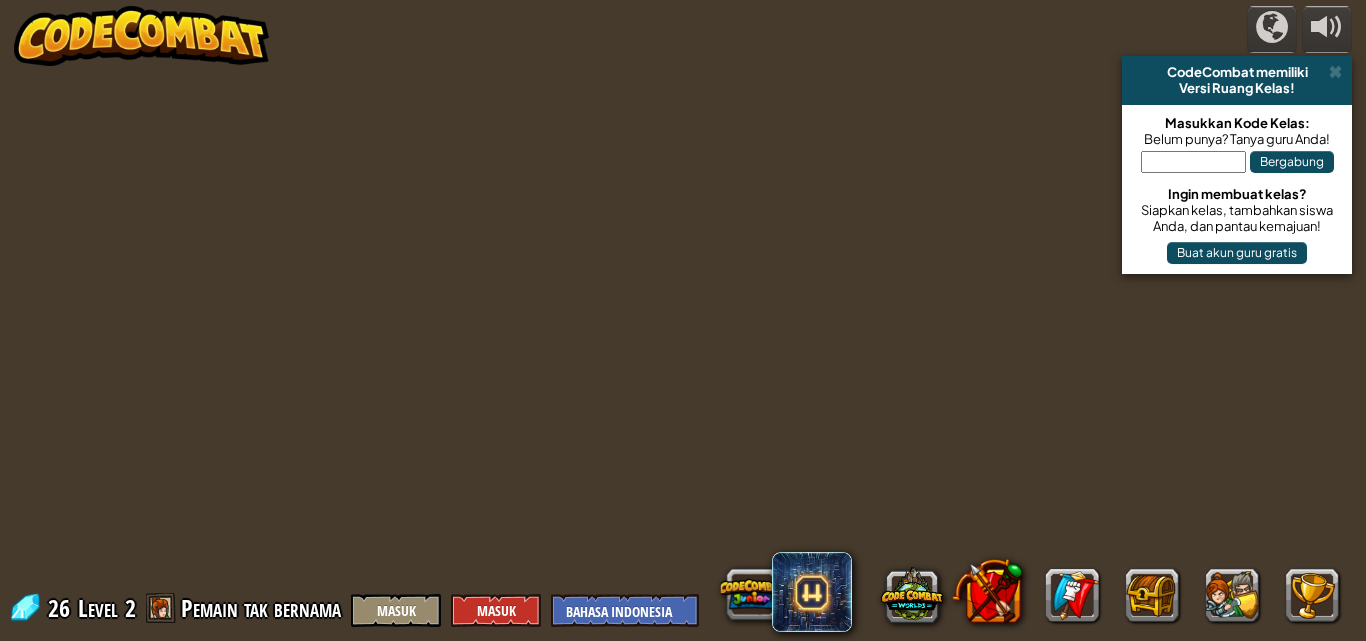 select on "id" 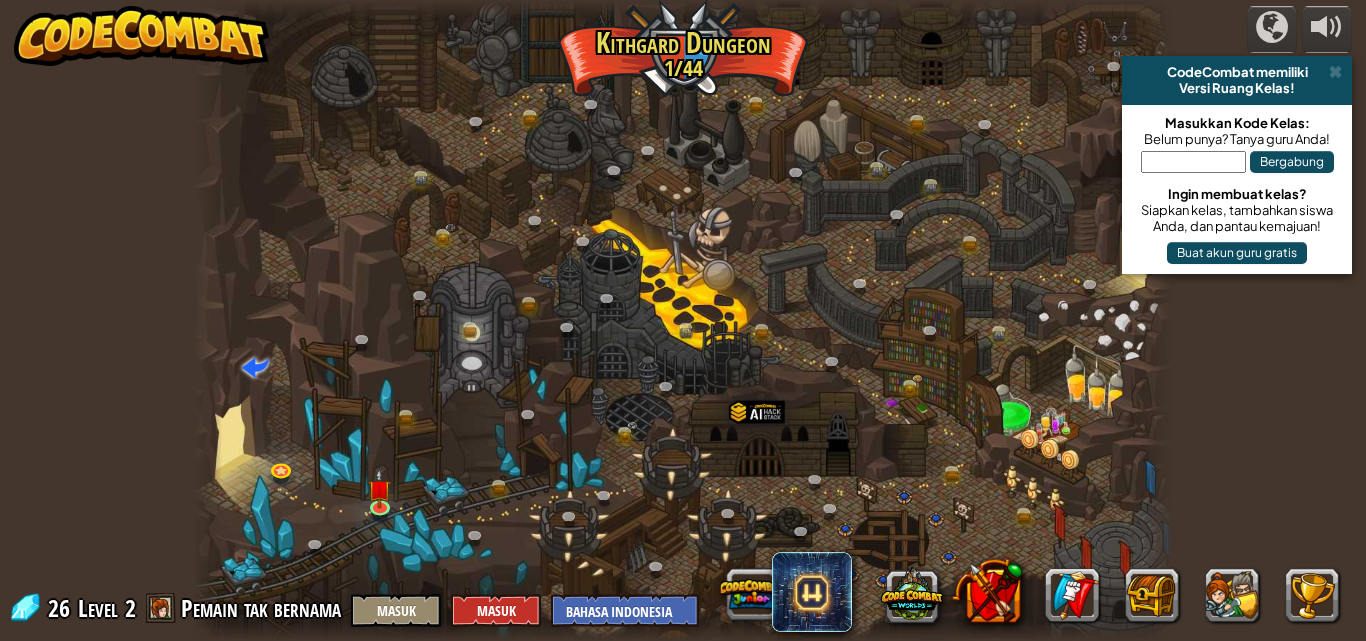 drag, startPoint x: 929, startPoint y: 568, endPoint x: 859, endPoint y: 362, distance: 217.56837 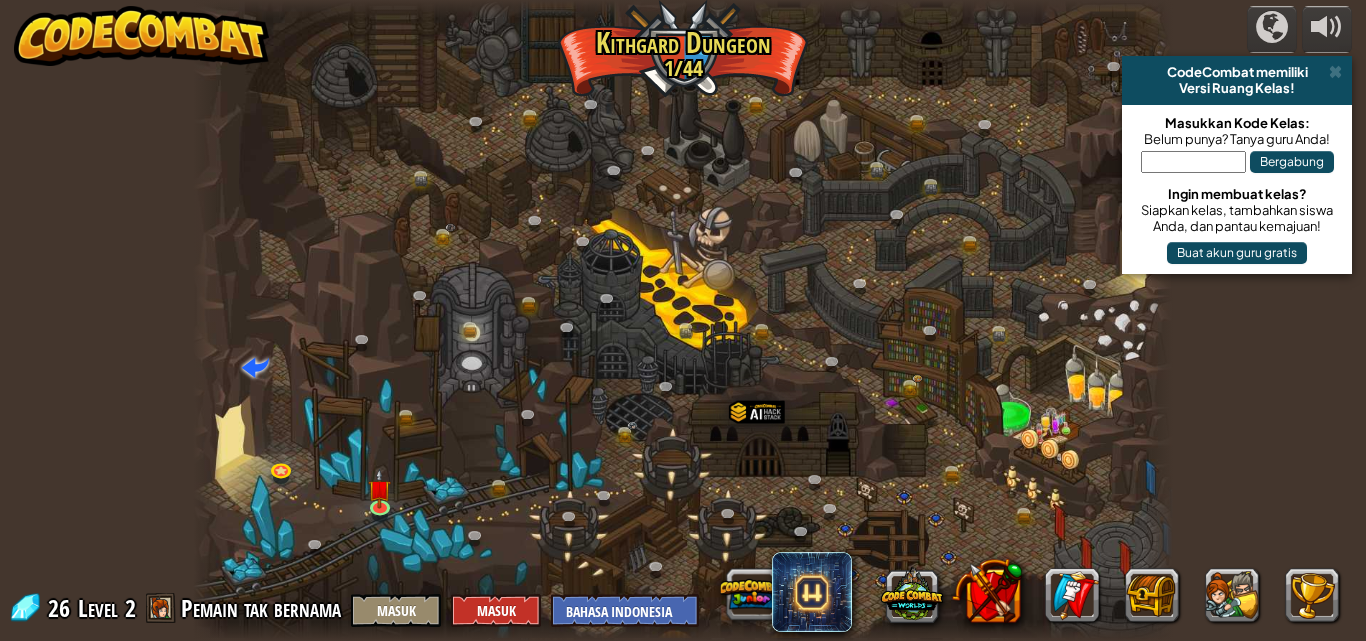 click on "CodeCombat memiliki Versi Ruang Kelas!" at bounding box center [1237, 80] 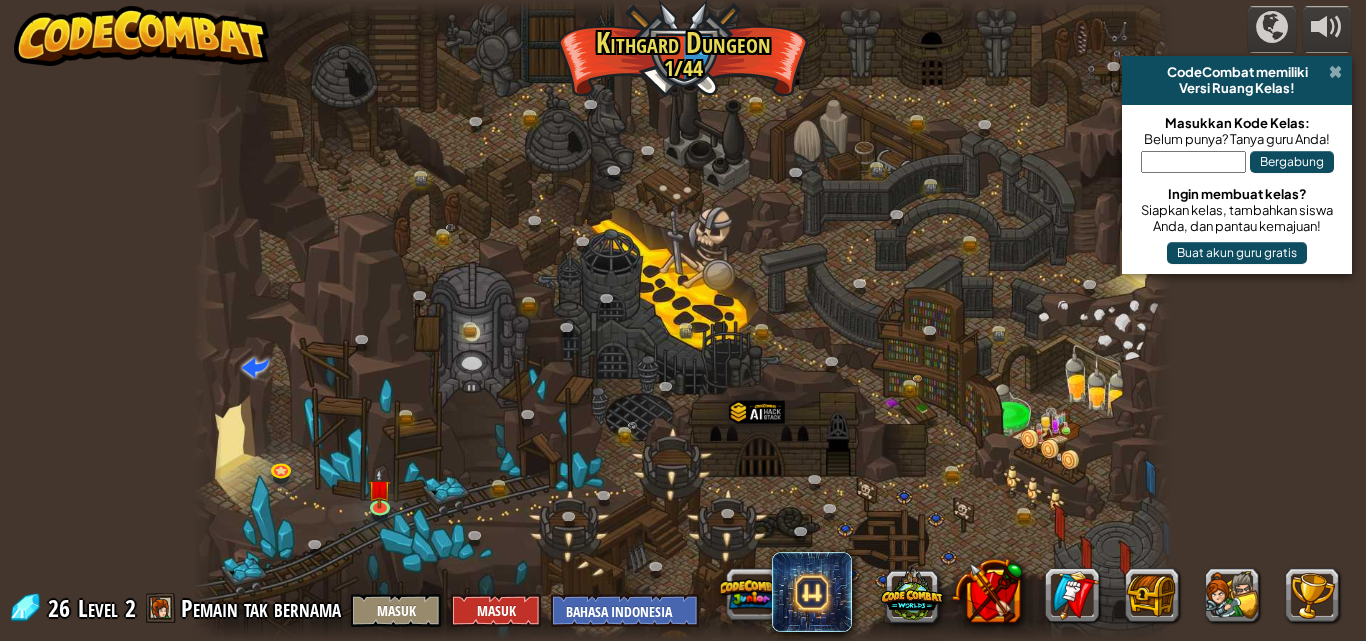 click at bounding box center (1335, 72) 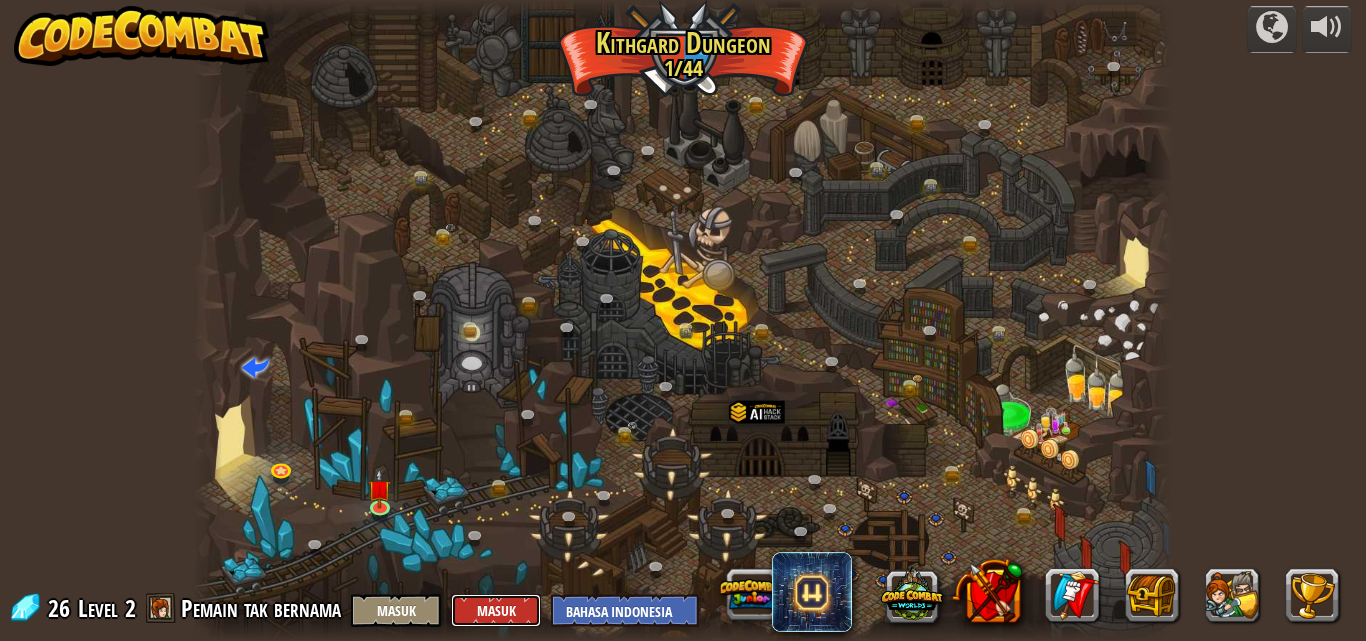 click on "Masuk" at bounding box center (496, 610) 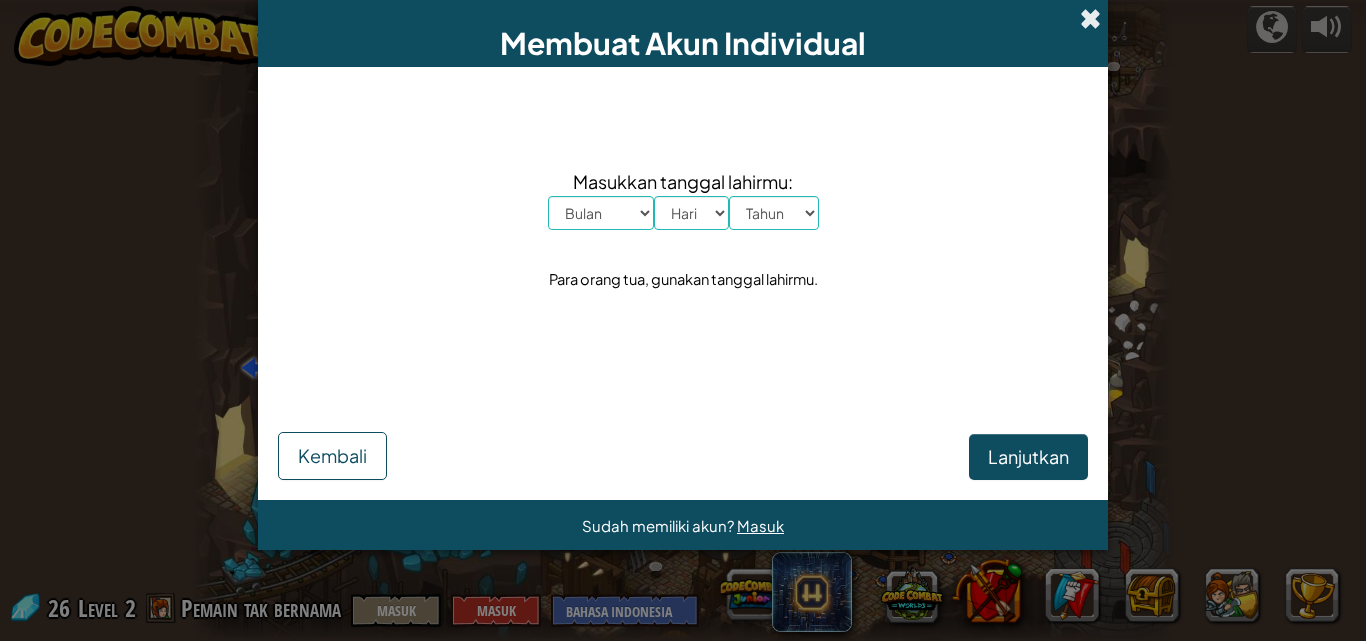 click at bounding box center [1090, 18] 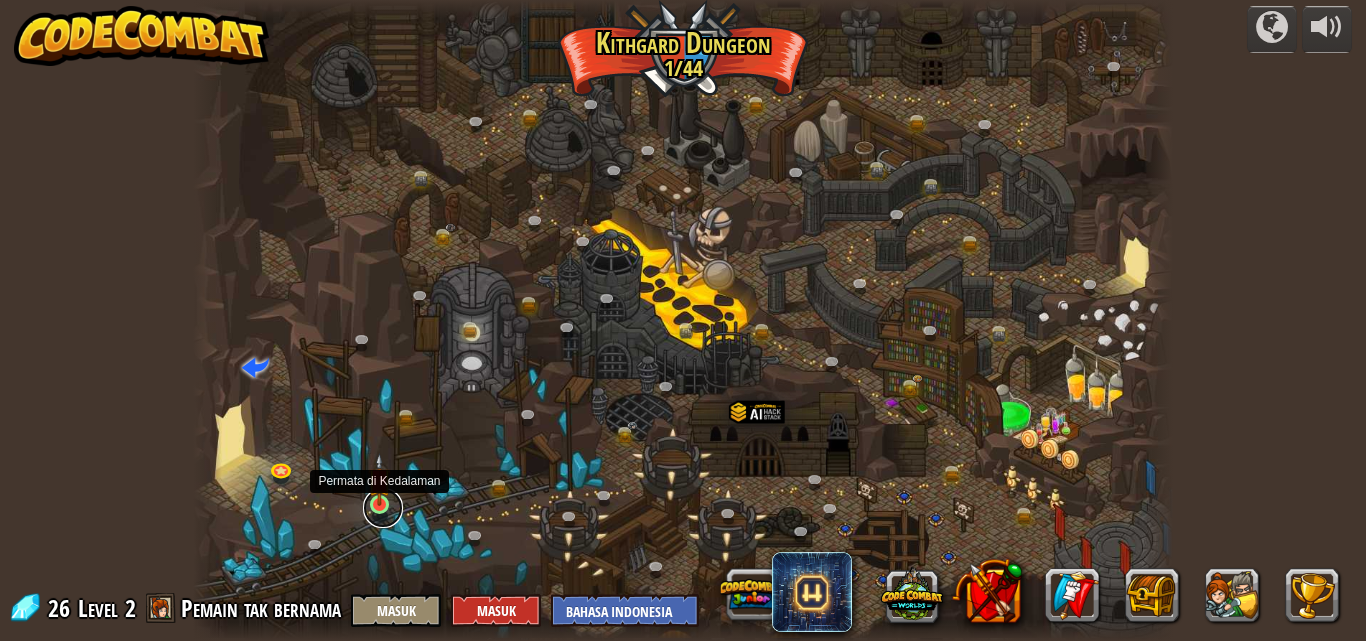 click at bounding box center [383, 508] 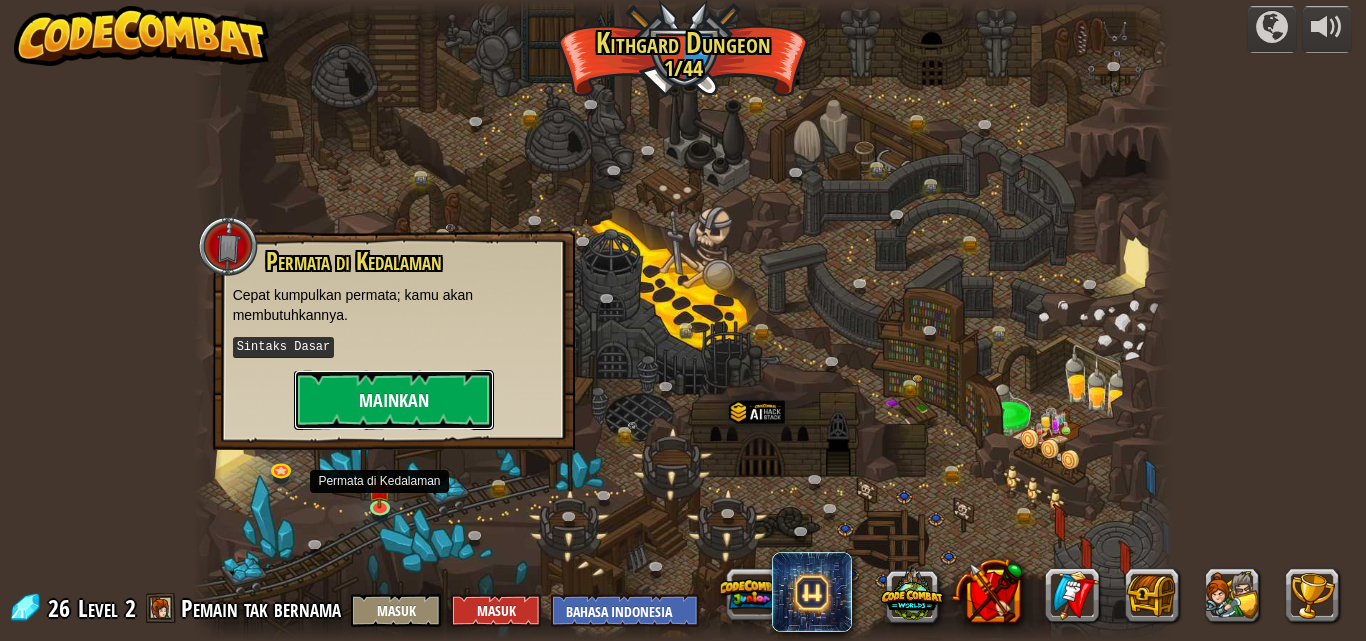 click on "Mainkan" at bounding box center [394, 400] 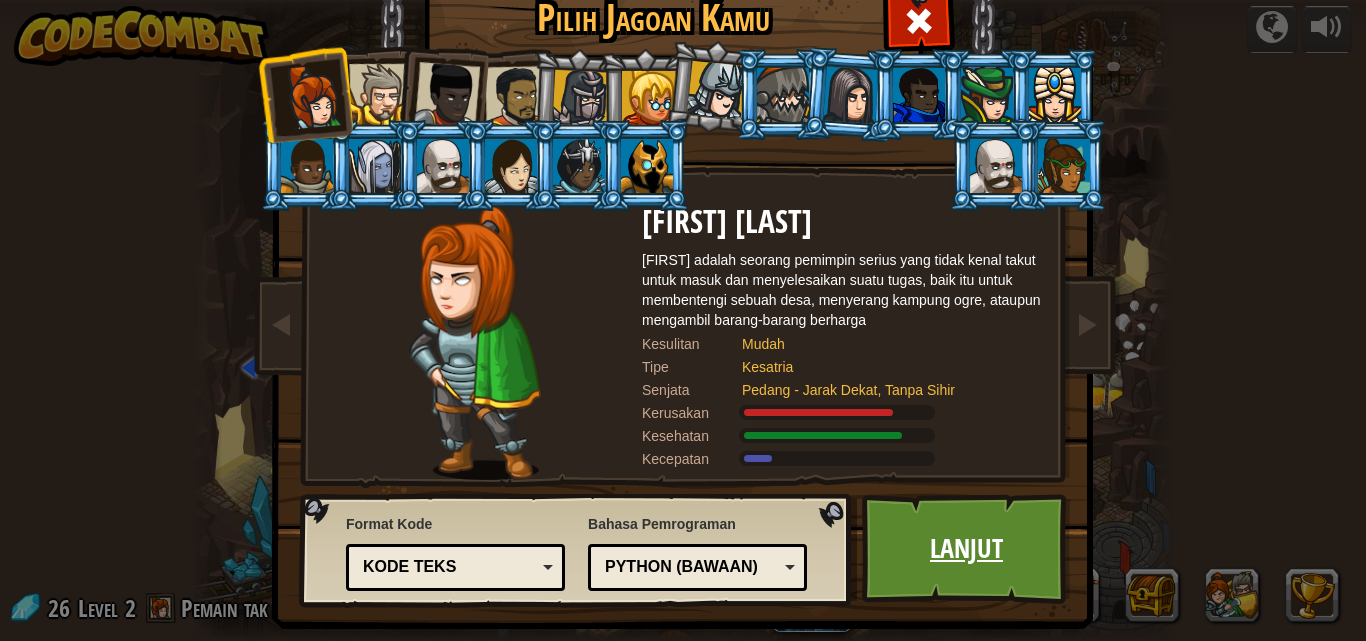 click on "Lanjut" at bounding box center (966, 549) 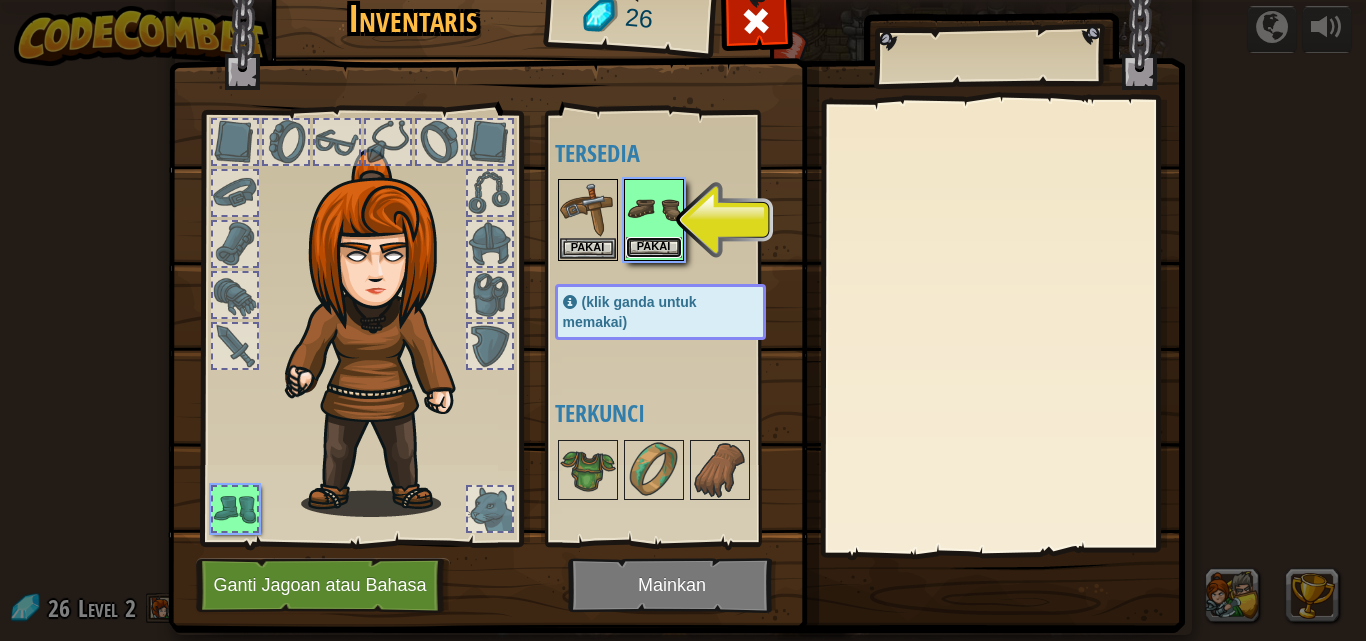 click on "Pakai" at bounding box center (654, 247) 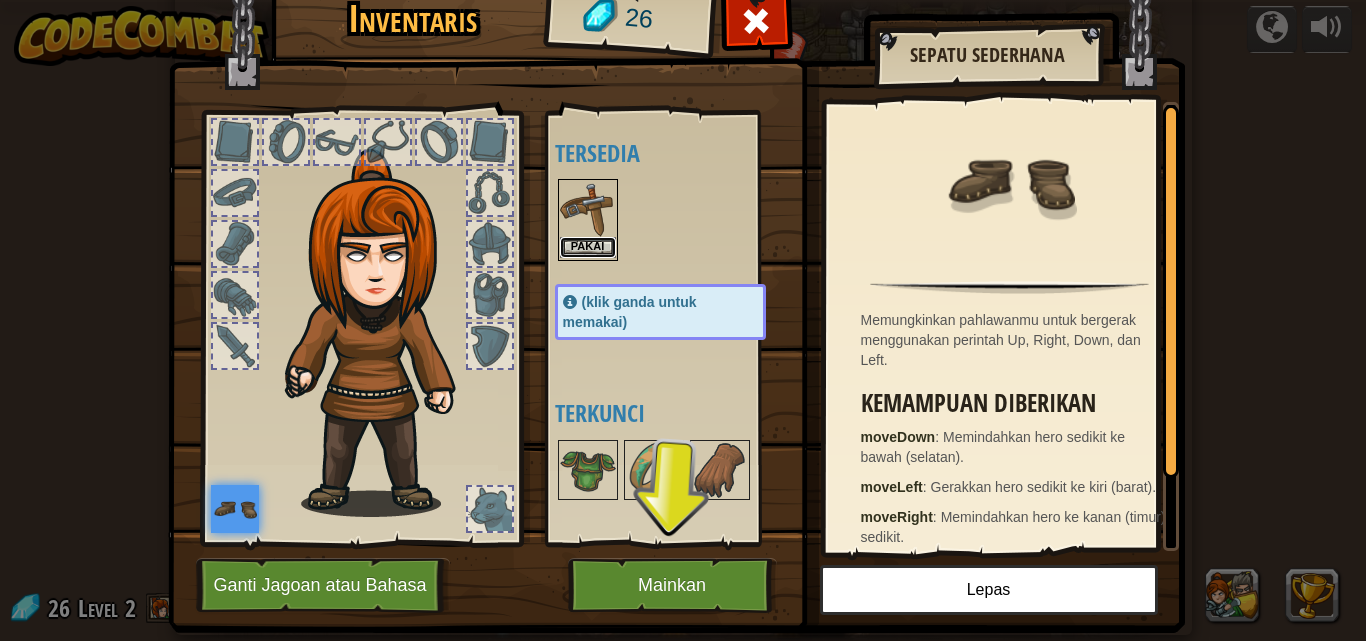 click on "Pakai" at bounding box center [588, 247] 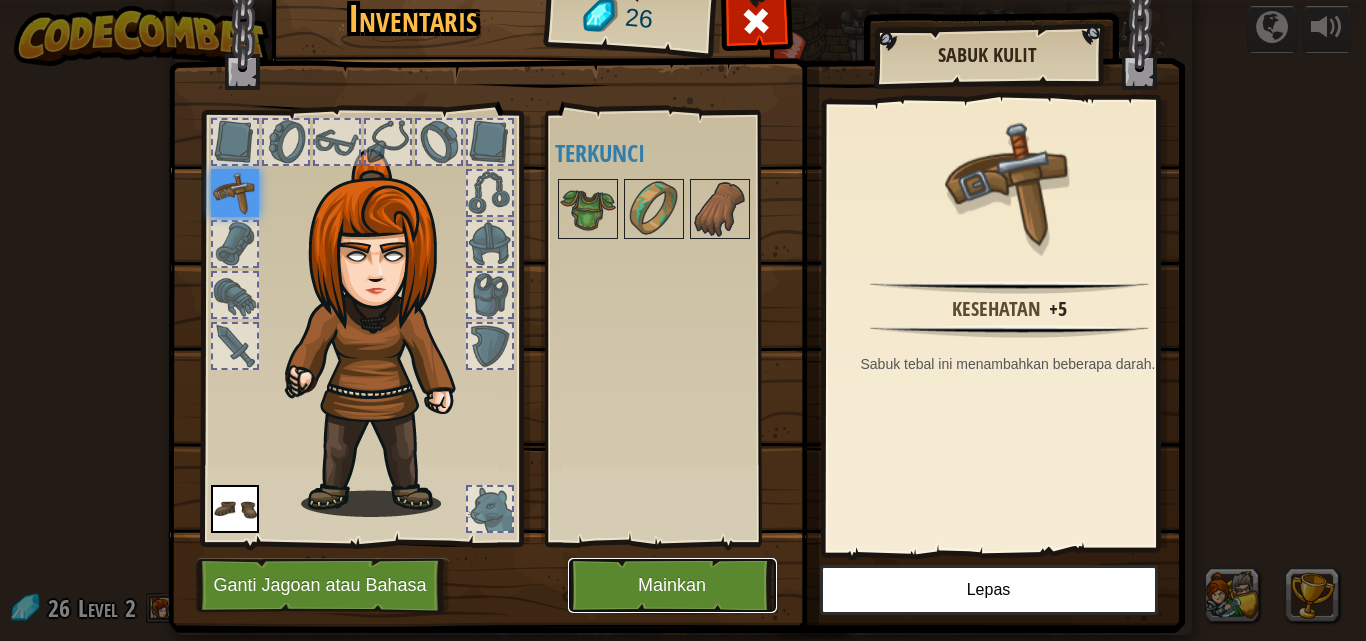 click on "Mainkan" at bounding box center (672, 585) 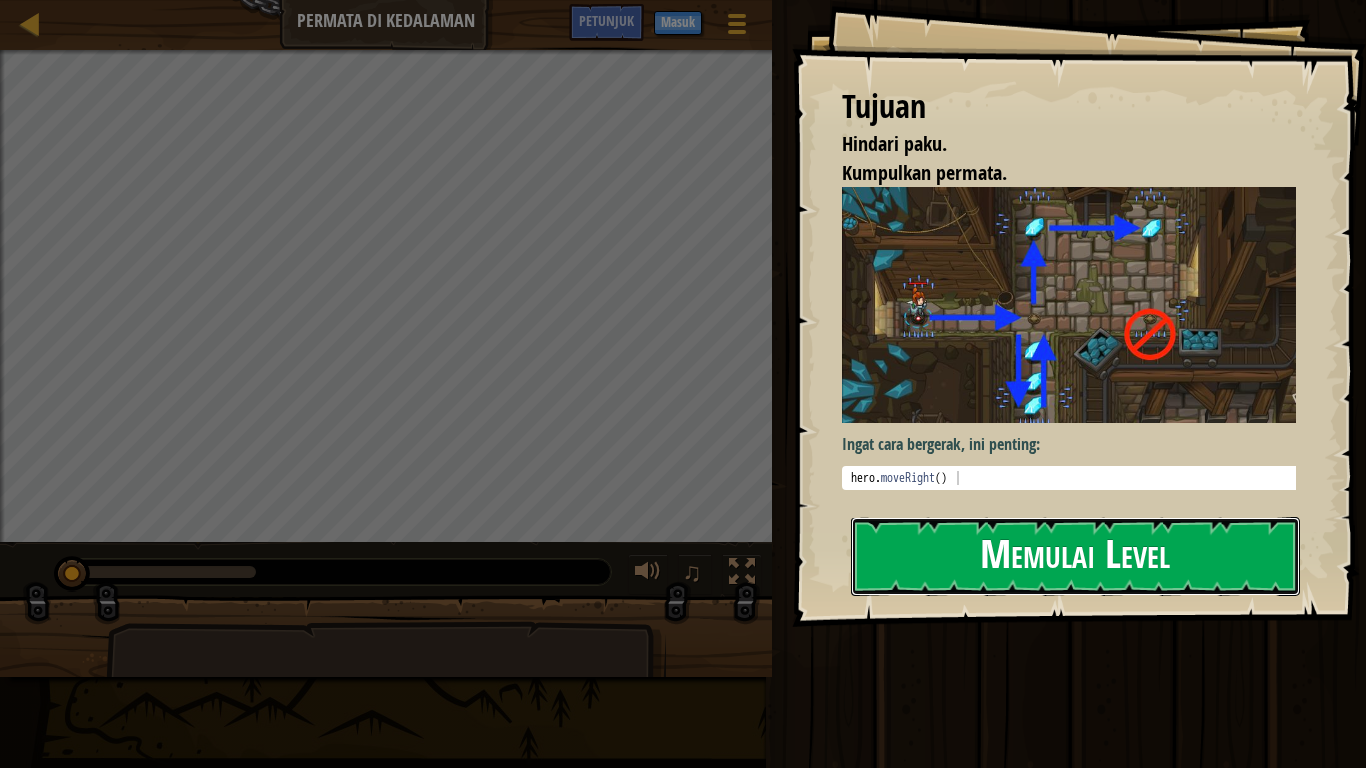 click on "Memulai Level" at bounding box center (1075, 556) 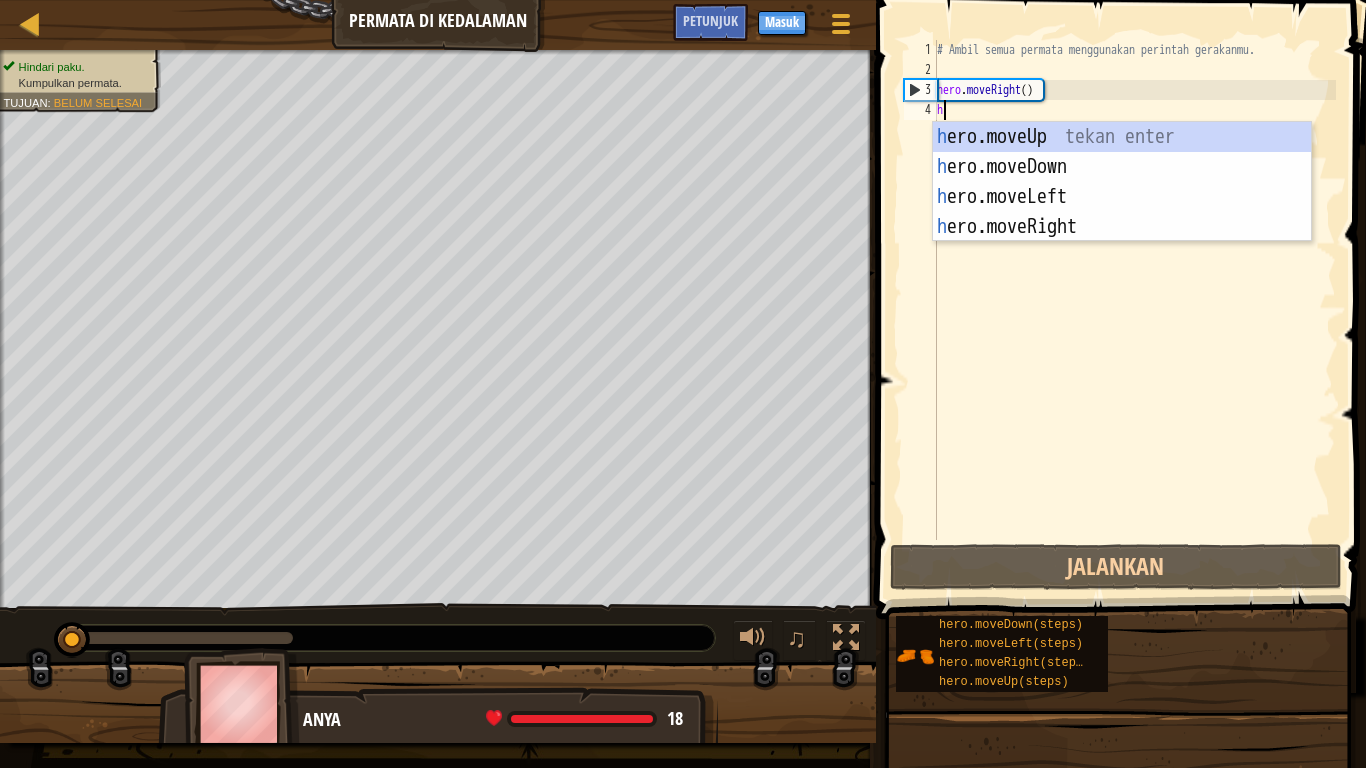 scroll, scrollTop: 9, scrollLeft: 0, axis: vertical 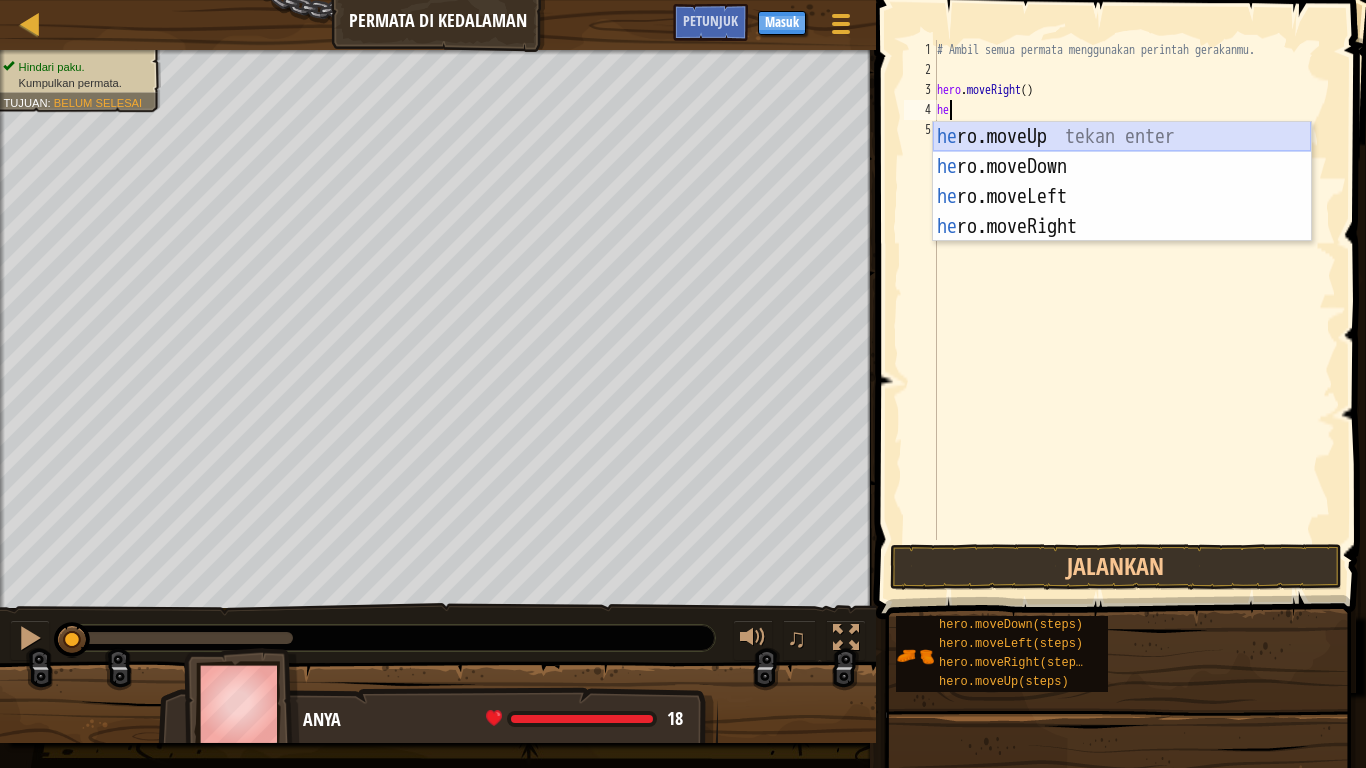 type on "h" 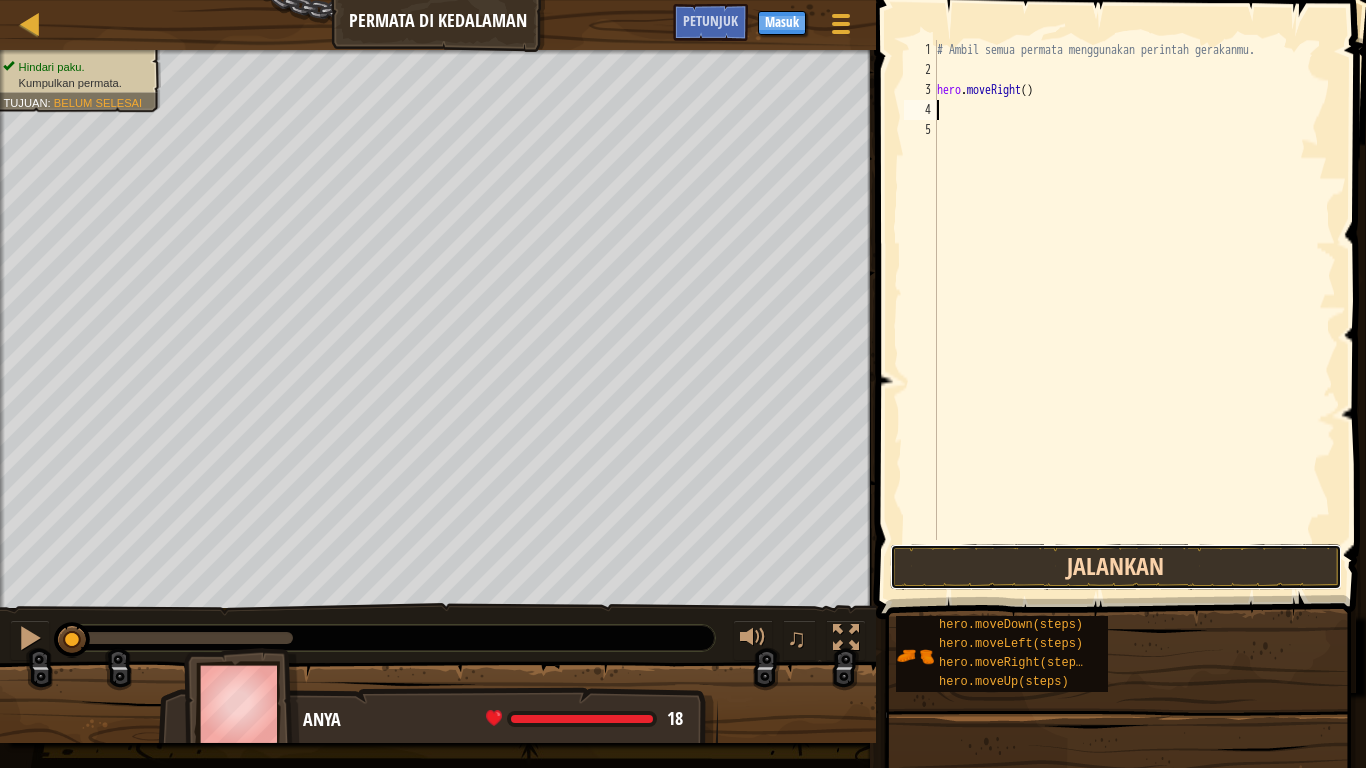 click on "Jalankan" at bounding box center (1116, 567) 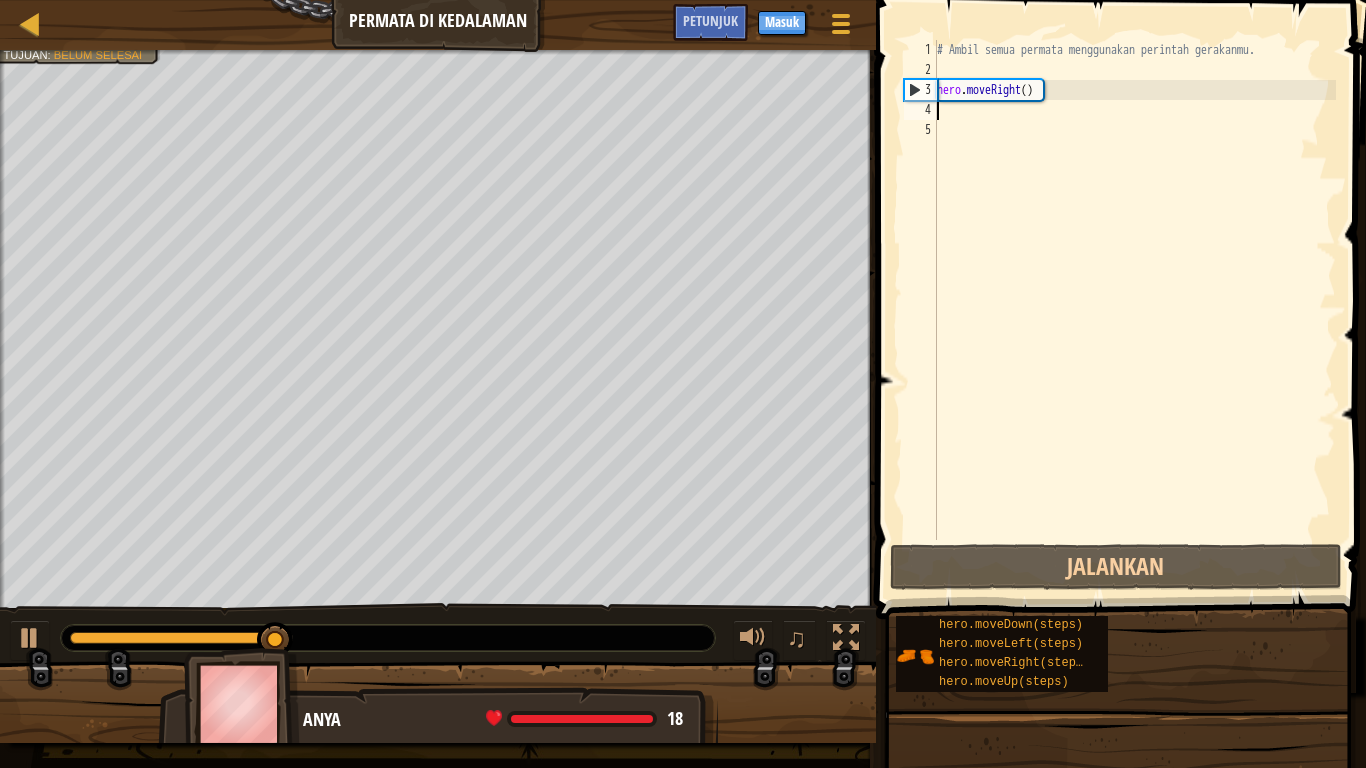 type on "h" 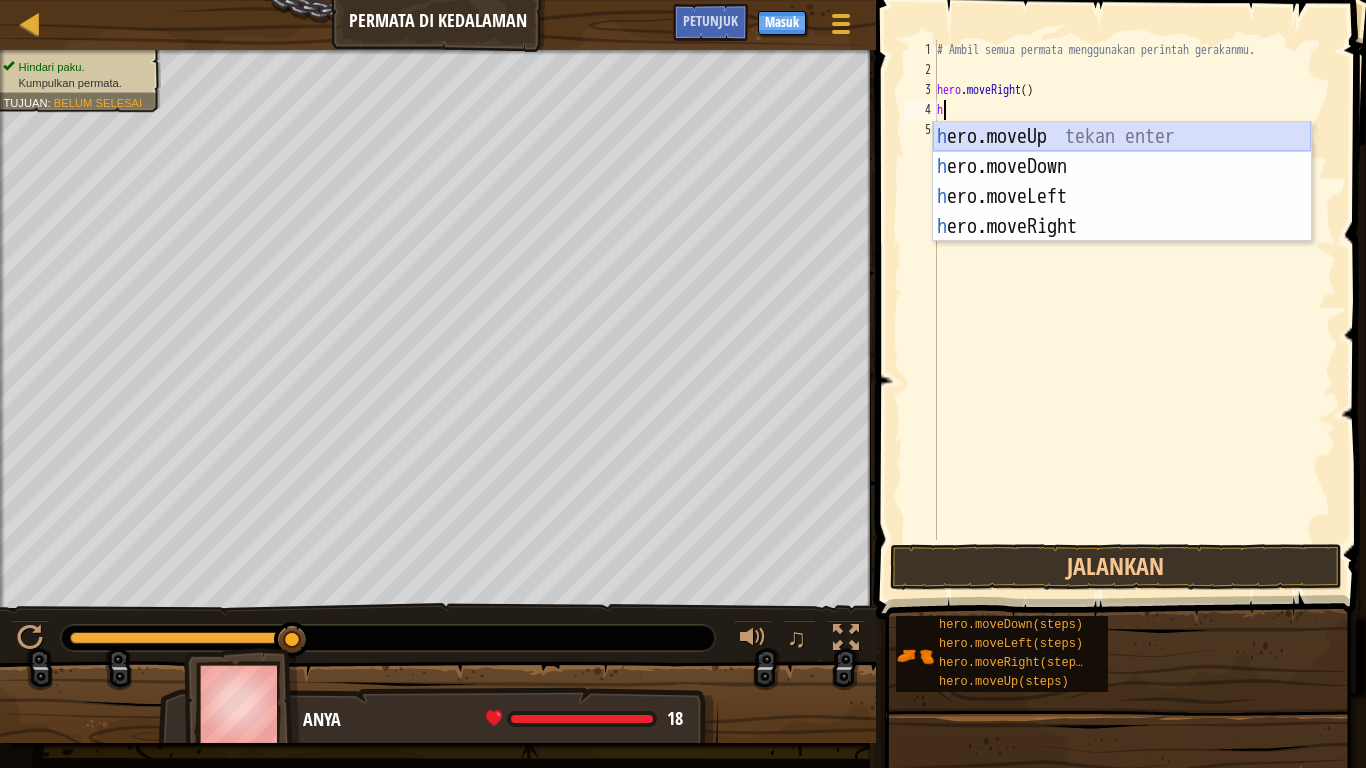click on "h ero.moveUp tekan enter h ero.moveDown tekan enter h ero.moveLeft tekan enter h ero.moveRight tekan enter" at bounding box center [1122, 212] 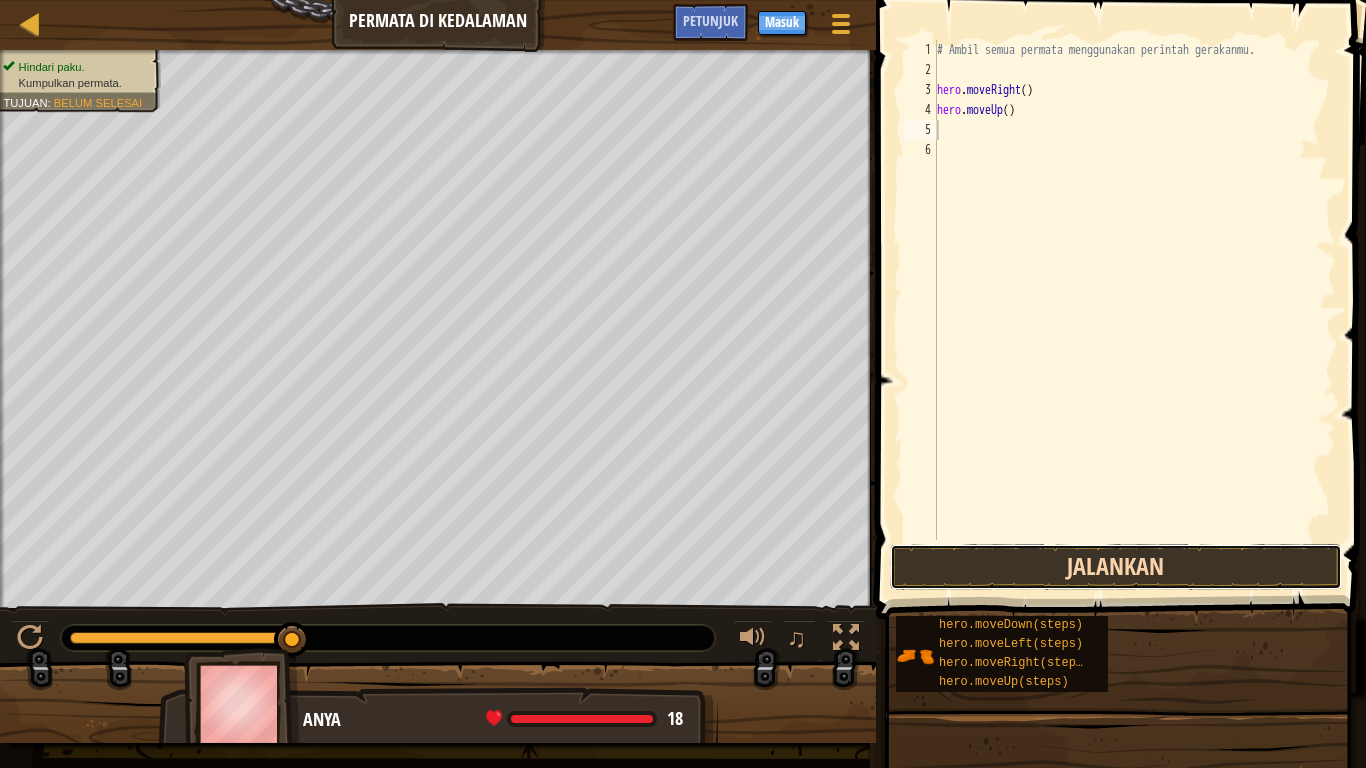 click on "Jalankan" at bounding box center [1116, 567] 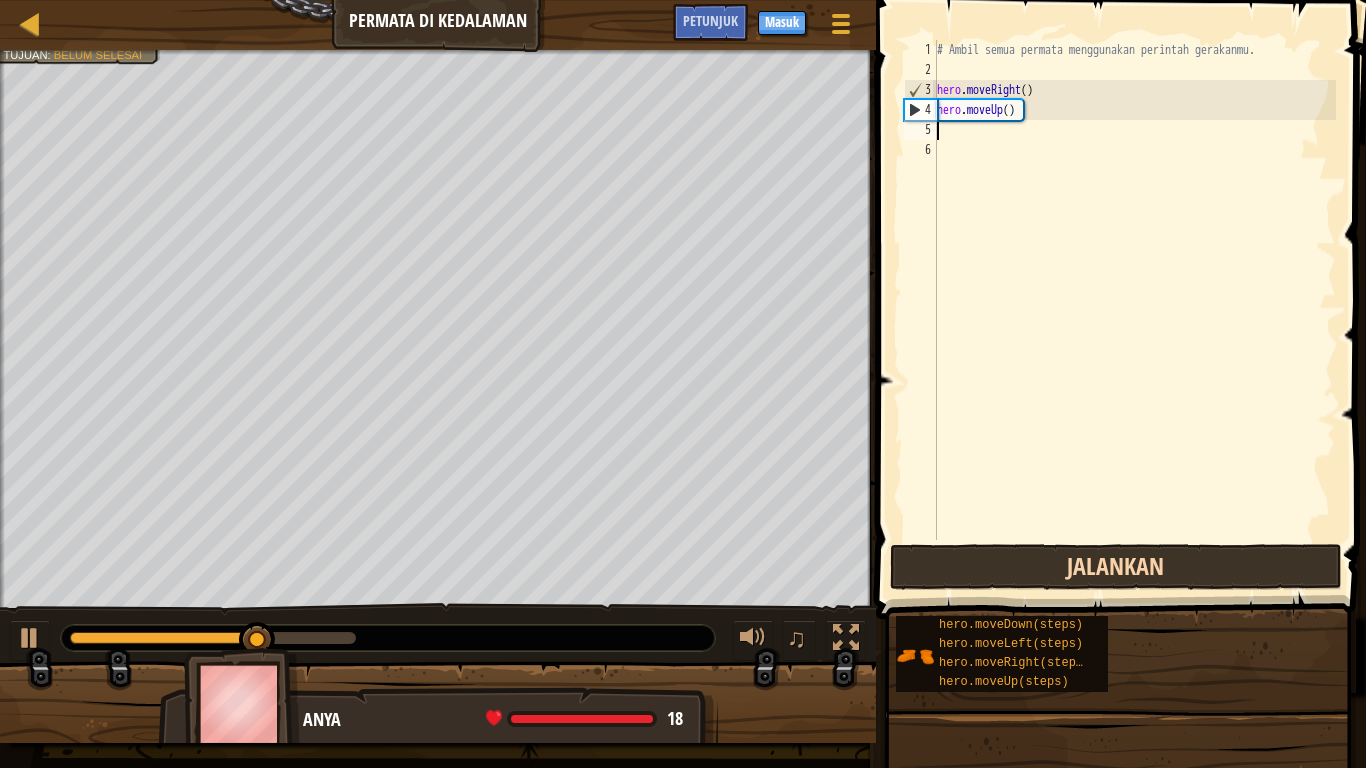 type on "h" 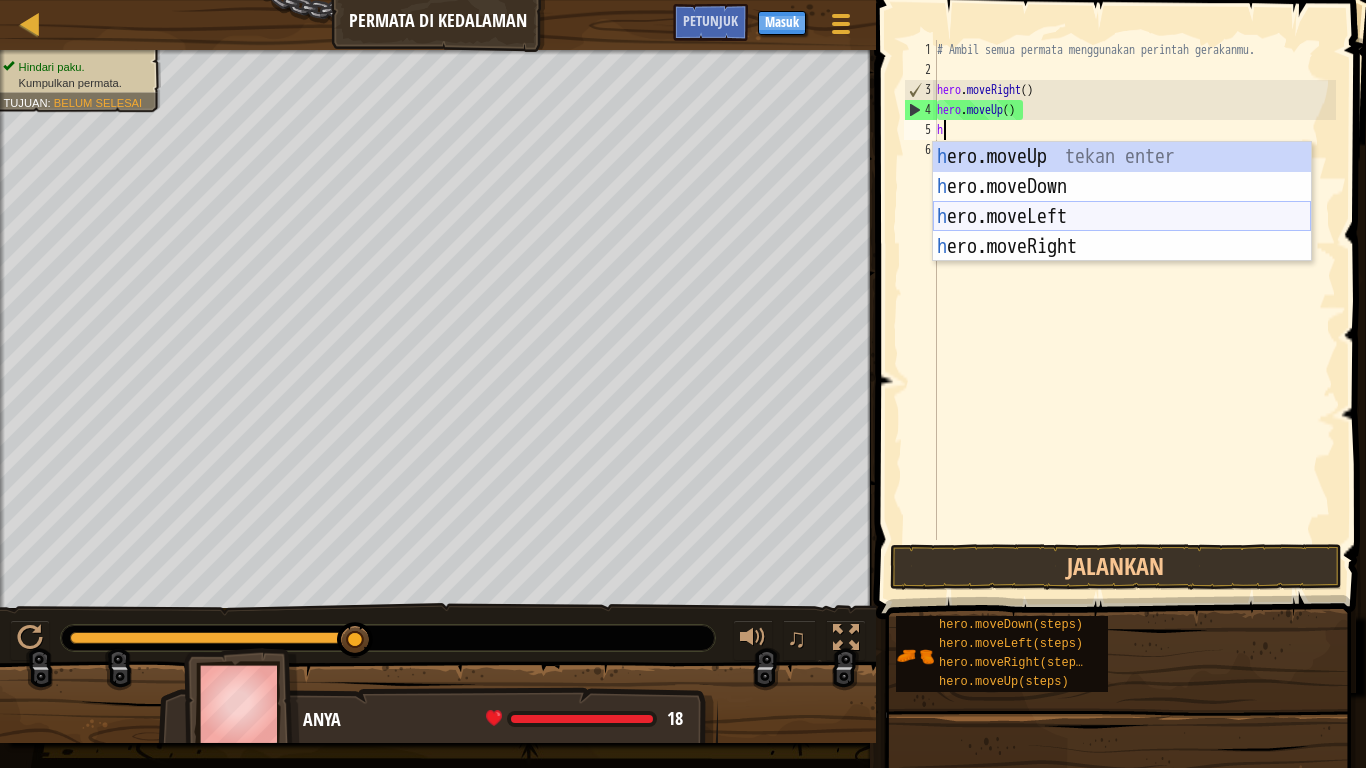 click on "h ero.moveUp tekan enter h ero.moveDown tekan enter h ero.moveLeft tekan enter h ero.moveRight tekan enter" at bounding box center (1122, 232) 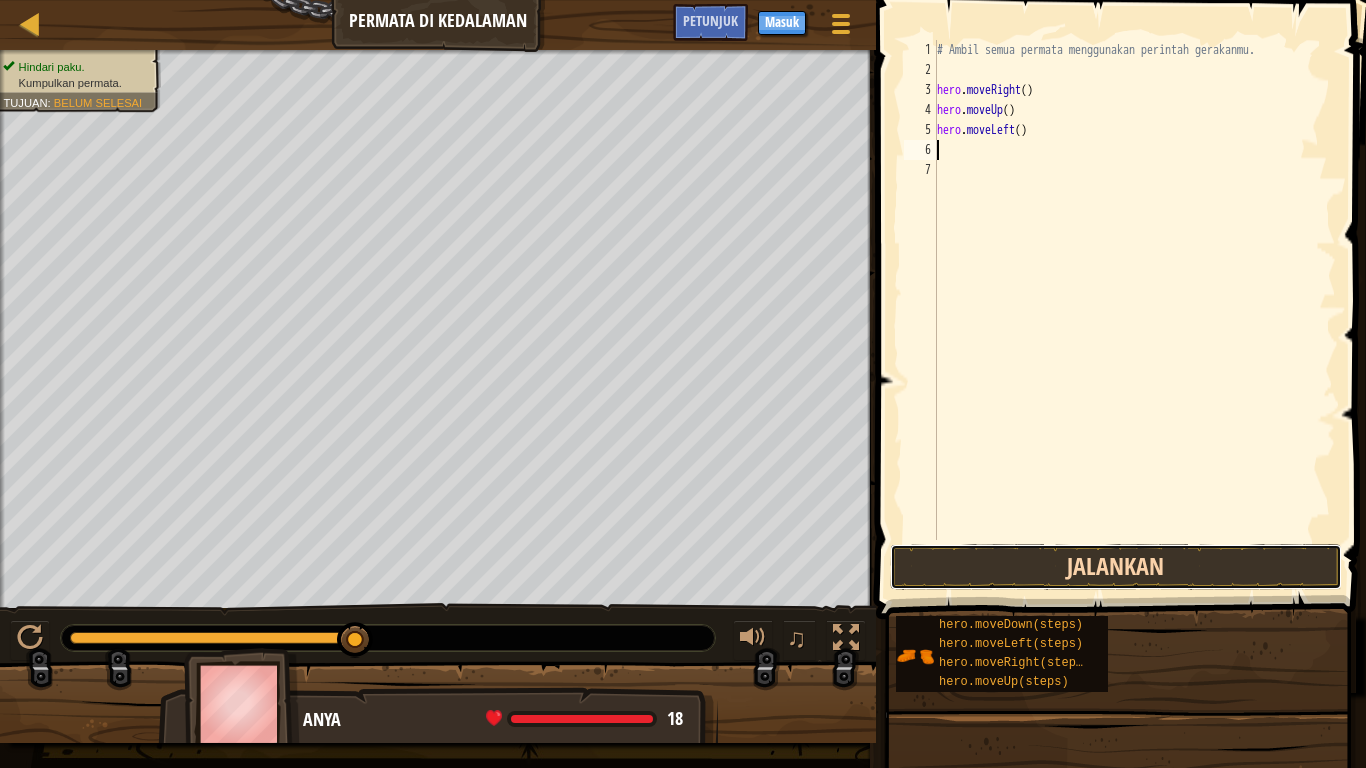 click on "Jalankan" at bounding box center (1116, 567) 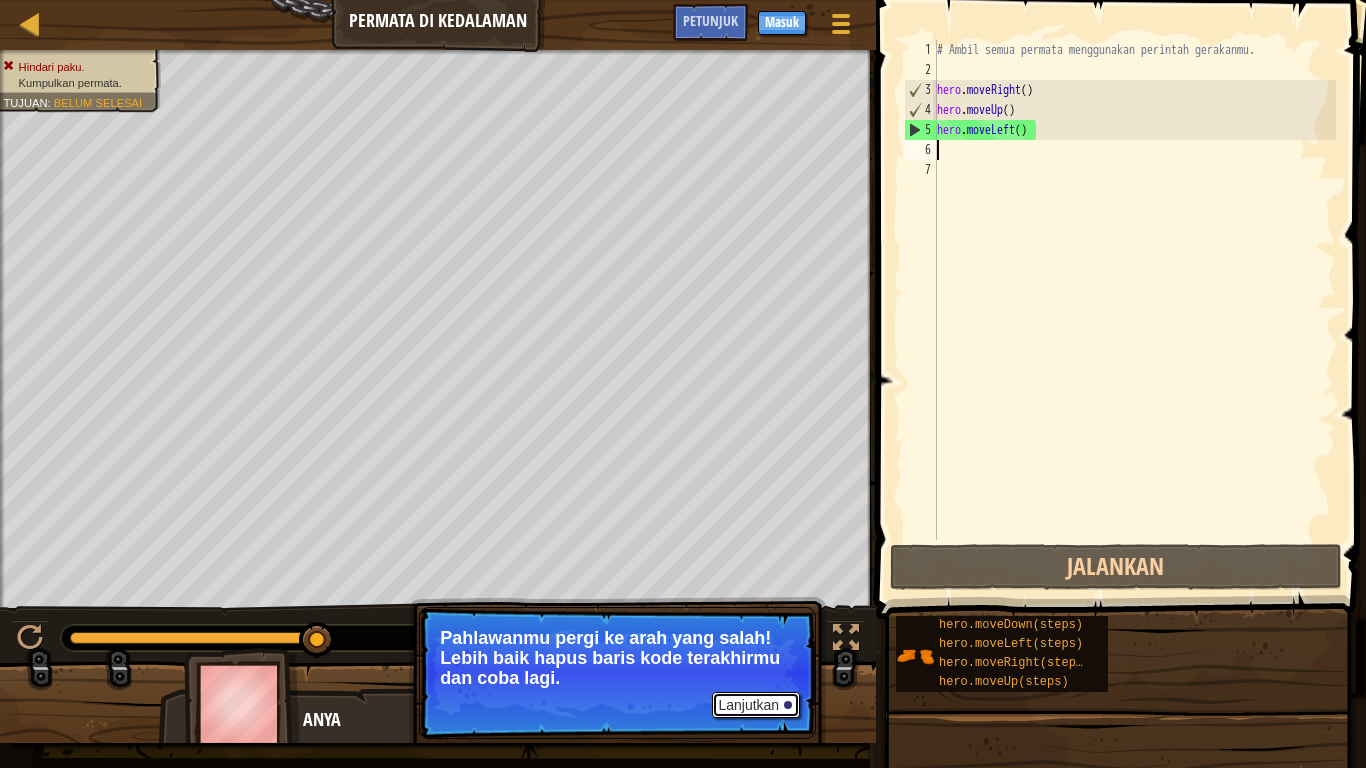 drag, startPoint x: 747, startPoint y: 710, endPoint x: 766, endPoint y: 713, distance: 19.235384 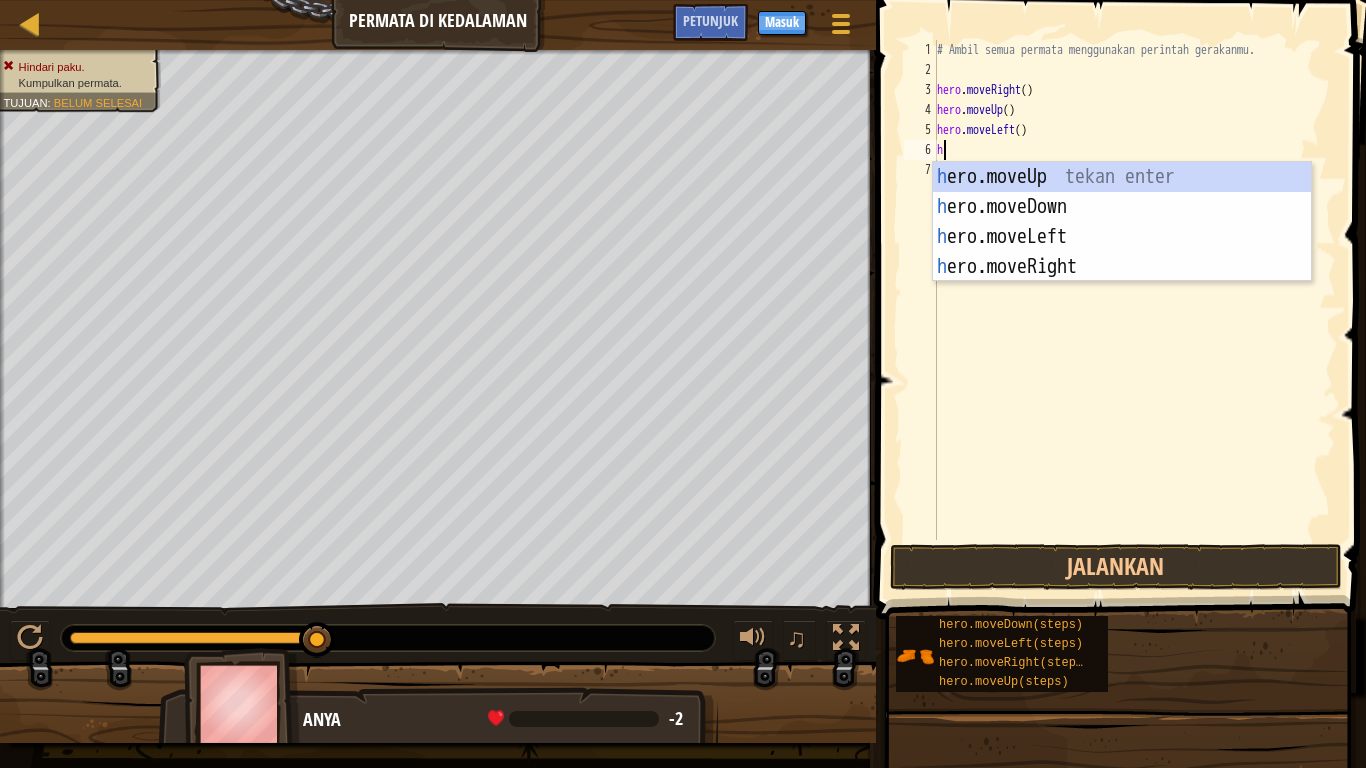 type on "he" 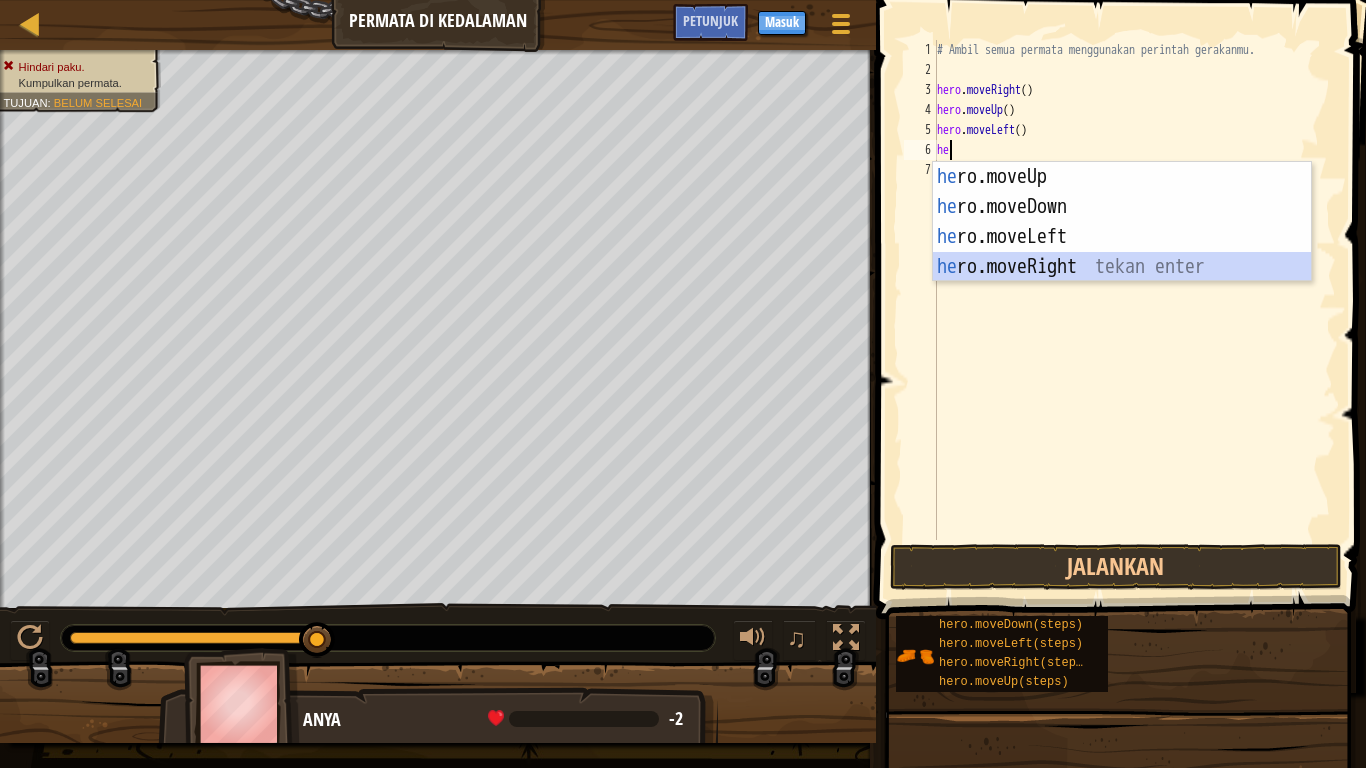 click on "he ro.moveUp tekan enter he ro.moveDown tekan enter he ro.moveLeft tekan enter he ro.moveRight tekan enter" at bounding box center [1122, 252] 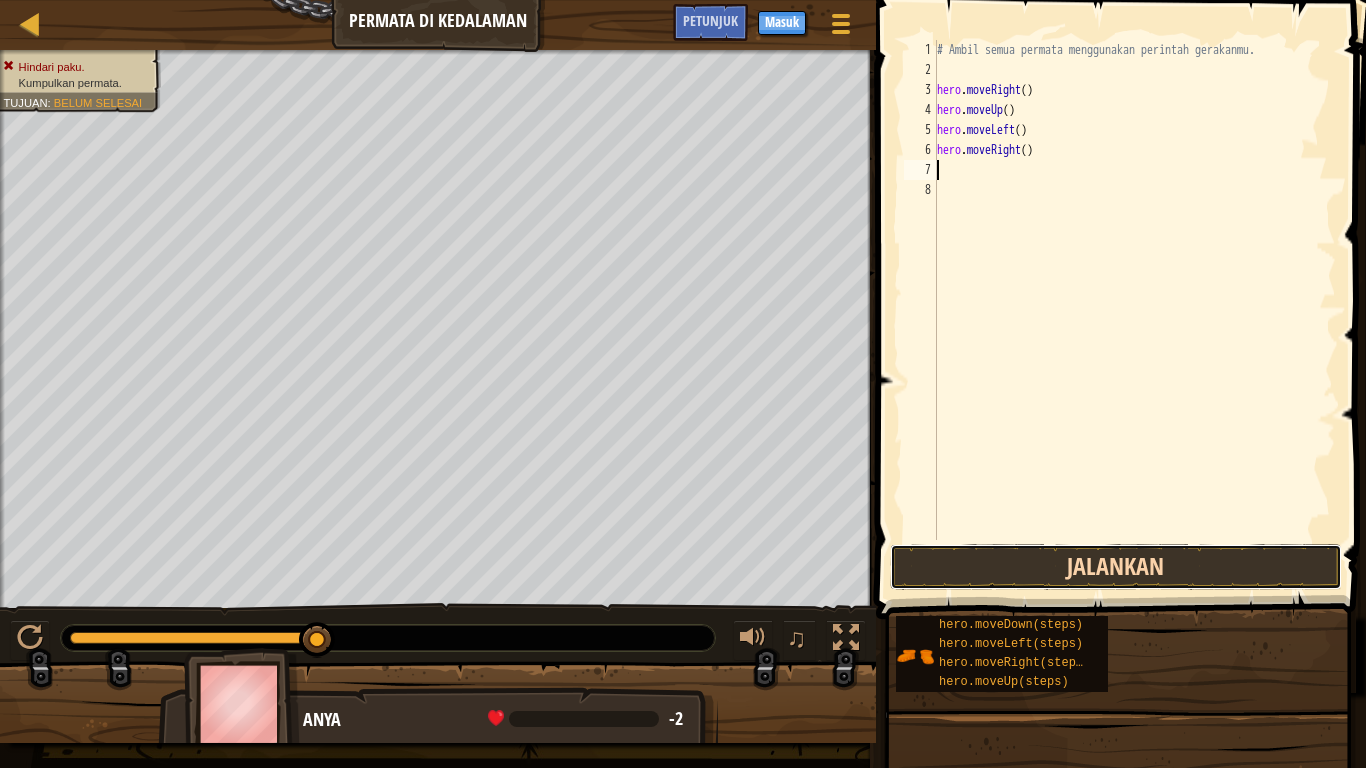 click on "Jalankan" at bounding box center (1116, 567) 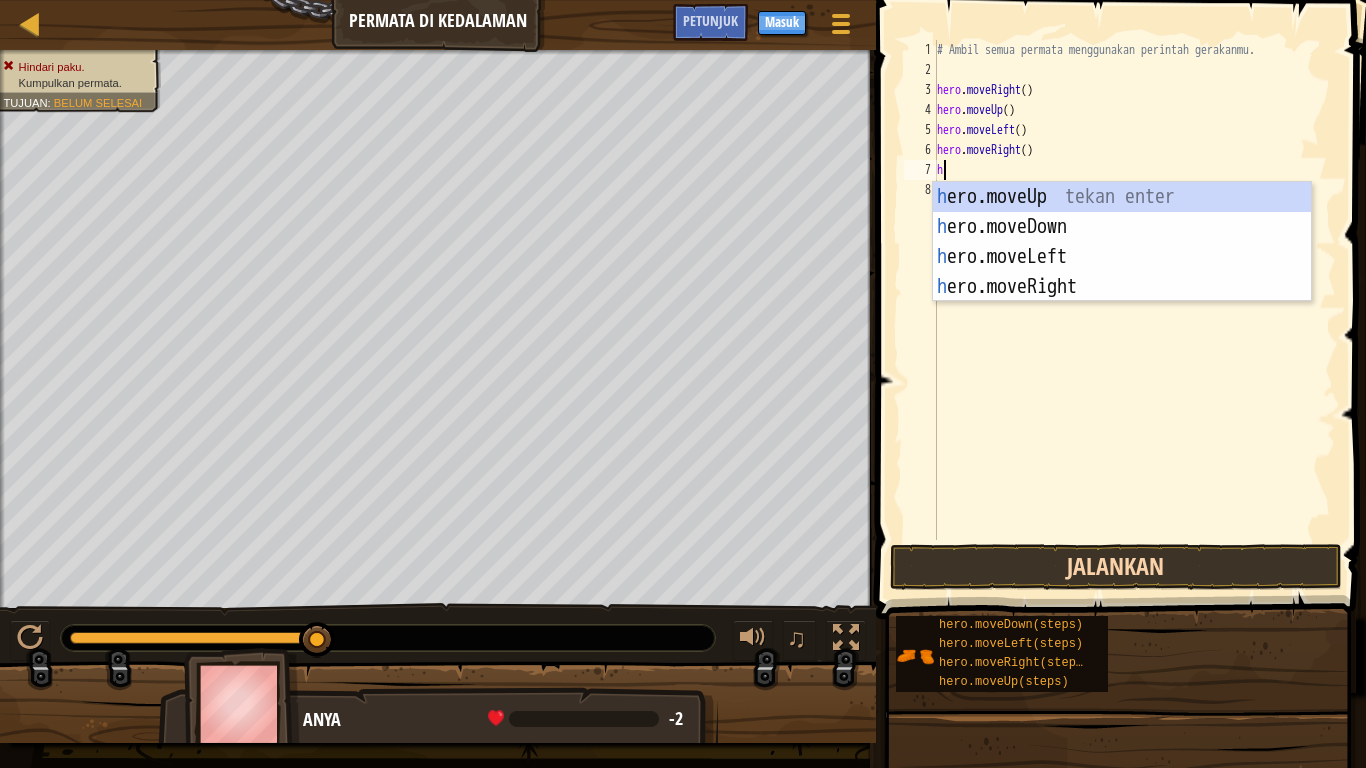type on "he" 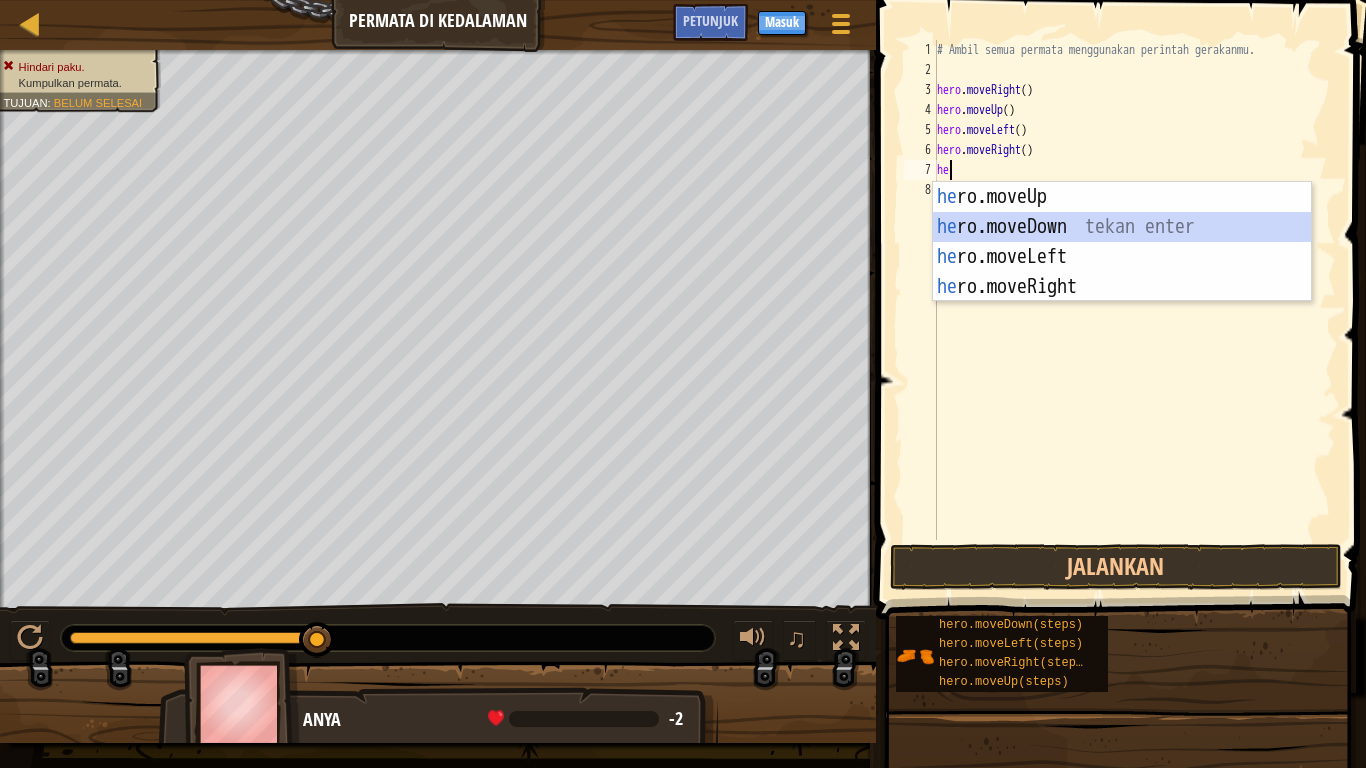 click on "he ro.moveUp tekan enter he ro.moveDown tekan enter he ro.moveLeft tekan enter he ro.moveRight tekan enter" at bounding box center (1122, 272) 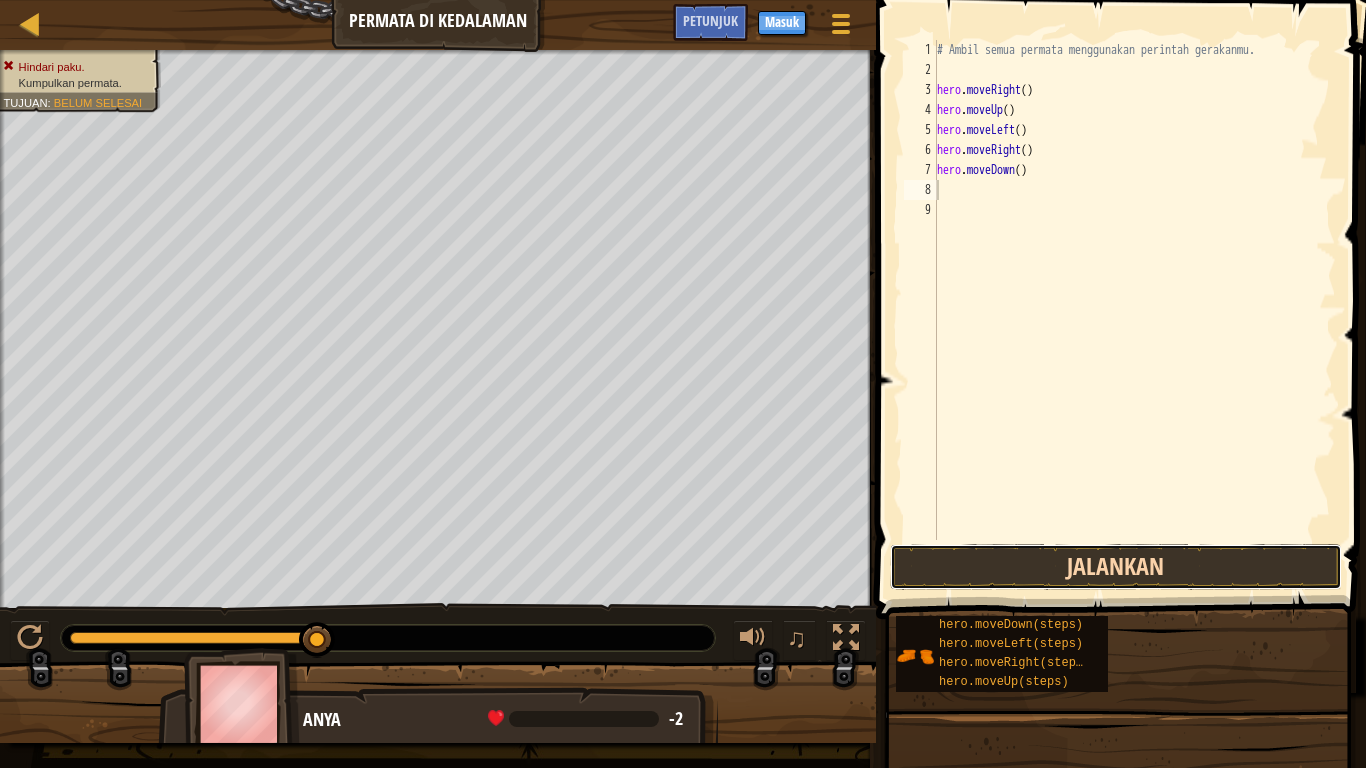 click on "Jalankan" at bounding box center (1116, 567) 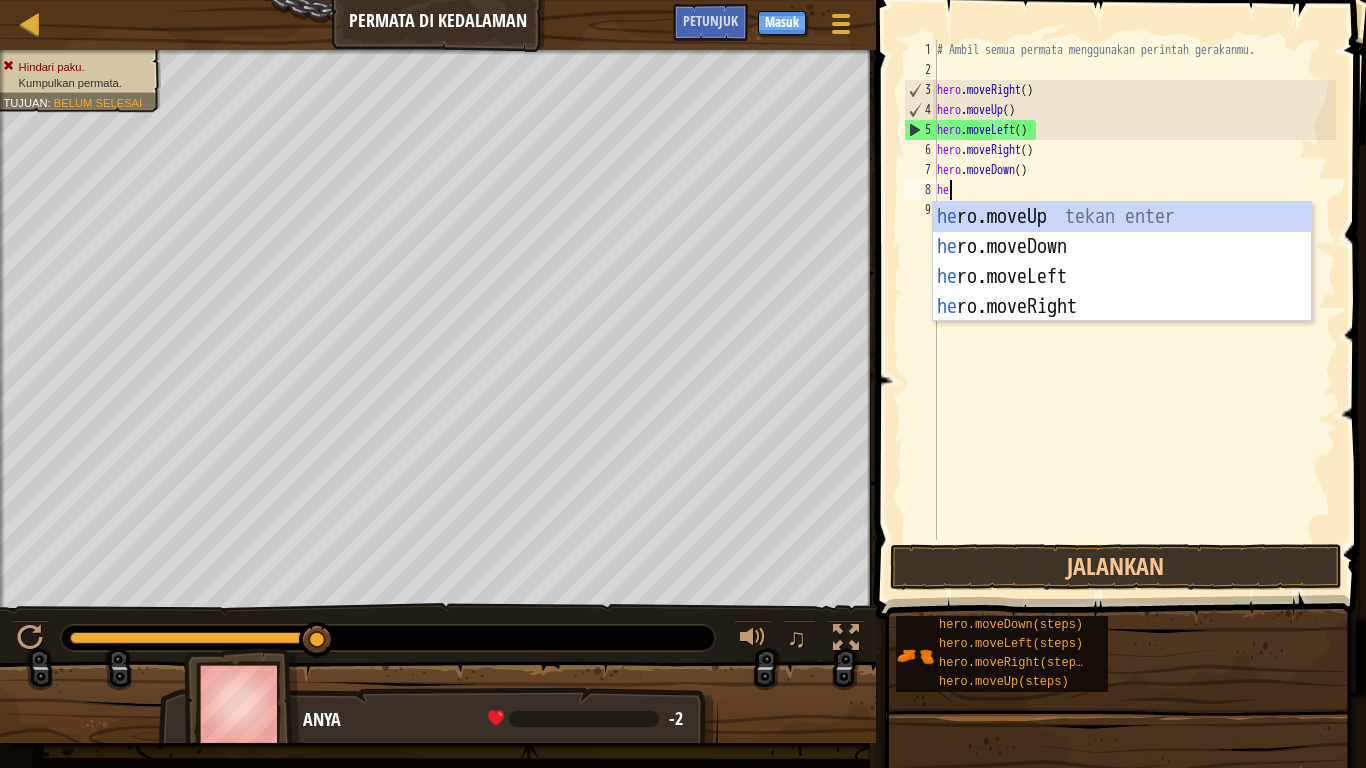 type on "her" 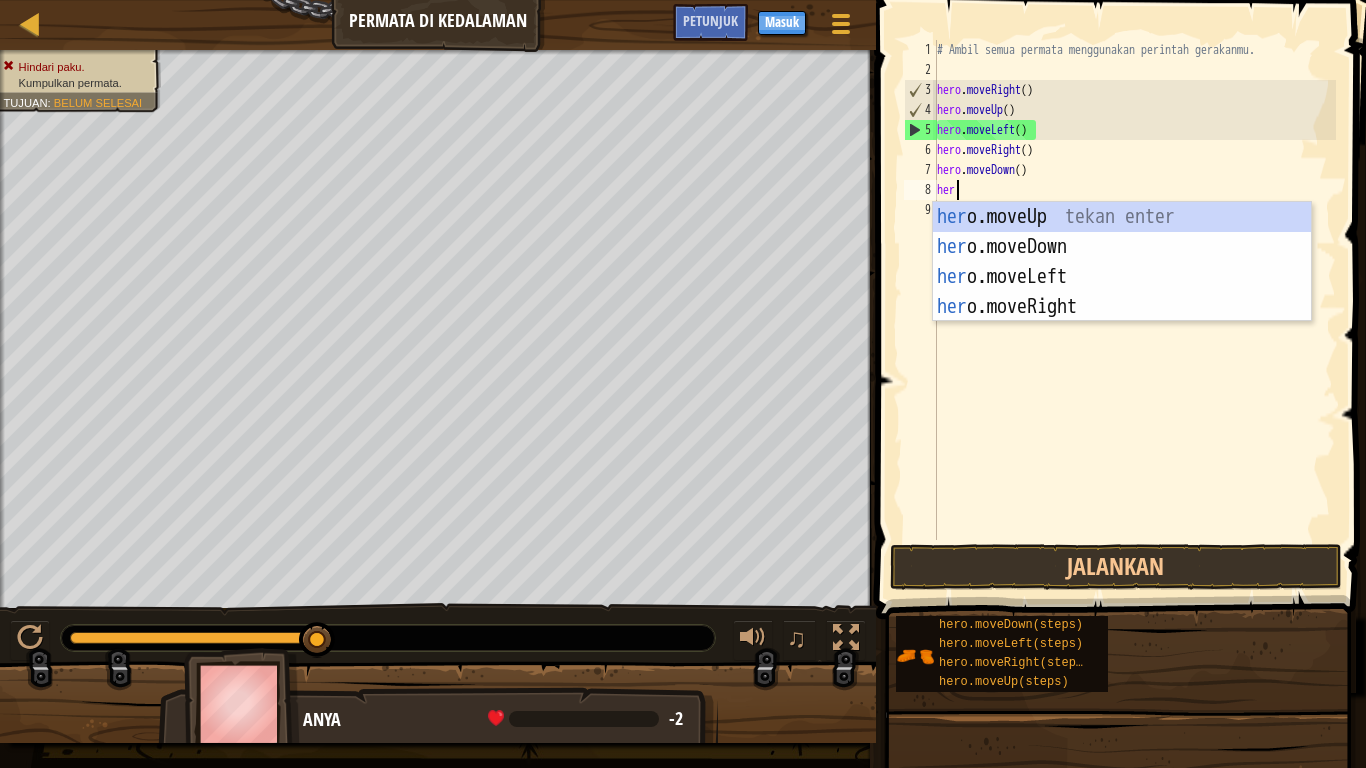 scroll, scrollTop: 9, scrollLeft: 1, axis: both 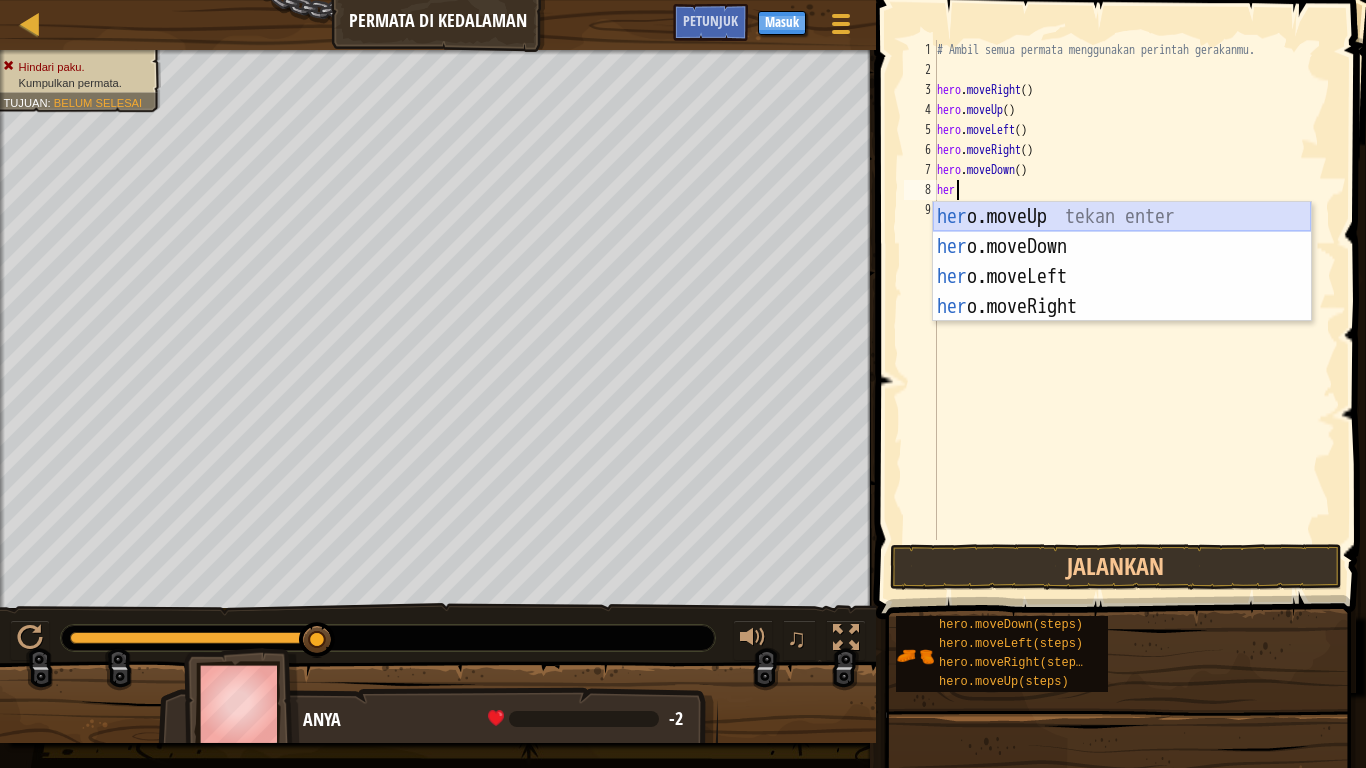 click on "her o.moveUp tekan enter her o.moveDown tekan enter her o.moveLeft tekan enter her o.moveRight tekan enter" at bounding box center [1122, 292] 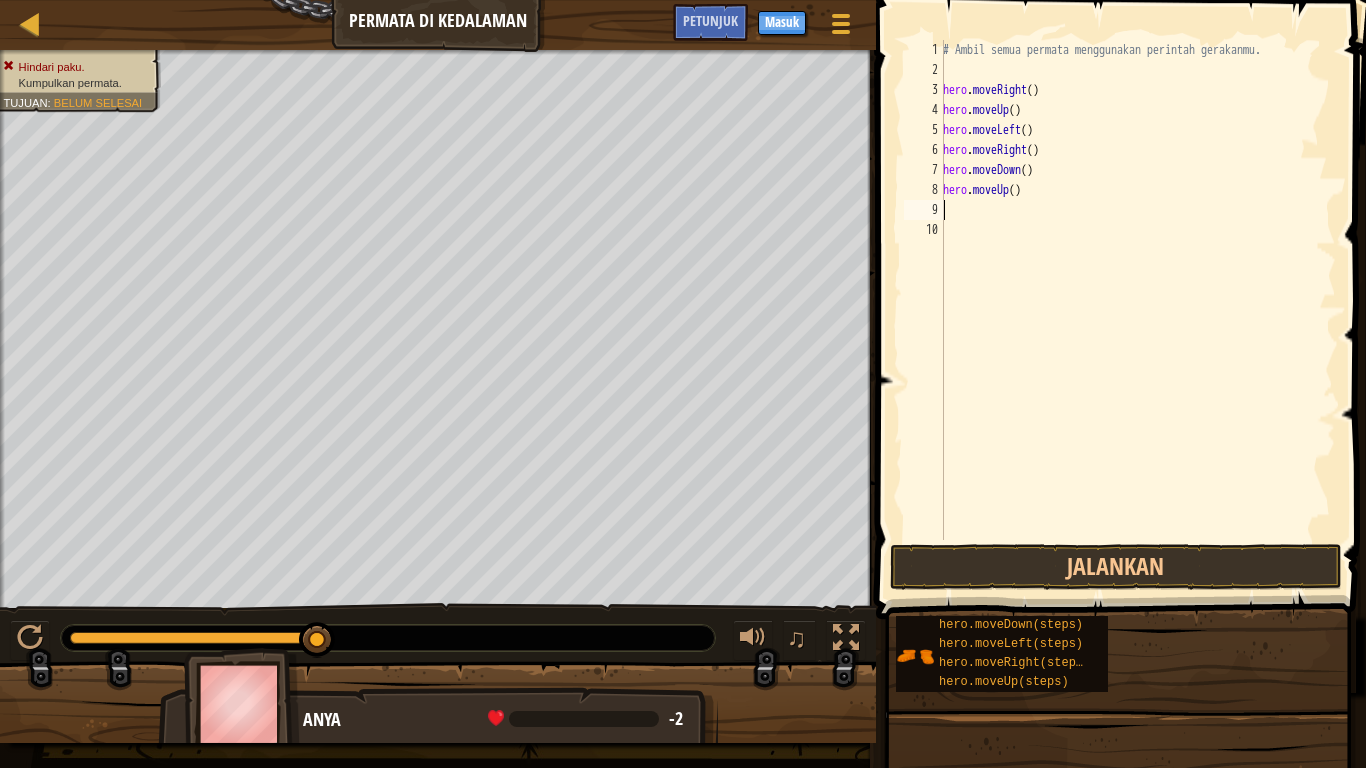 scroll, scrollTop: 9, scrollLeft: 0, axis: vertical 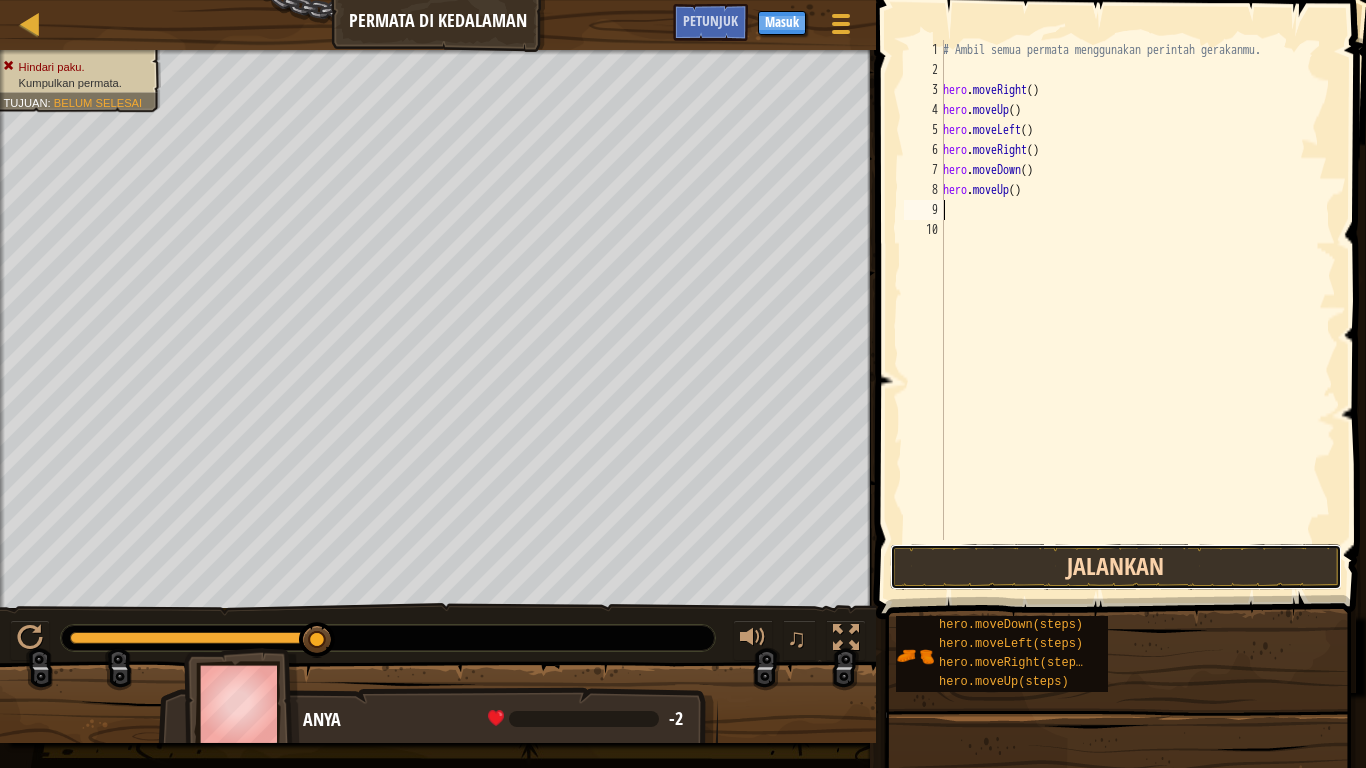 click on "Jalankan" at bounding box center [1116, 567] 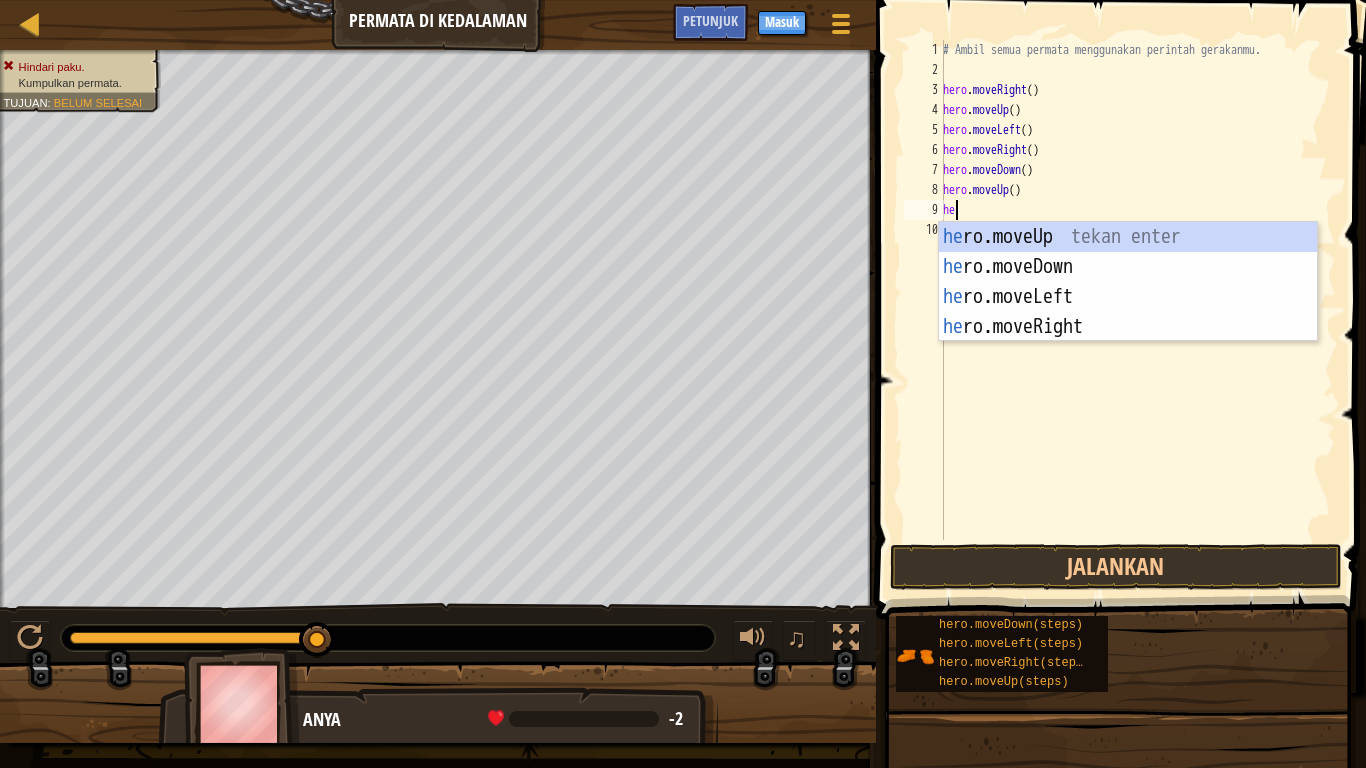type on "h" 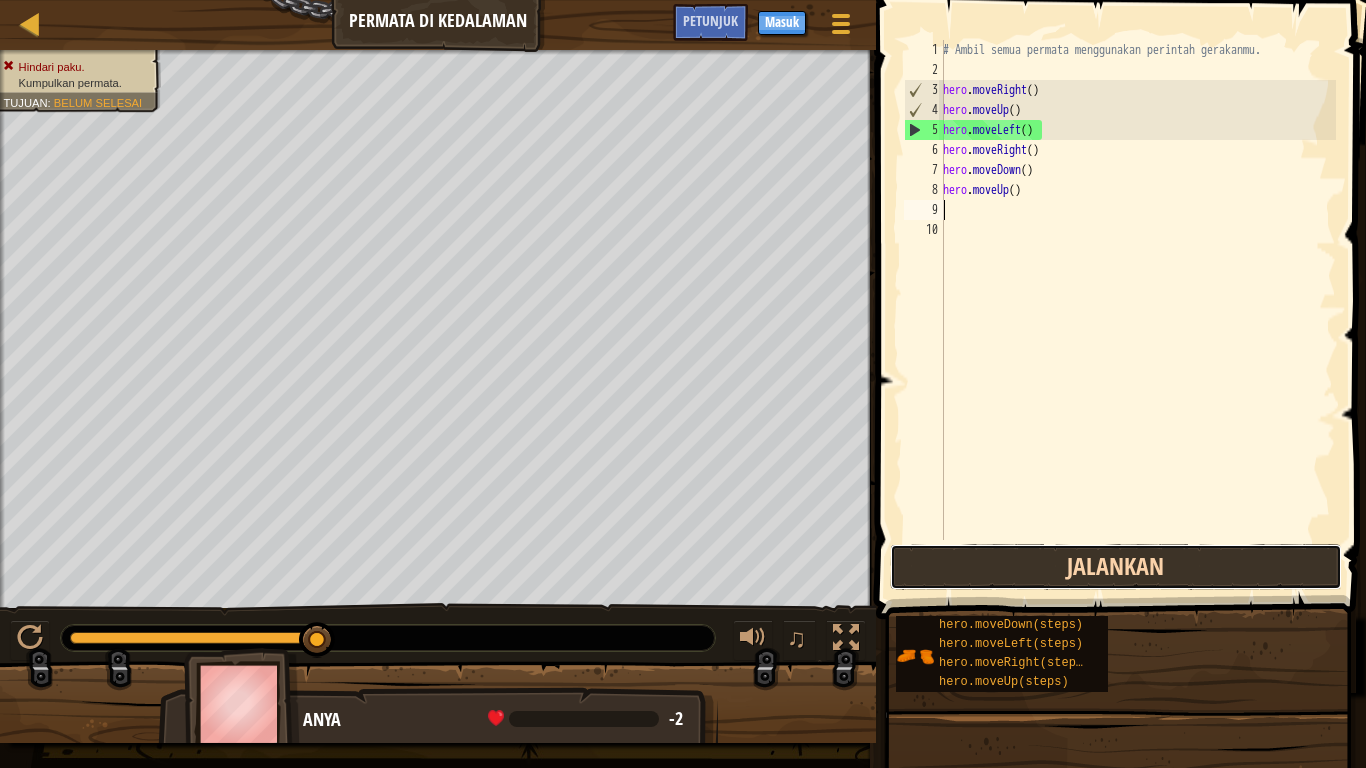click on "Jalankan" at bounding box center (1116, 567) 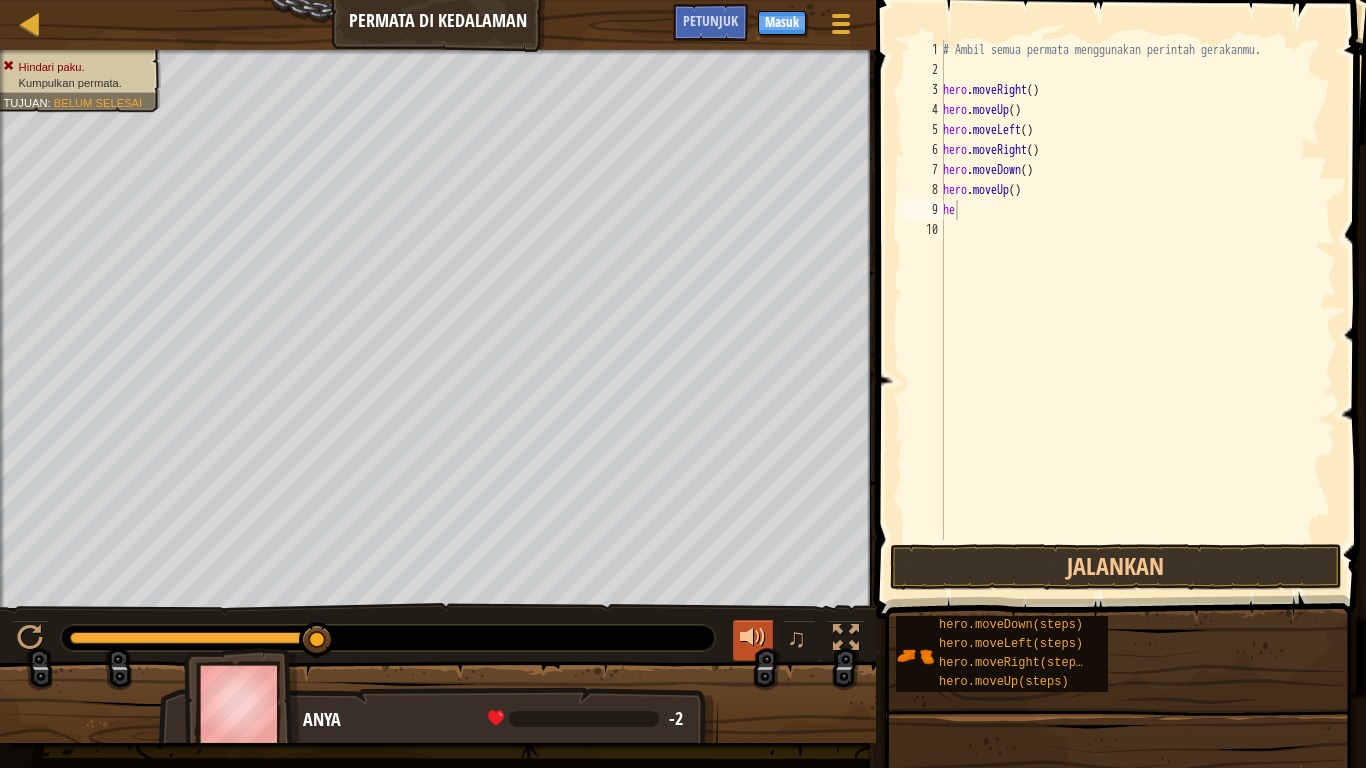 click at bounding box center [753, 638] 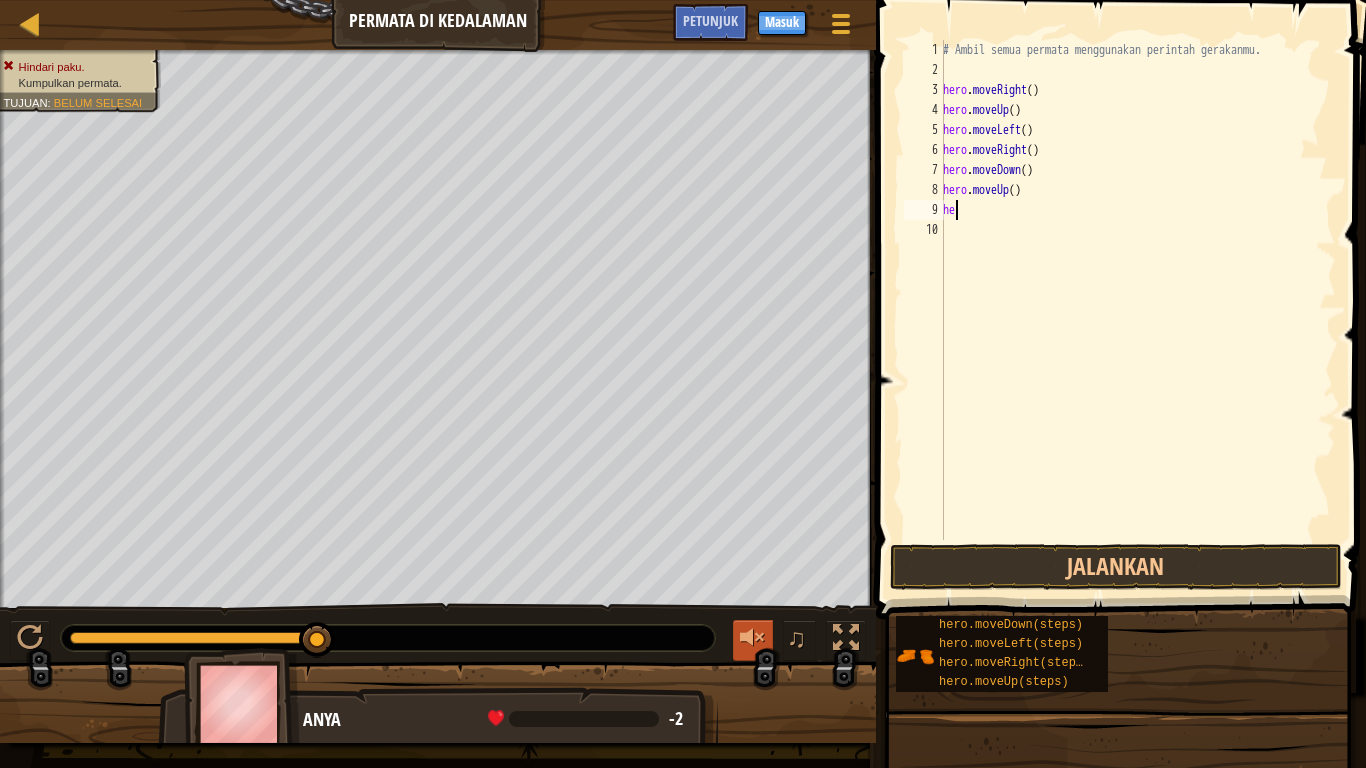 click at bounding box center [753, 638] 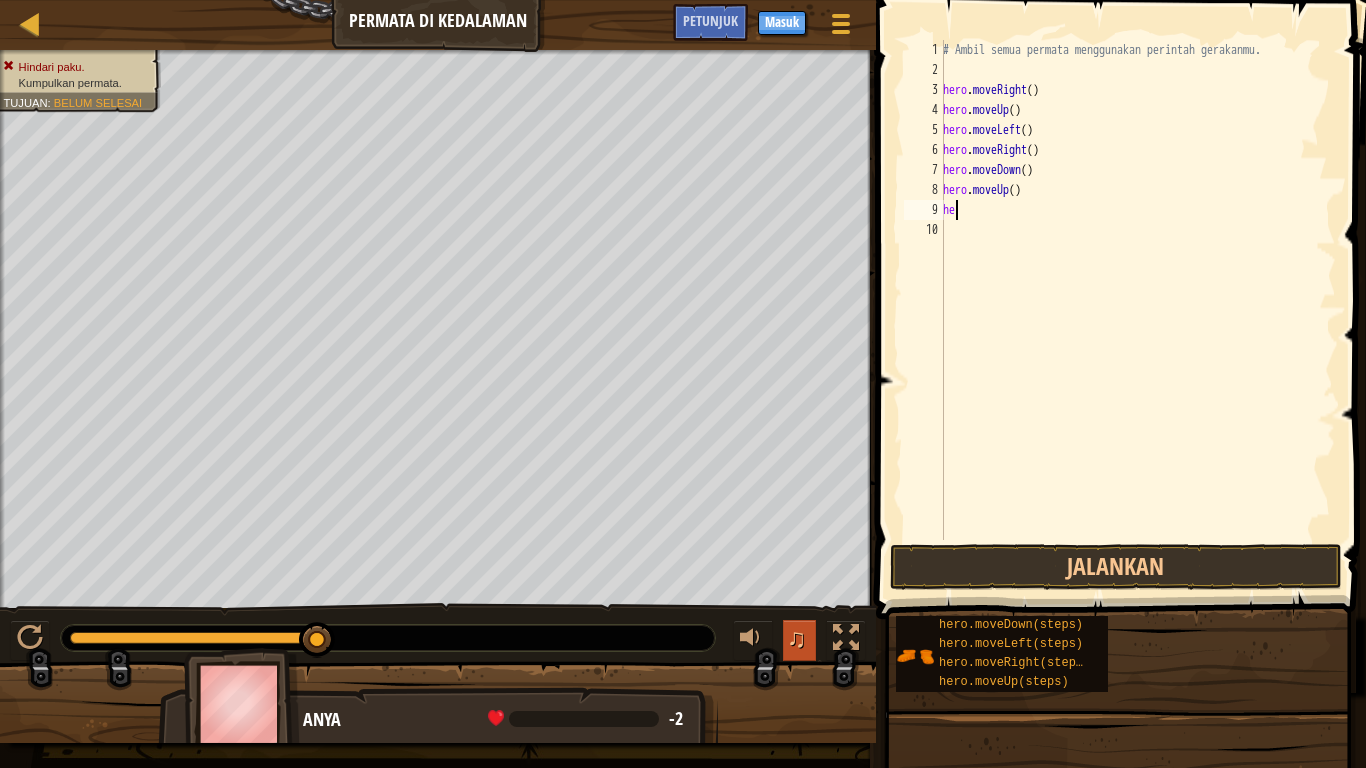 click on "♫" at bounding box center [797, 638] 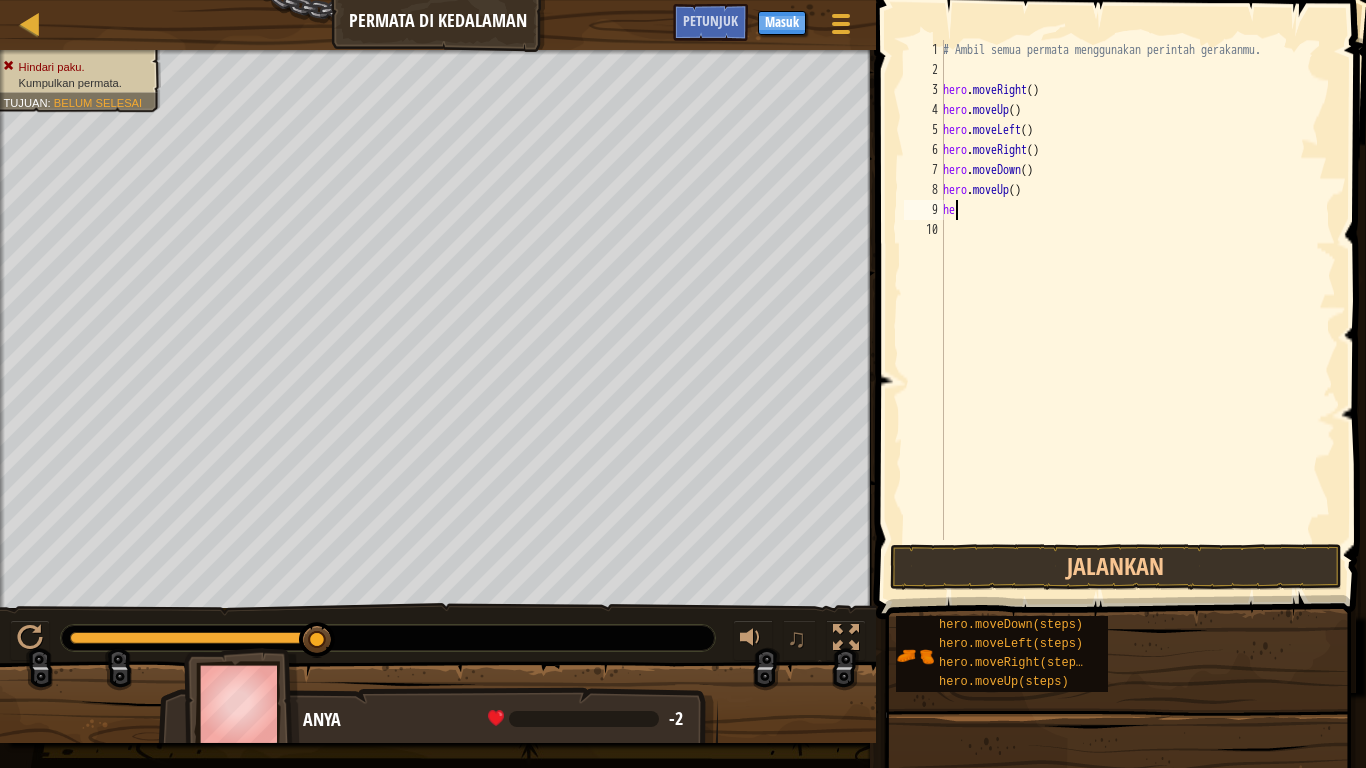 type on "her" 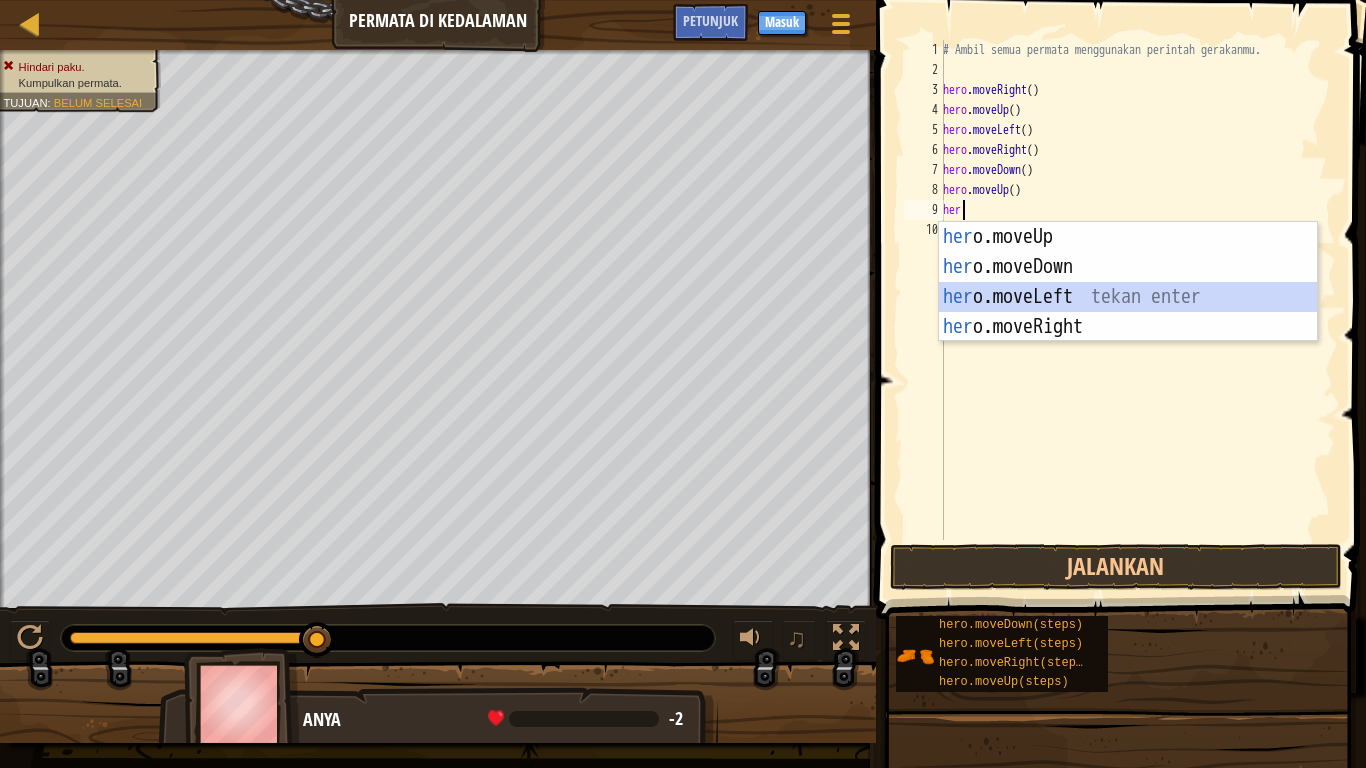 click on "her o.moveUp tekan enter her o.moveDown tekan enter her o.moveLeft tekan enter her o.moveRight tekan enter" at bounding box center [1128, 312] 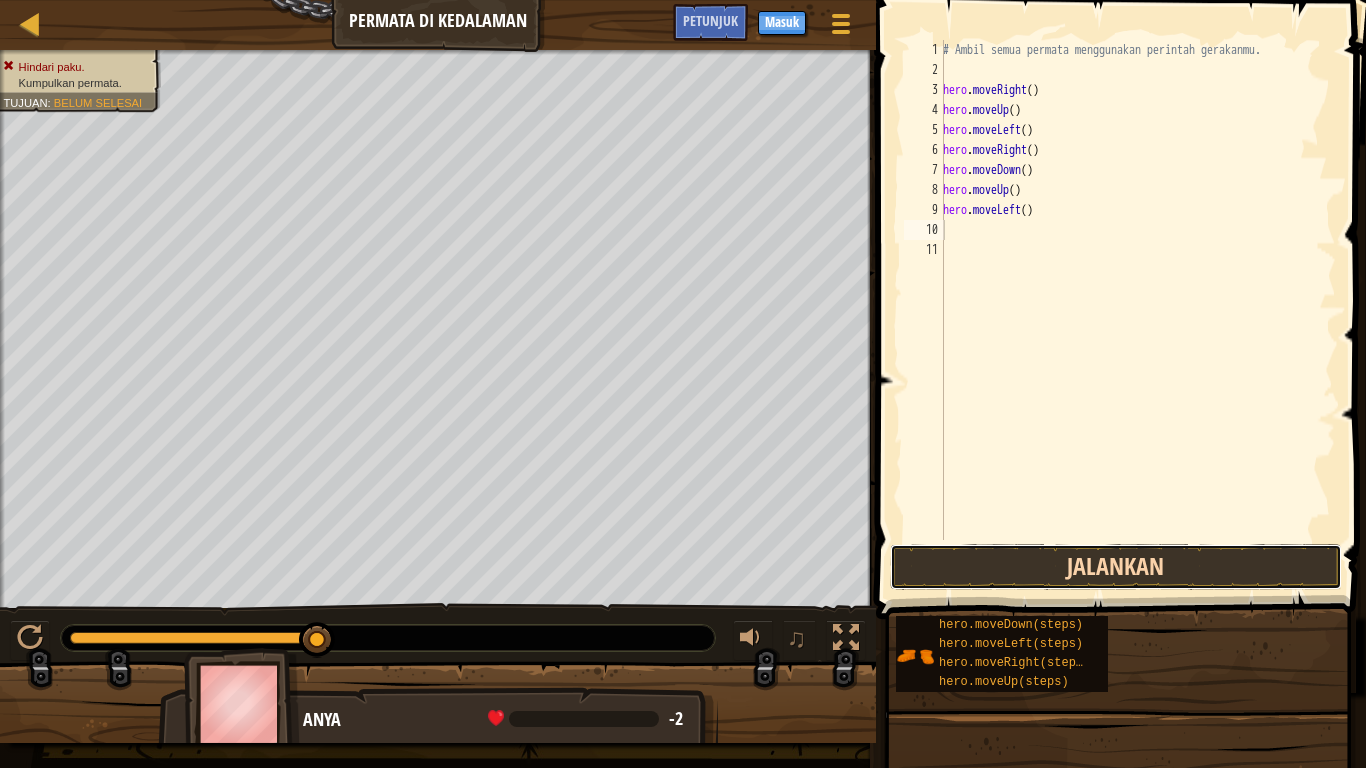 click on "Jalankan" at bounding box center [1116, 567] 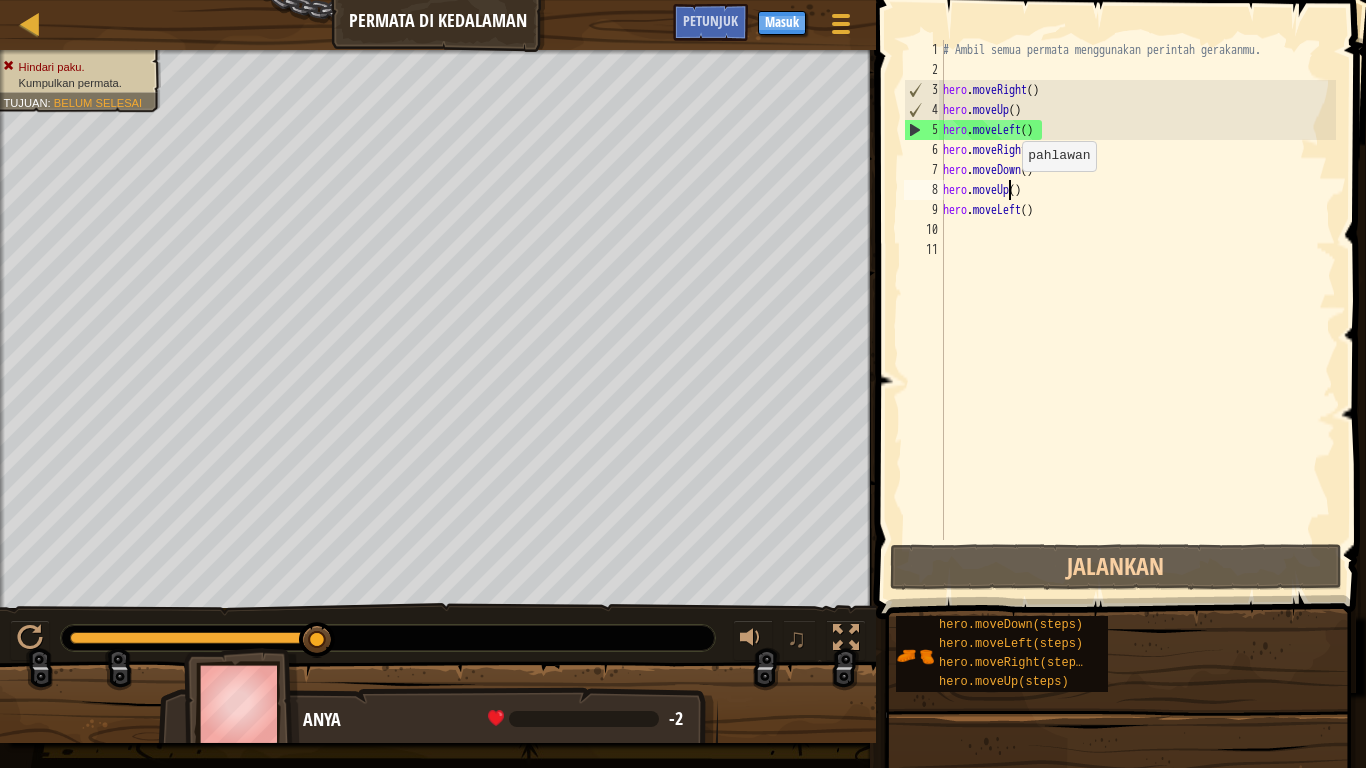 click on "# Ambil semua permata menggunakan perintah gerakanmu. hero . moveRight ( ) hero . moveUp ( ) hero . moveLeft ( ) hero . moveRight ( ) hero . moveDown ( ) hero . moveUp ( ) hero . moveLeft ( )" at bounding box center (1137, 310) 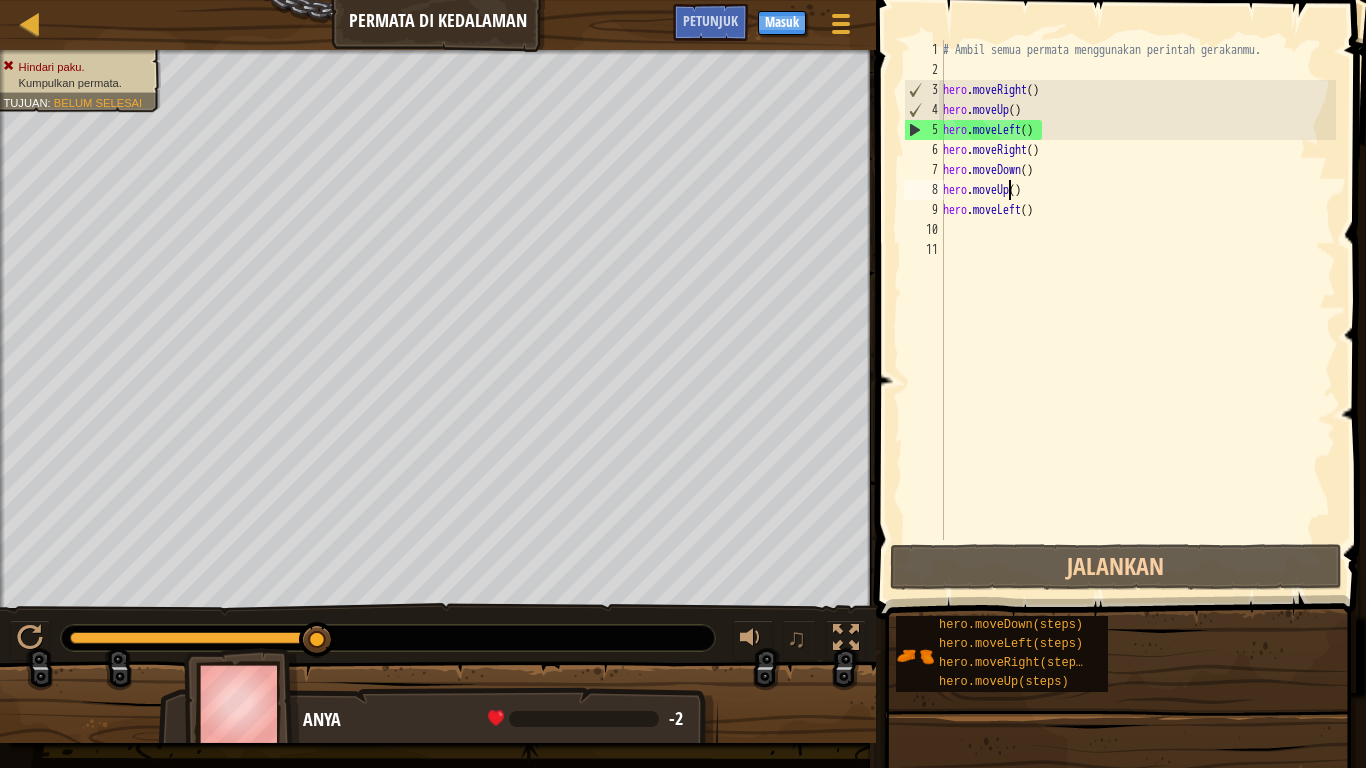 click on "# Ambil semua permata menggunakan perintah gerakanmu. hero . moveRight ( ) hero . moveUp ( ) hero . moveLeft ( ) hero . moveRight ( ) hero . moveDown ( ) hero . moveUp ( ) hero . moveLeft ( )" at bounding box center [1137, 310] 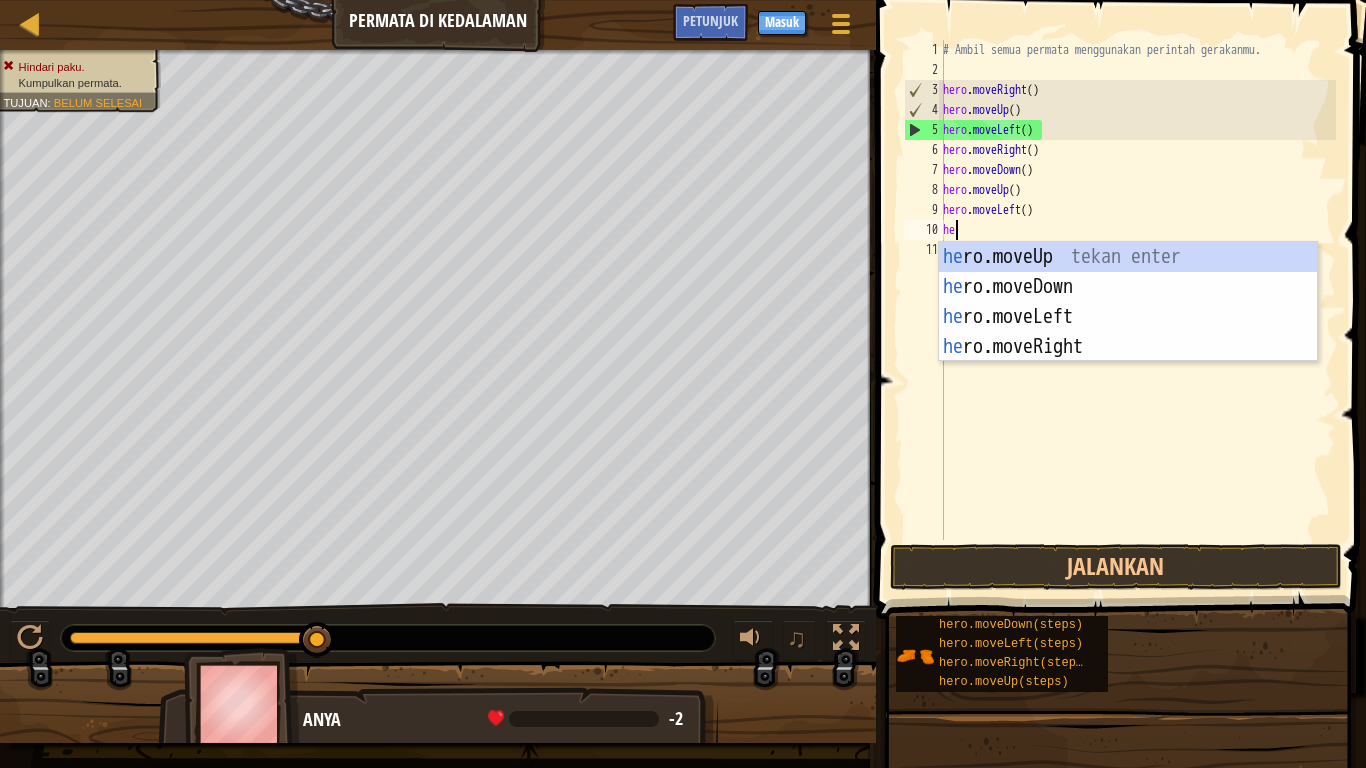 type on "her" 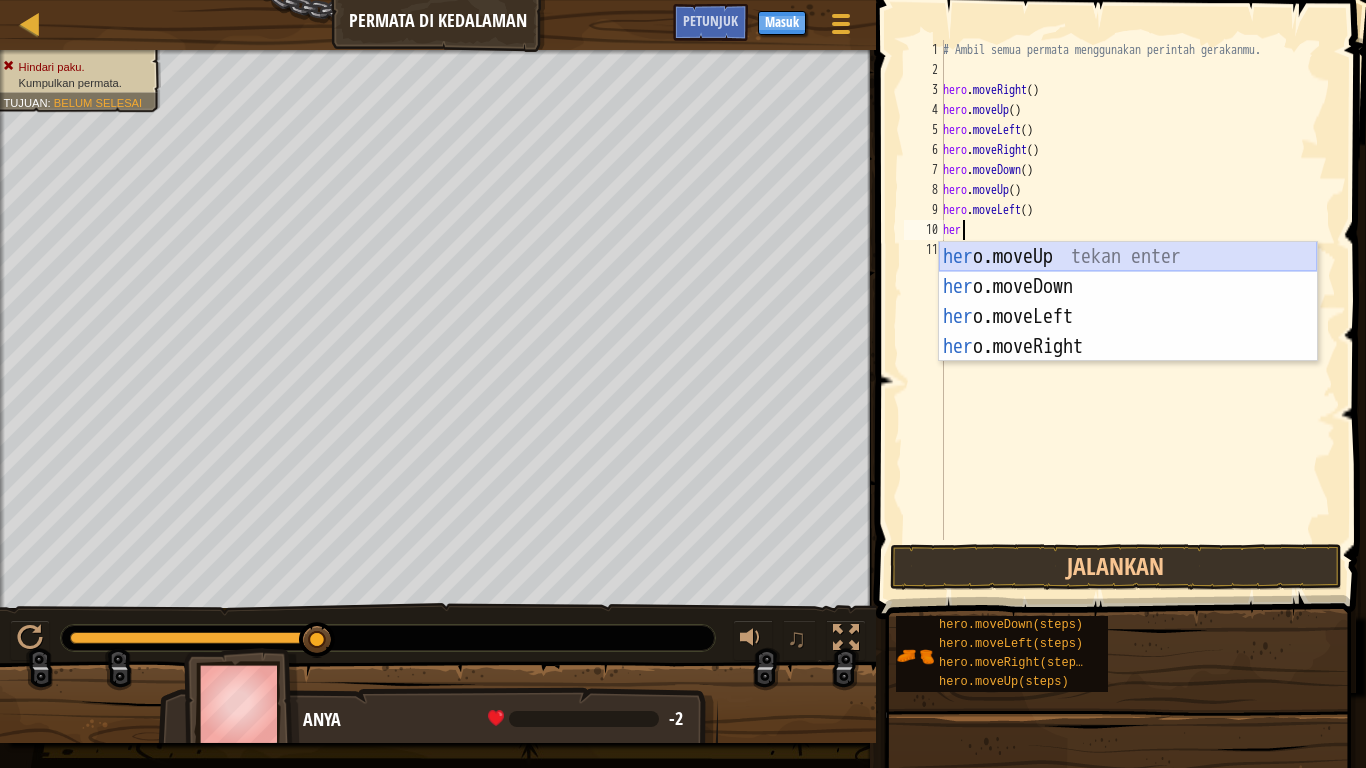 click on "her o.moveUp tekan enter her o.moveDown tekan enter her o.moveLeft tekan enter her o.moveRight tekan enter" at bounding box center [1128, 332] 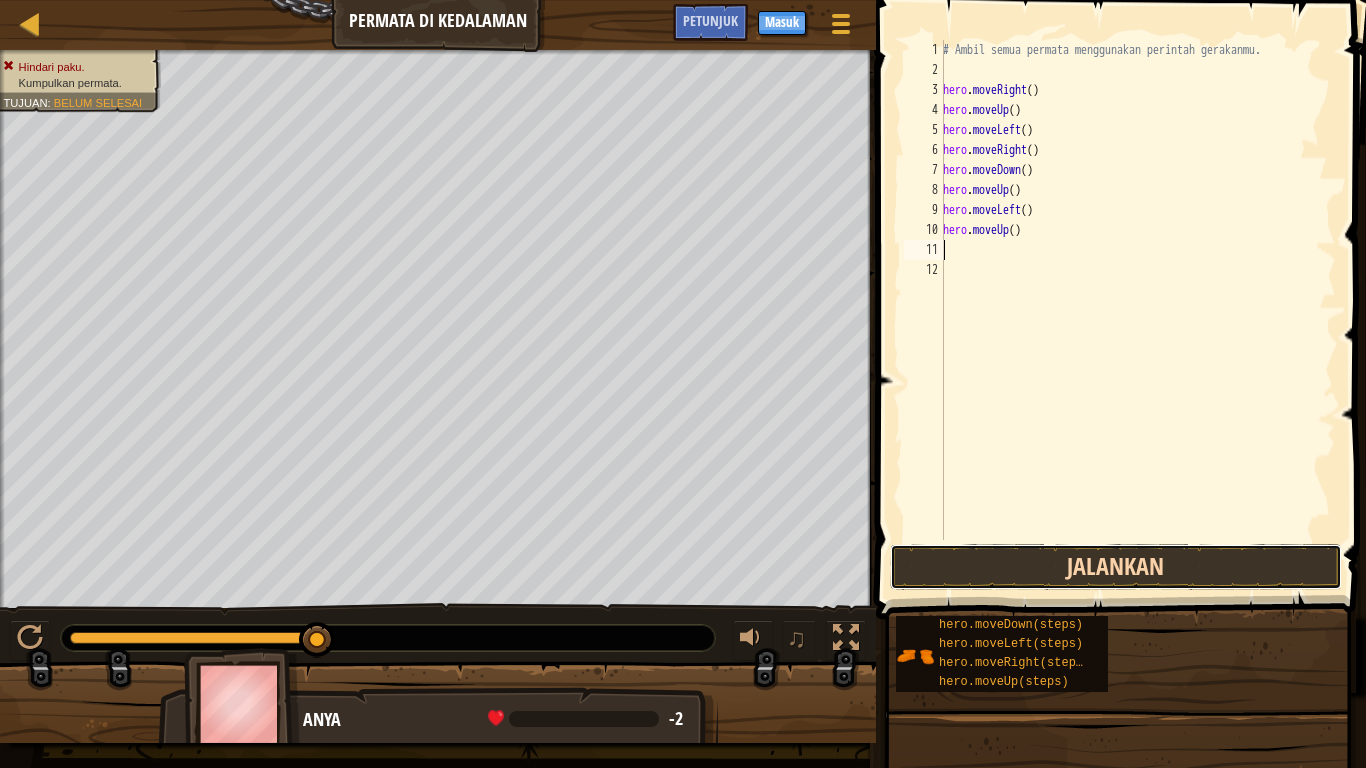 click on "Jalankan" at bounding box center [1116, 567] 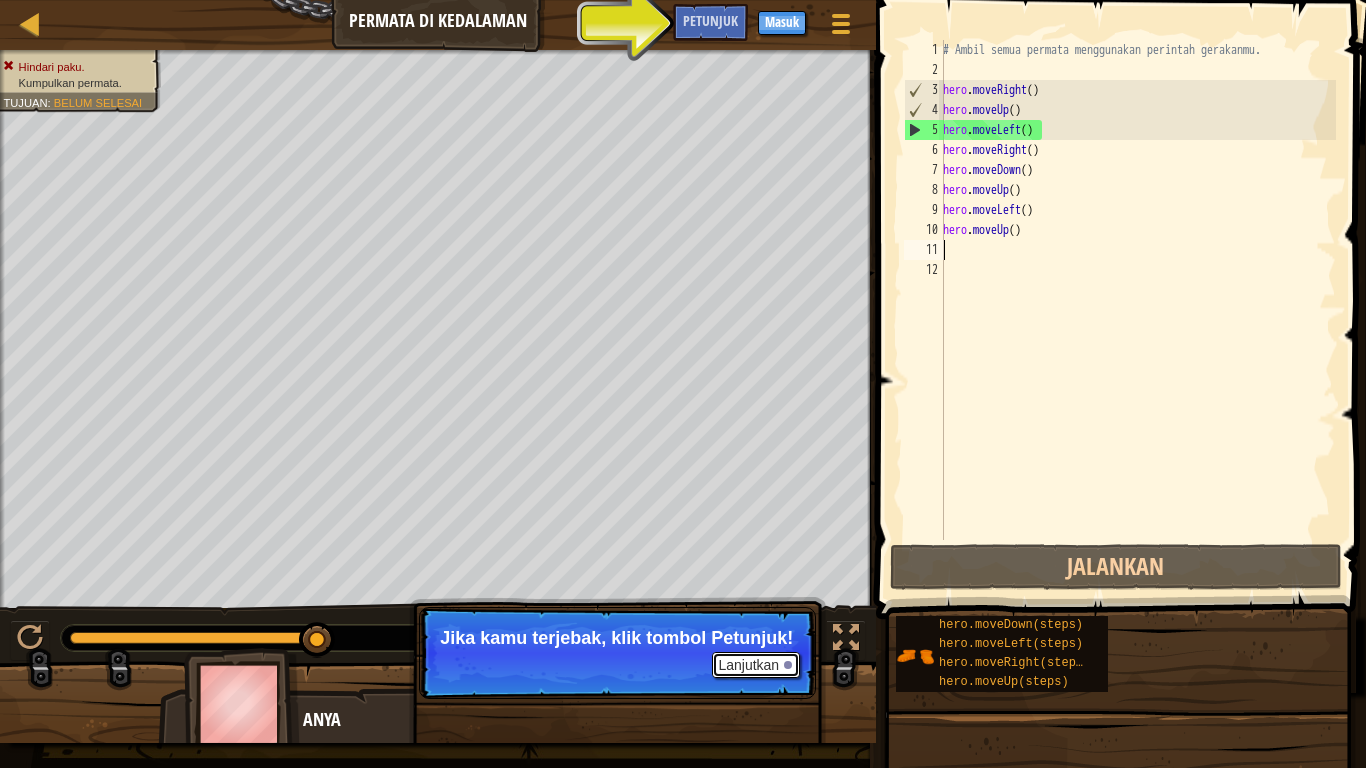click on "Lanjutkan" at bounding box center [756, 665] 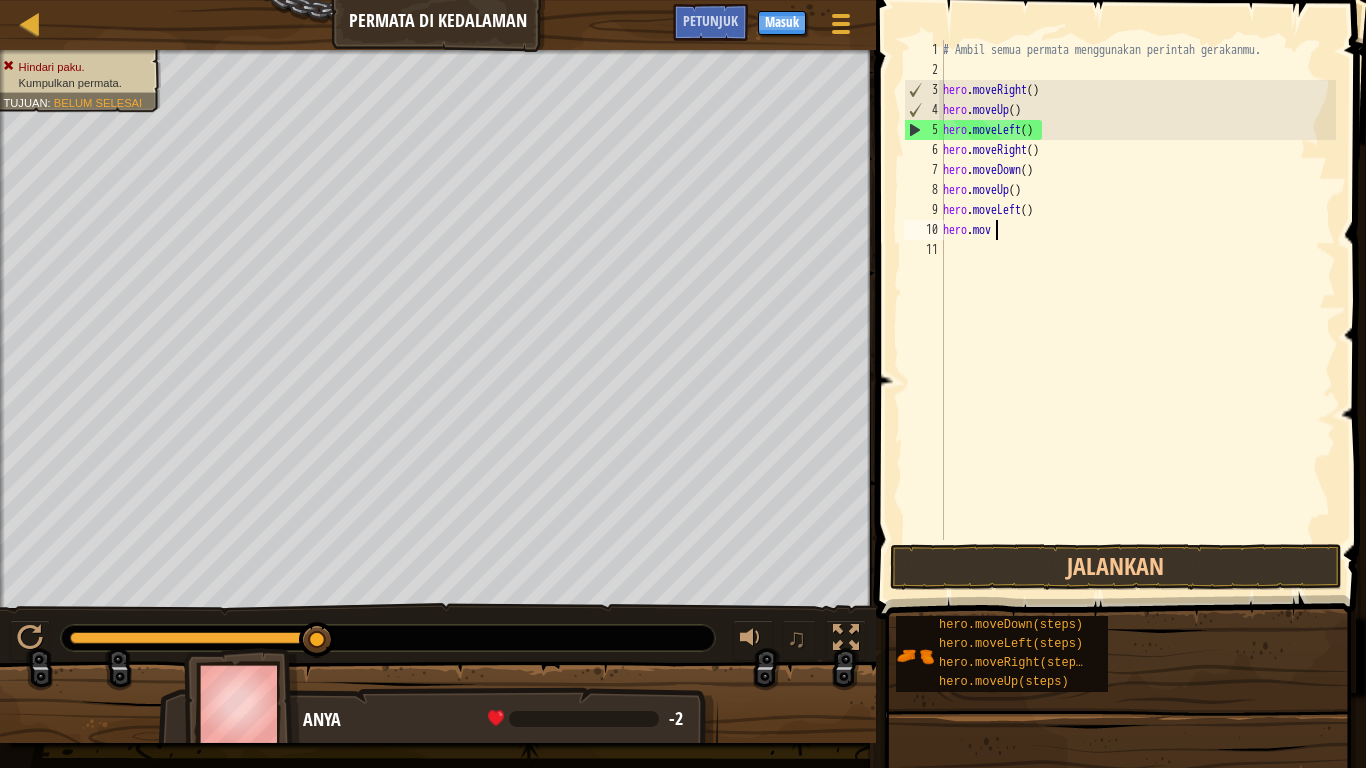 type on "h" 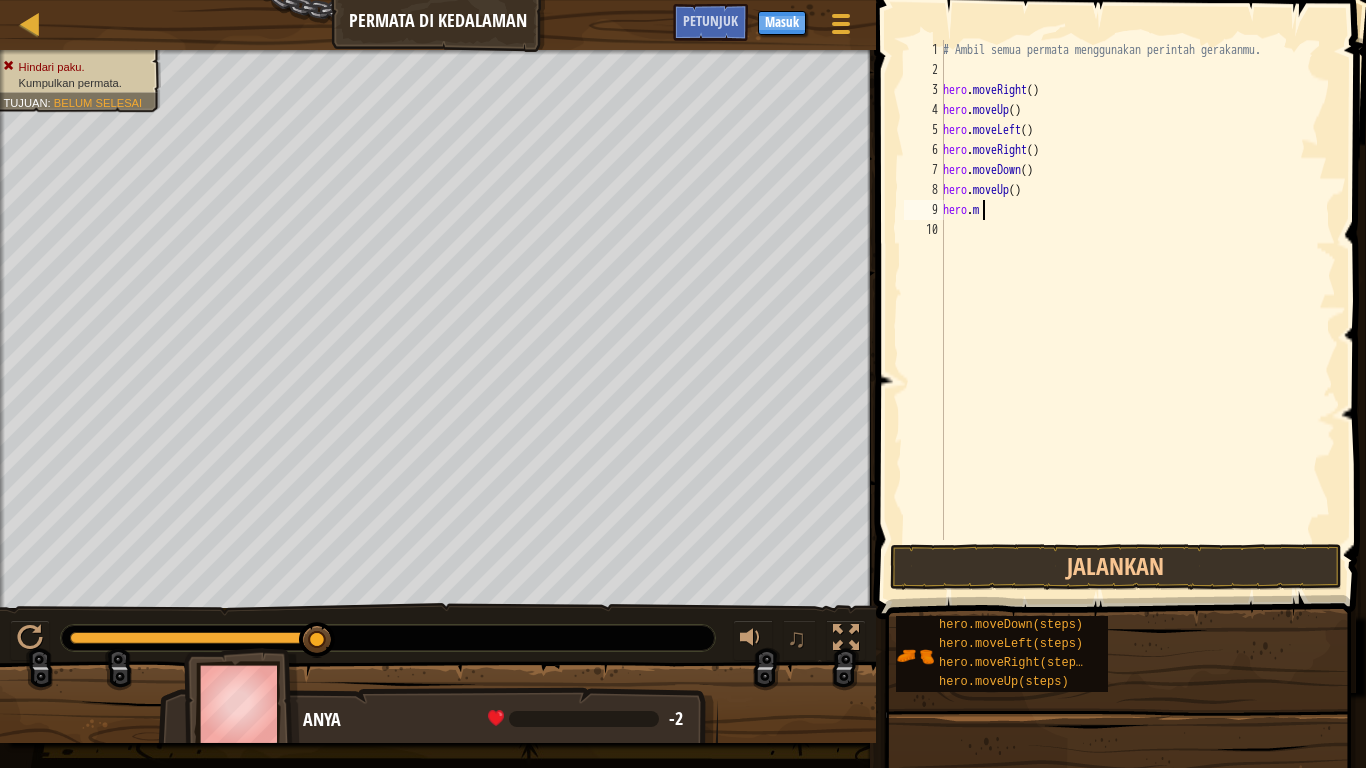 type on "h" 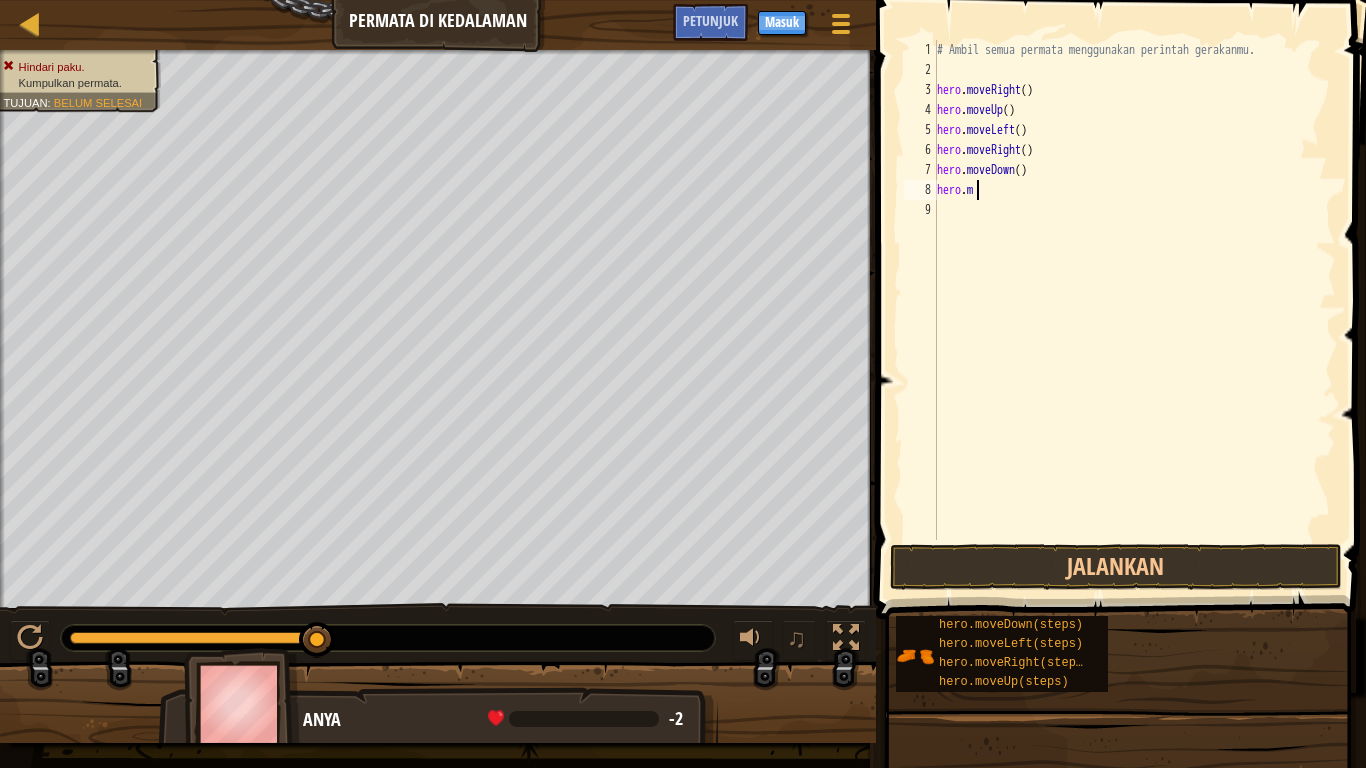 type on "h" 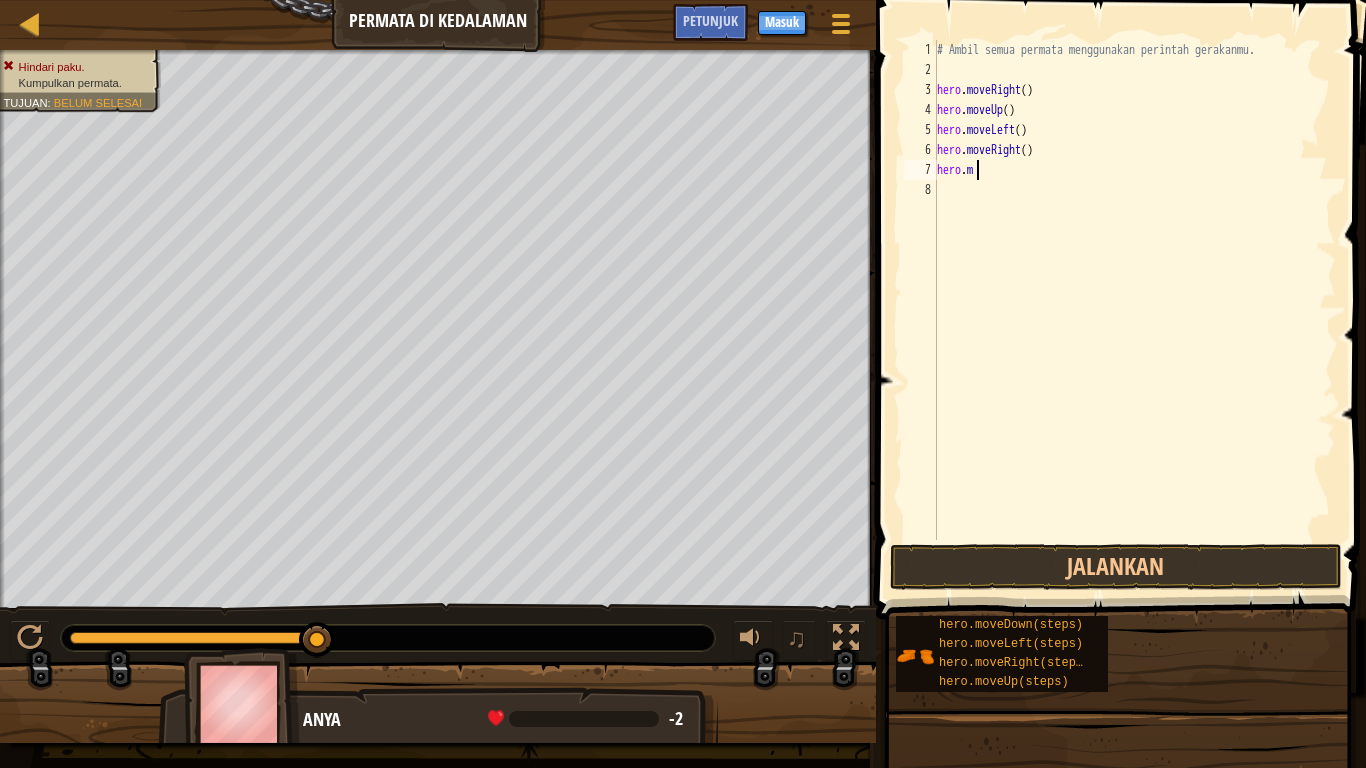 type on "h" 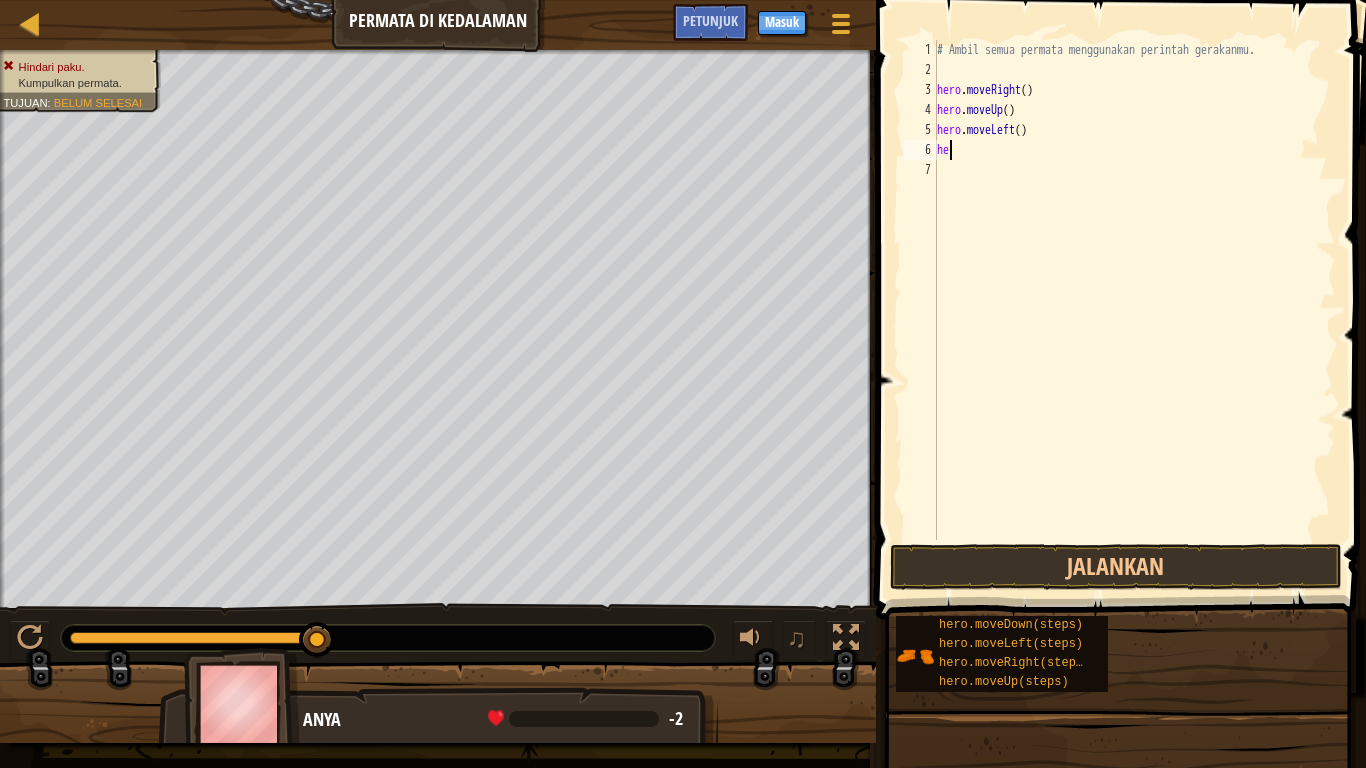 type on "h" 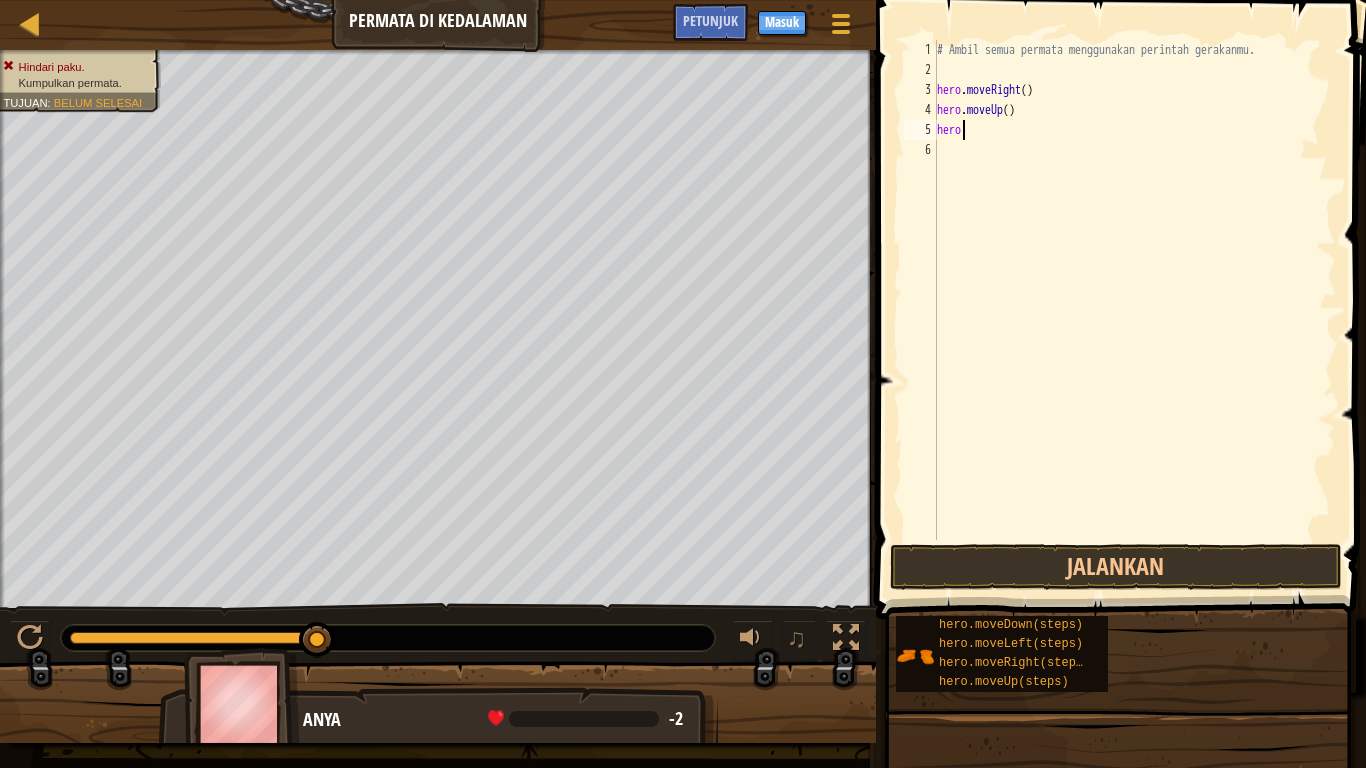type on "h" 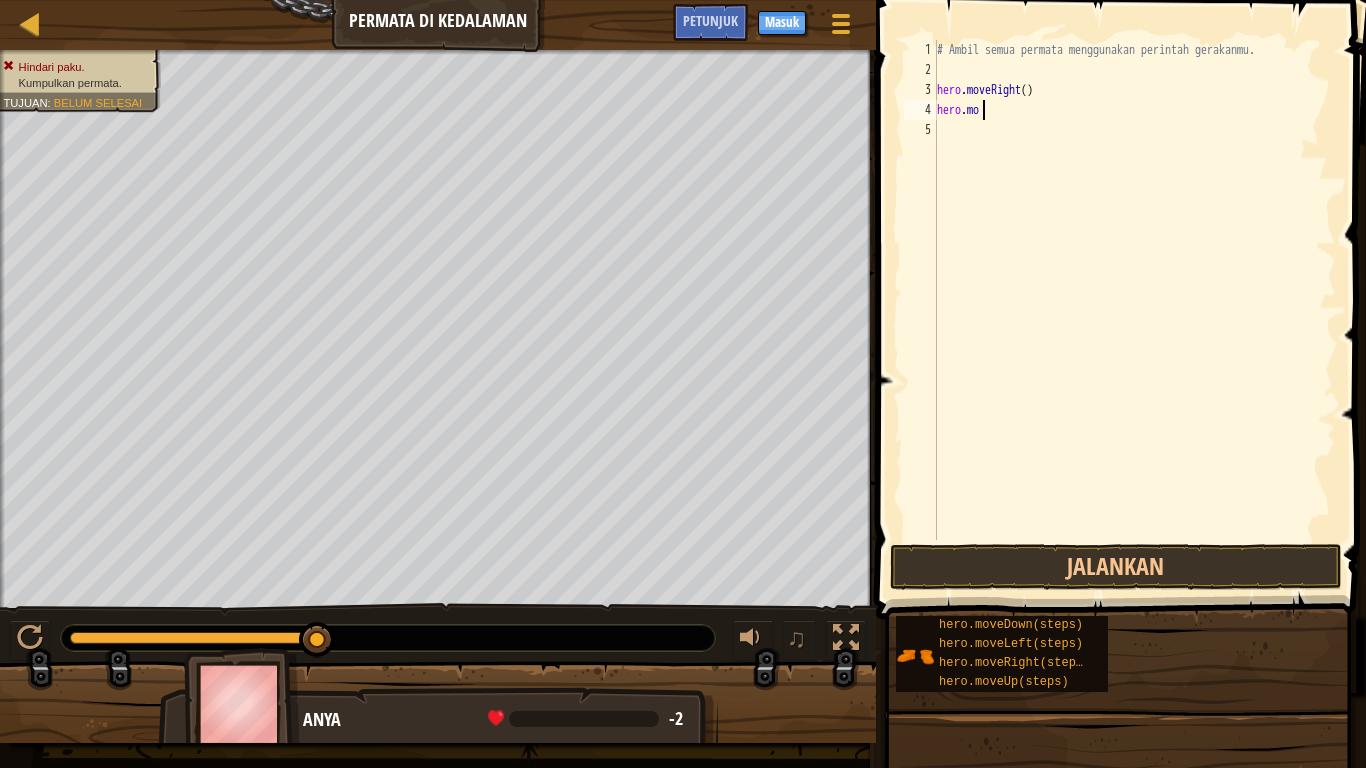 type on "h" 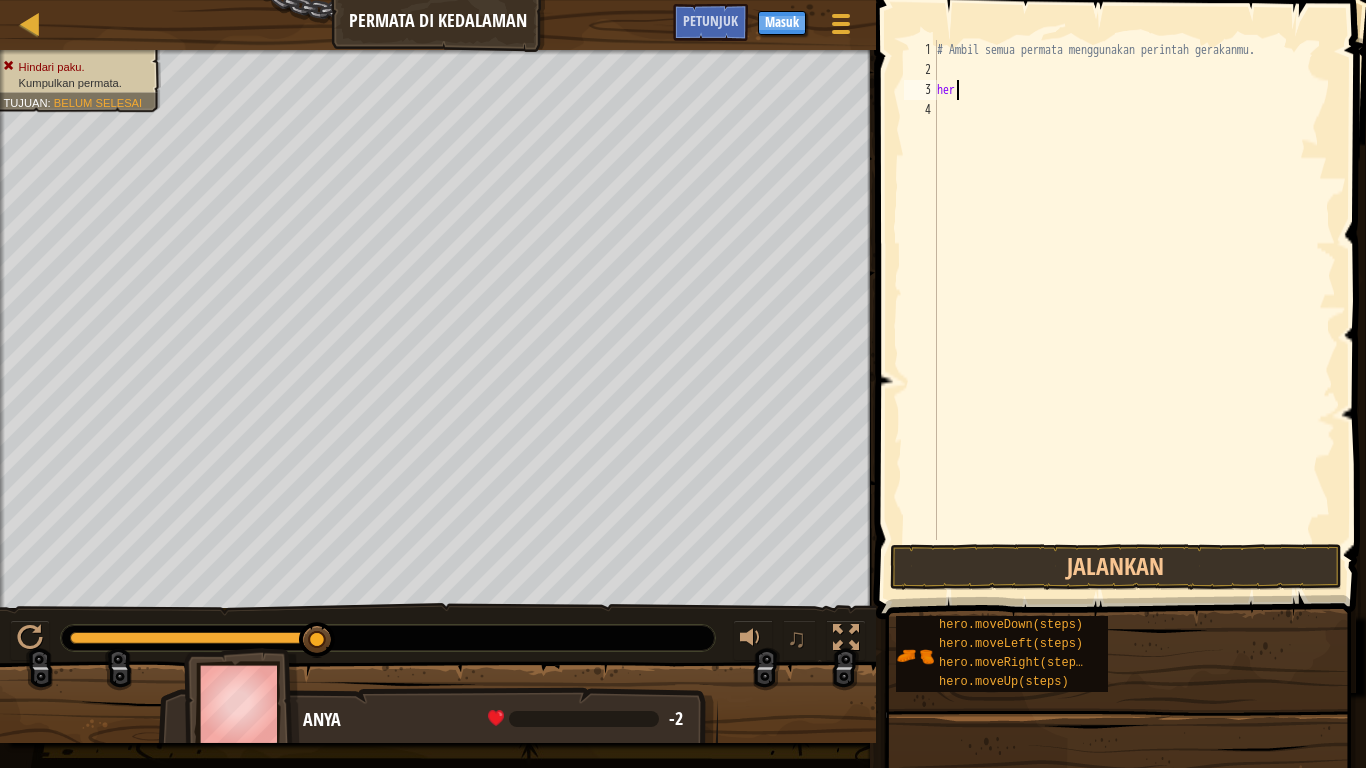 type on "h" 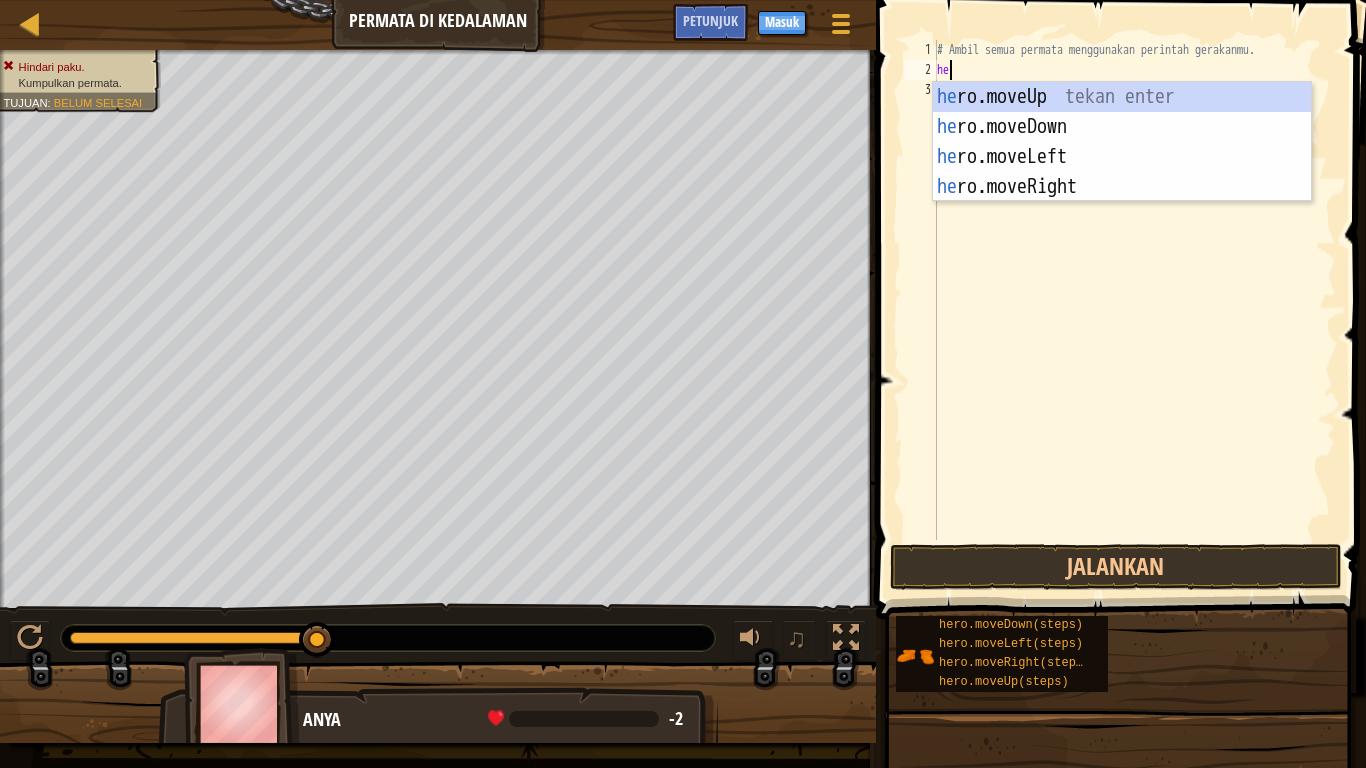 type on "her" 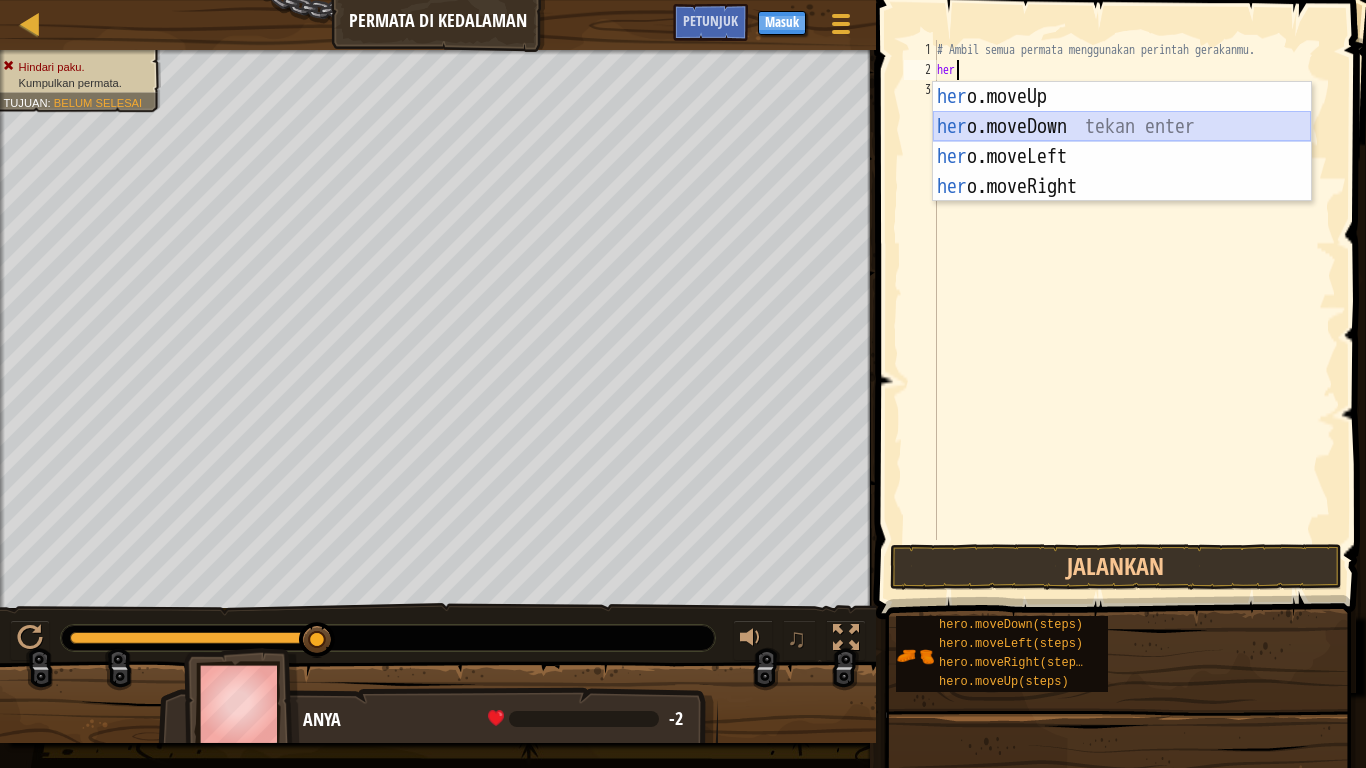 click on "her o.moveUp tekan enter her o.moveDown tekan enter her o.moveLeft tekan enter her o.moveRight tekan enter" at bounding box center (1122, 172) 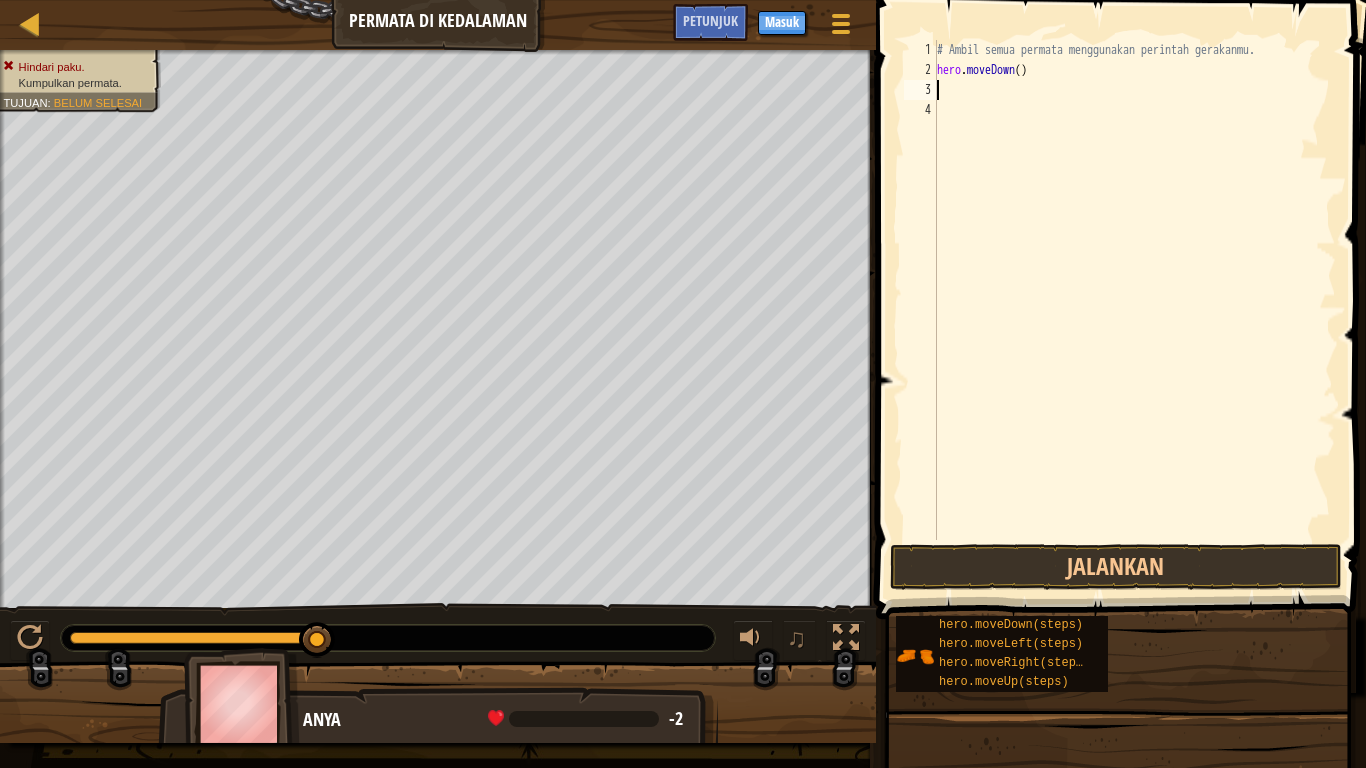 scroll, scrollTop: 9, scrollLeft: 0, axis: vertical 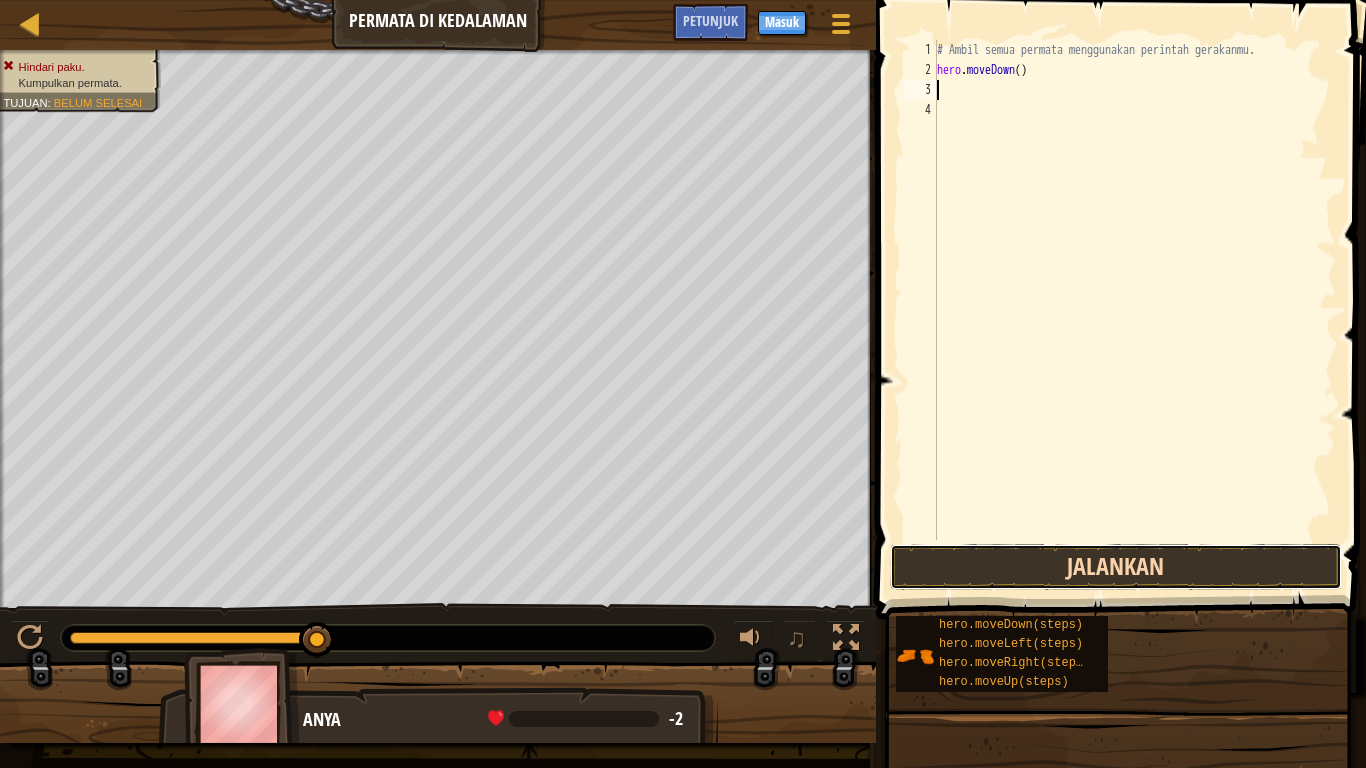 click on "Jalankan" at bounding box center (1116, 567) 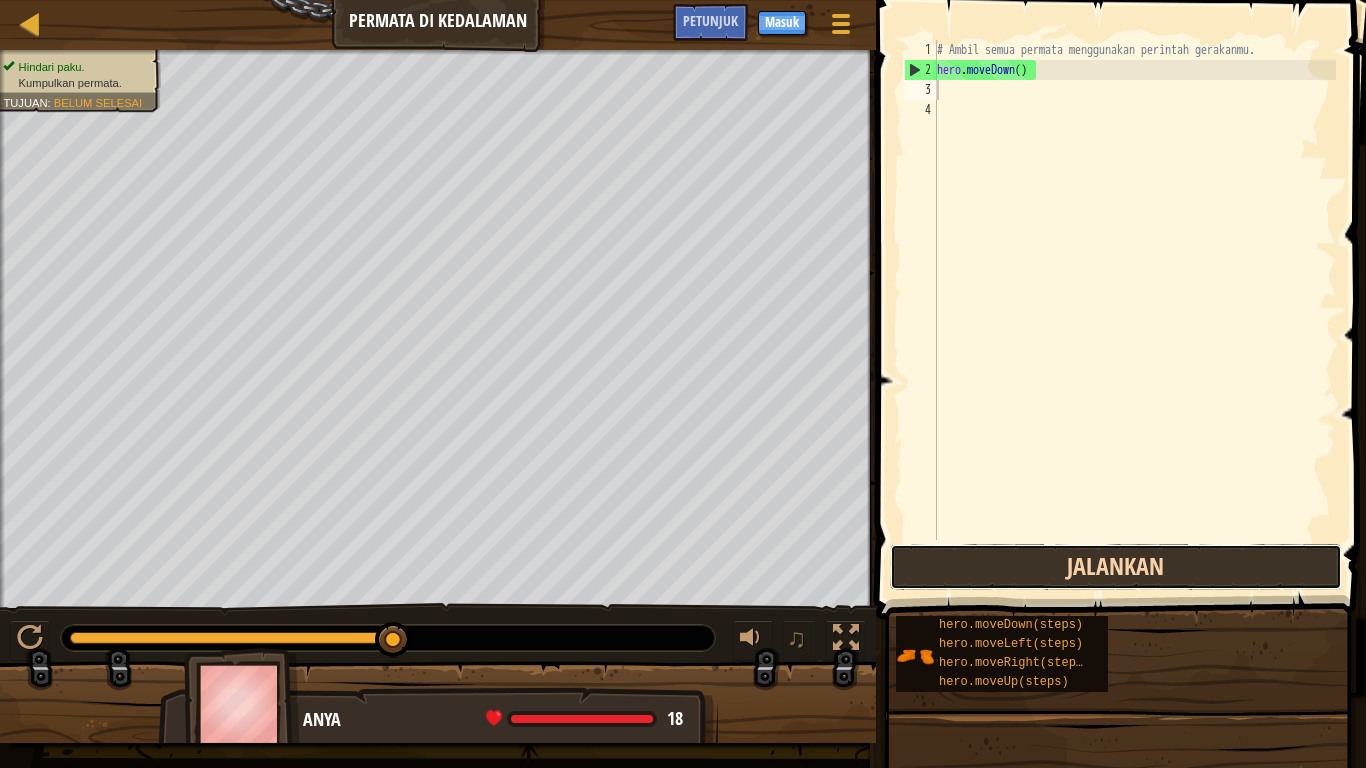 click on "Jalankan" at bounding box center (1116, 567) 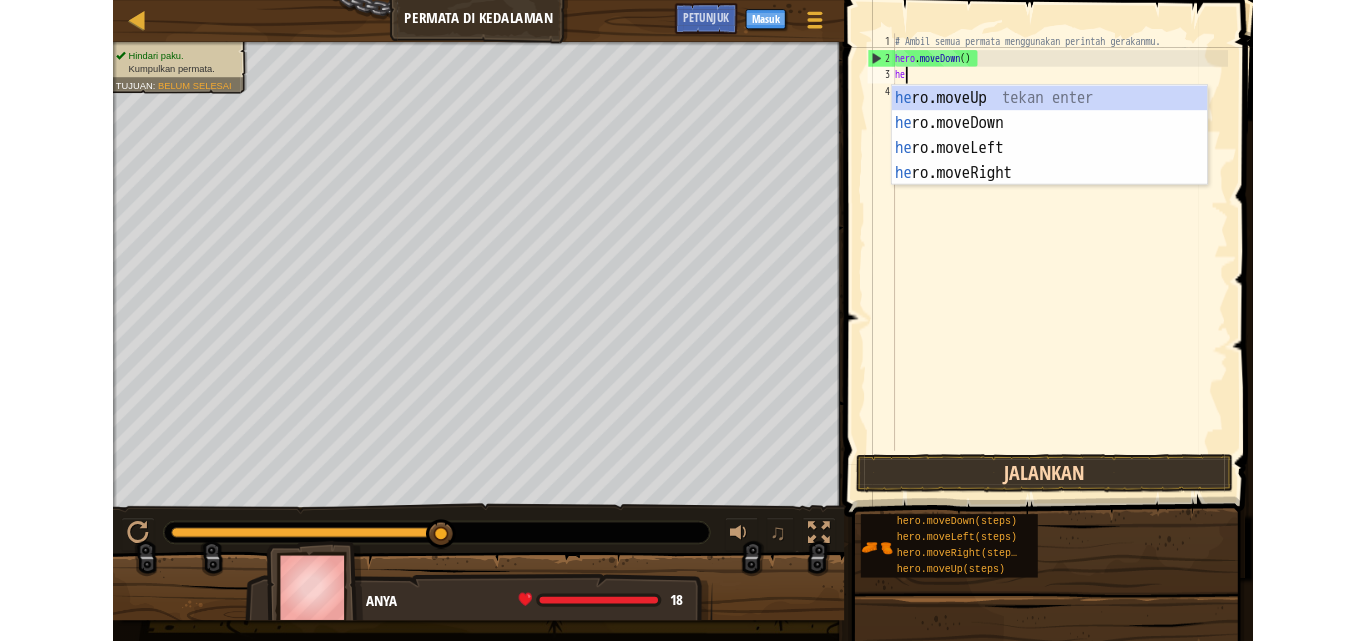 scroll, scrollTop: 9, scrollLeft: 1, axis: both 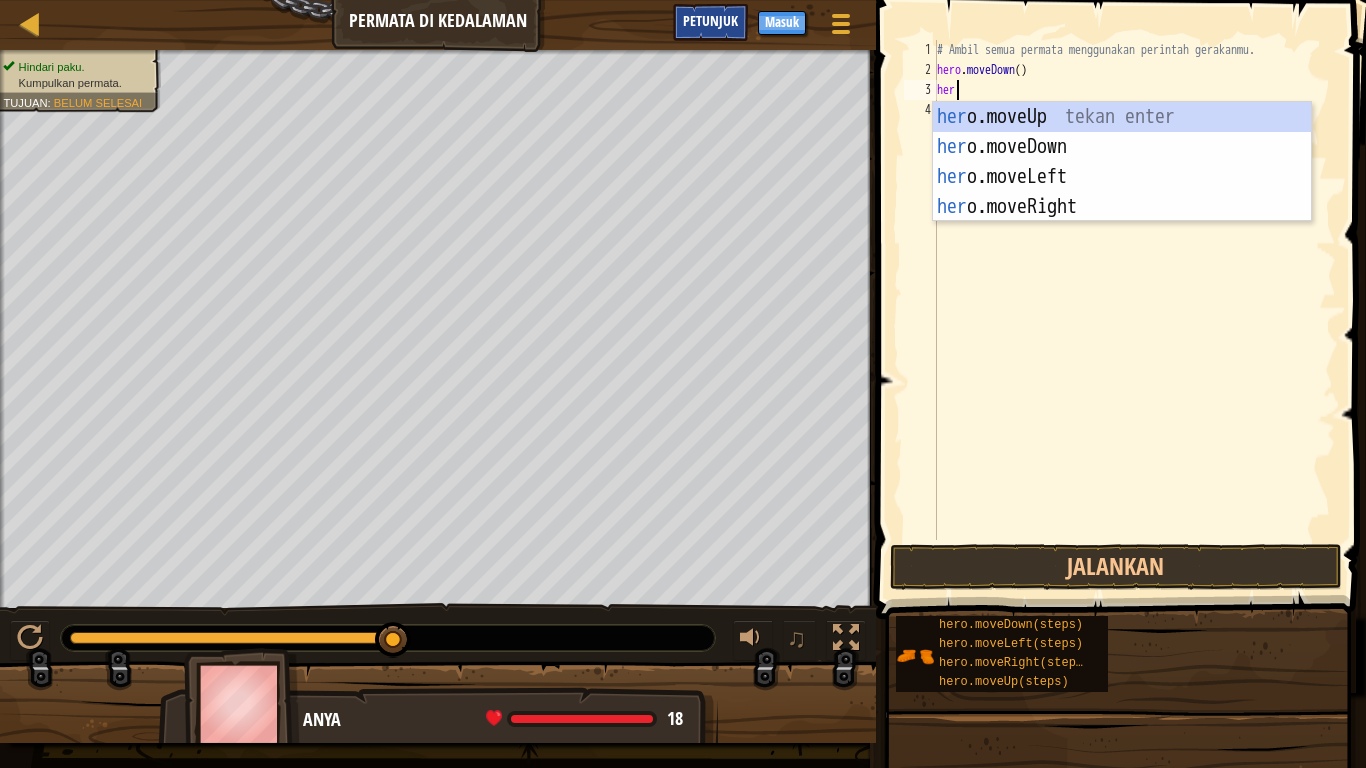 type on "her" 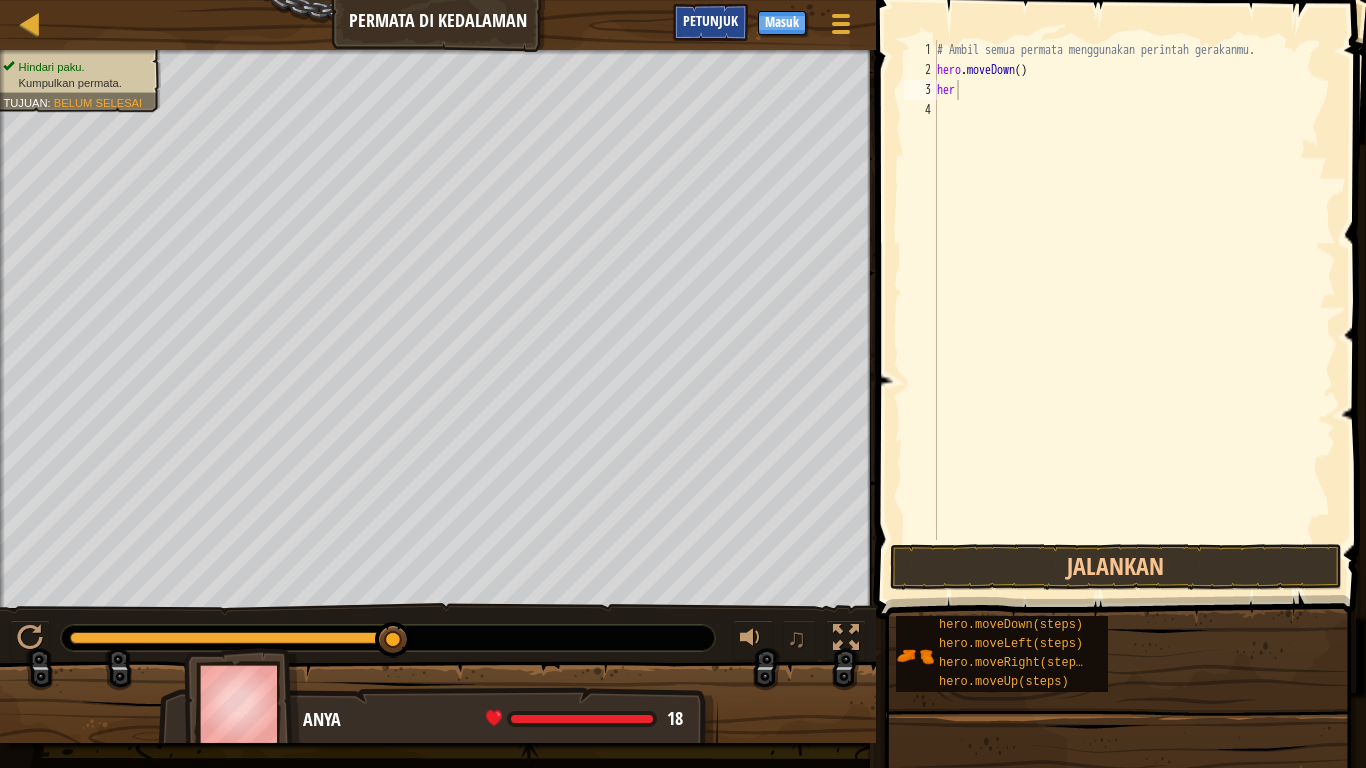 click on "Petunjuk" at bounding box center [710, 20] 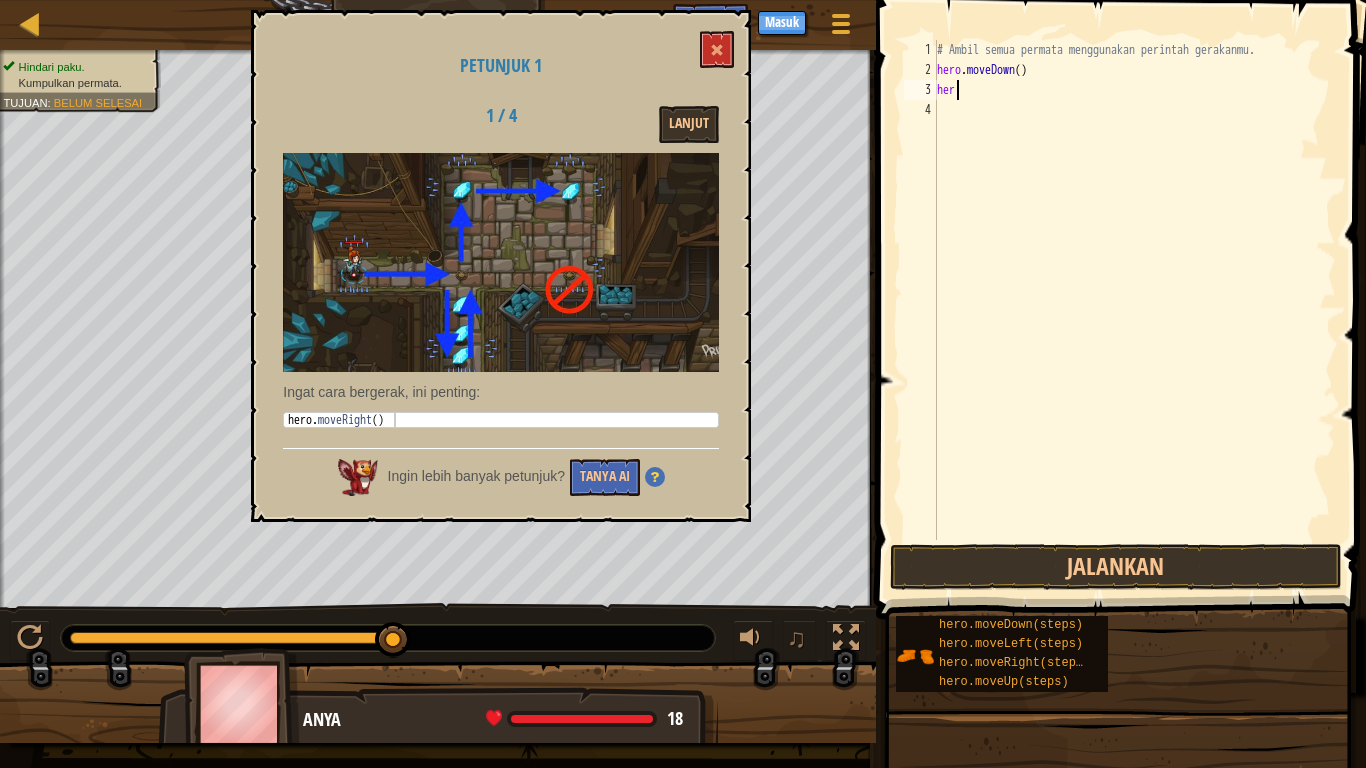 type on "hero.moveRight()" 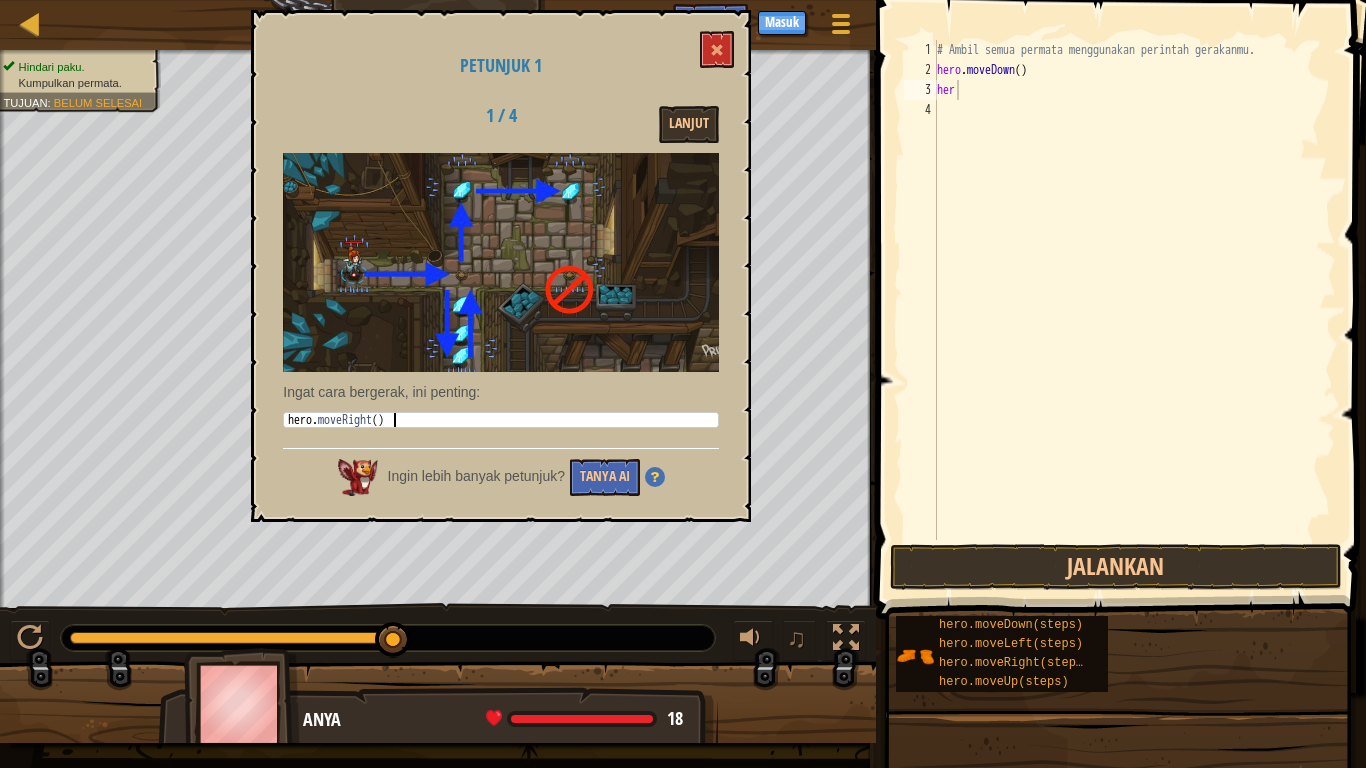 click on "hero . moveRight ( )" at bounding box center [501, 434] 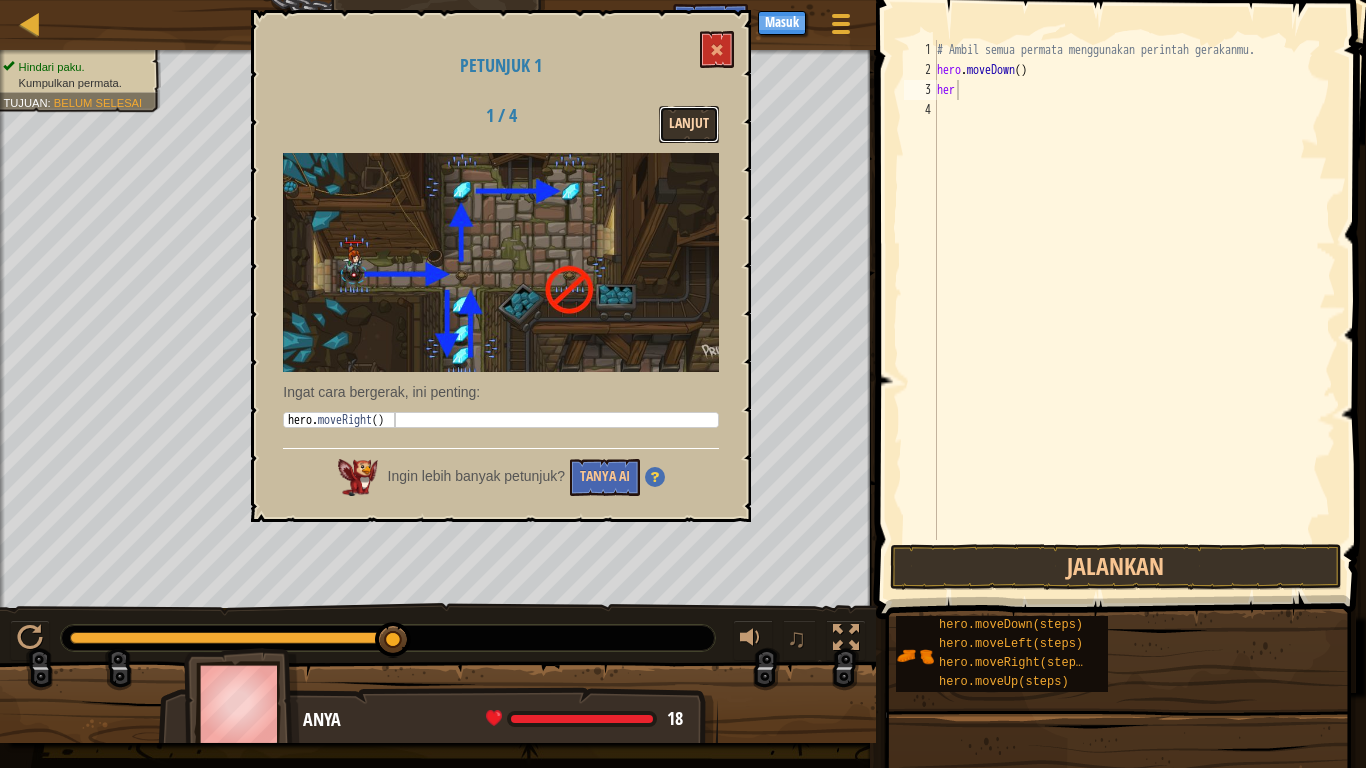 click on "Lanjut" at bounding box center [689, 124] 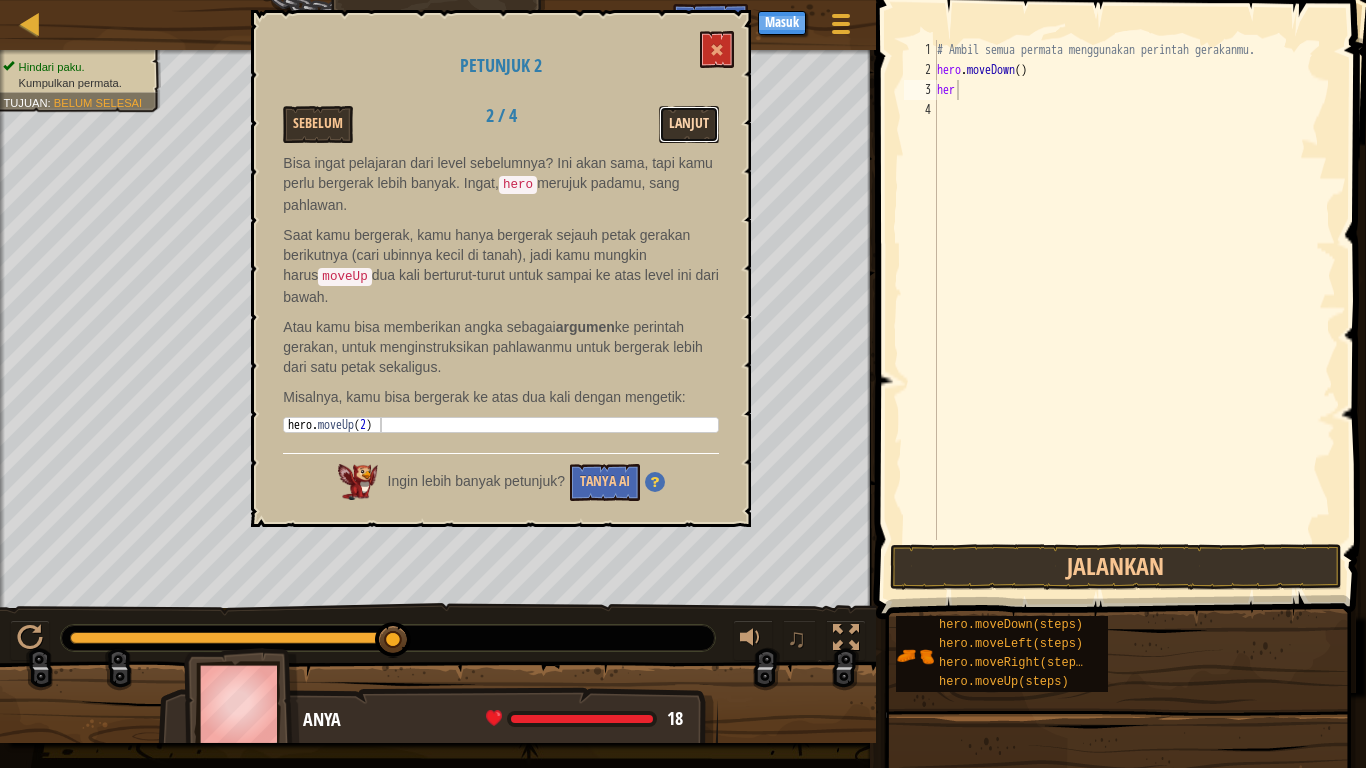 click on "Lanjut" at bounding box center (689, 124) 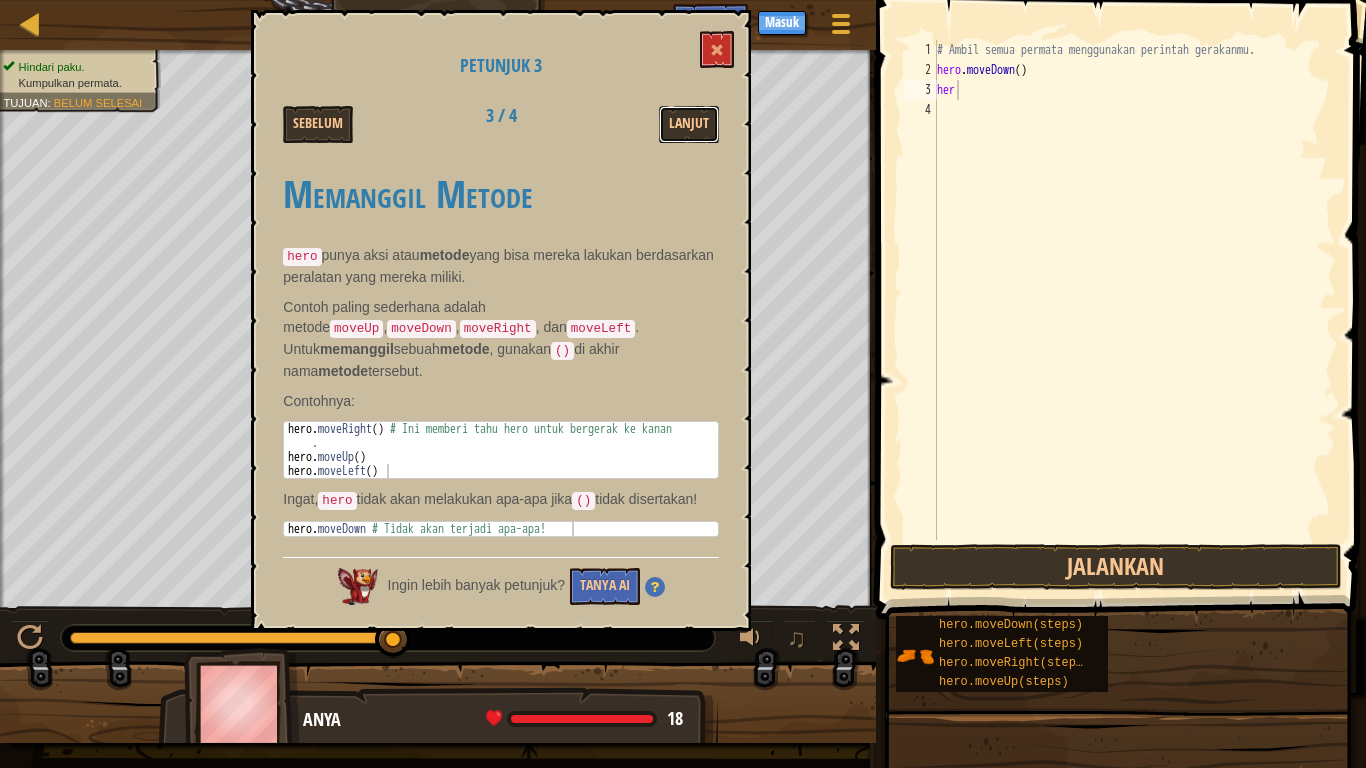 click on "Lanjut" at bounding box center (689, 124) 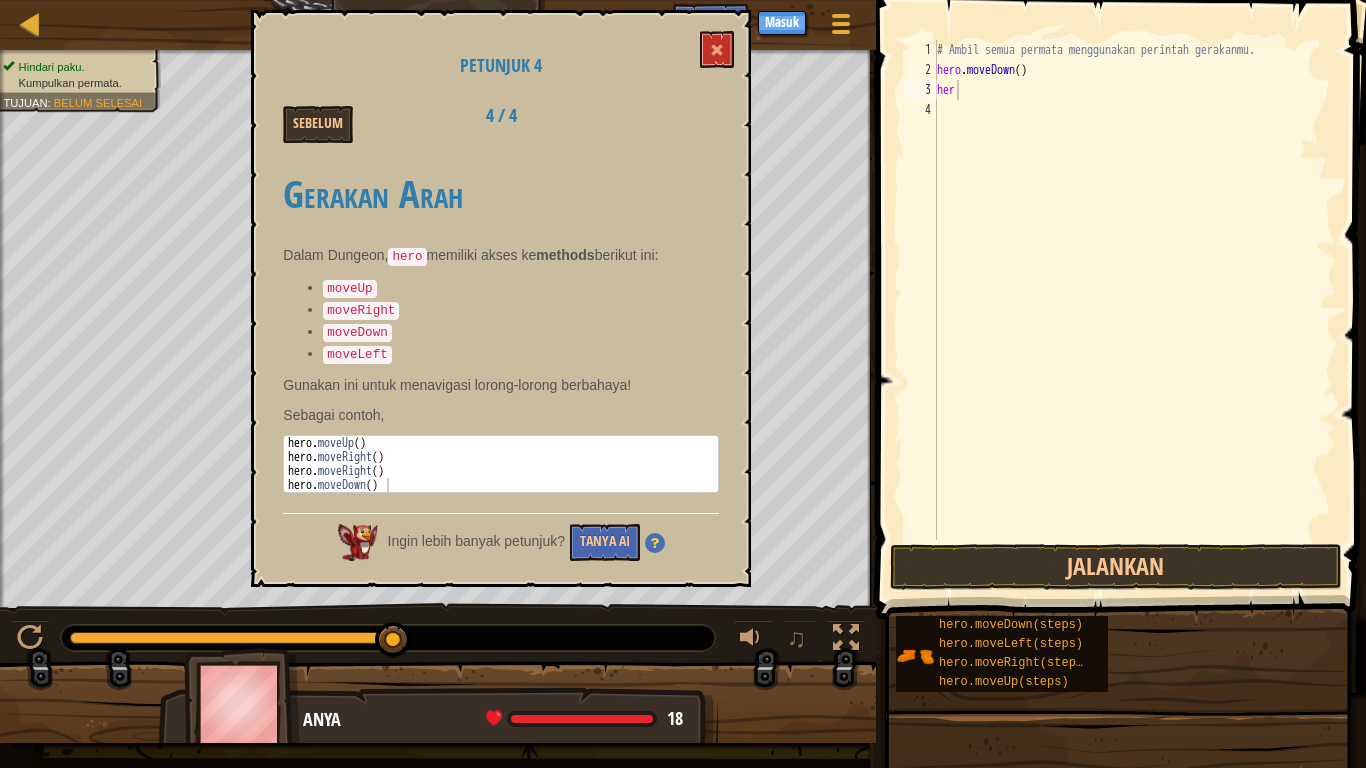 click on "Sebelum 4 / 4" at bounding box center [501, 124] 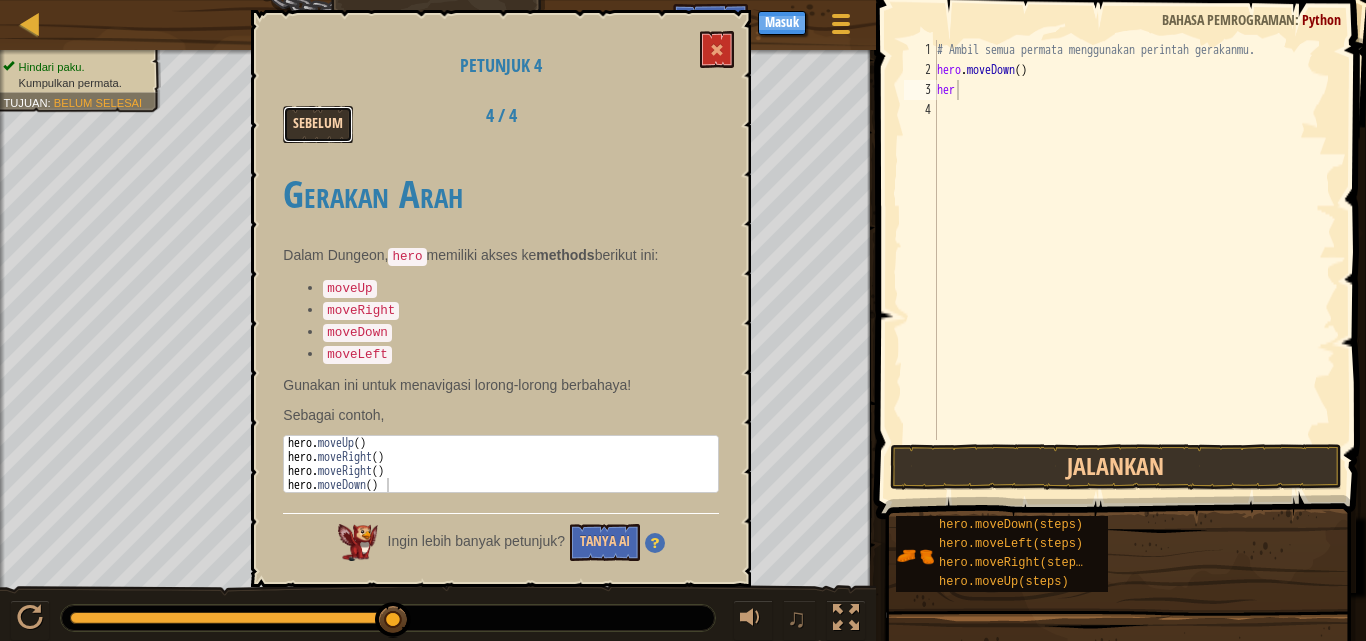 click on "Sebelum" at bounding box center (318, 124) 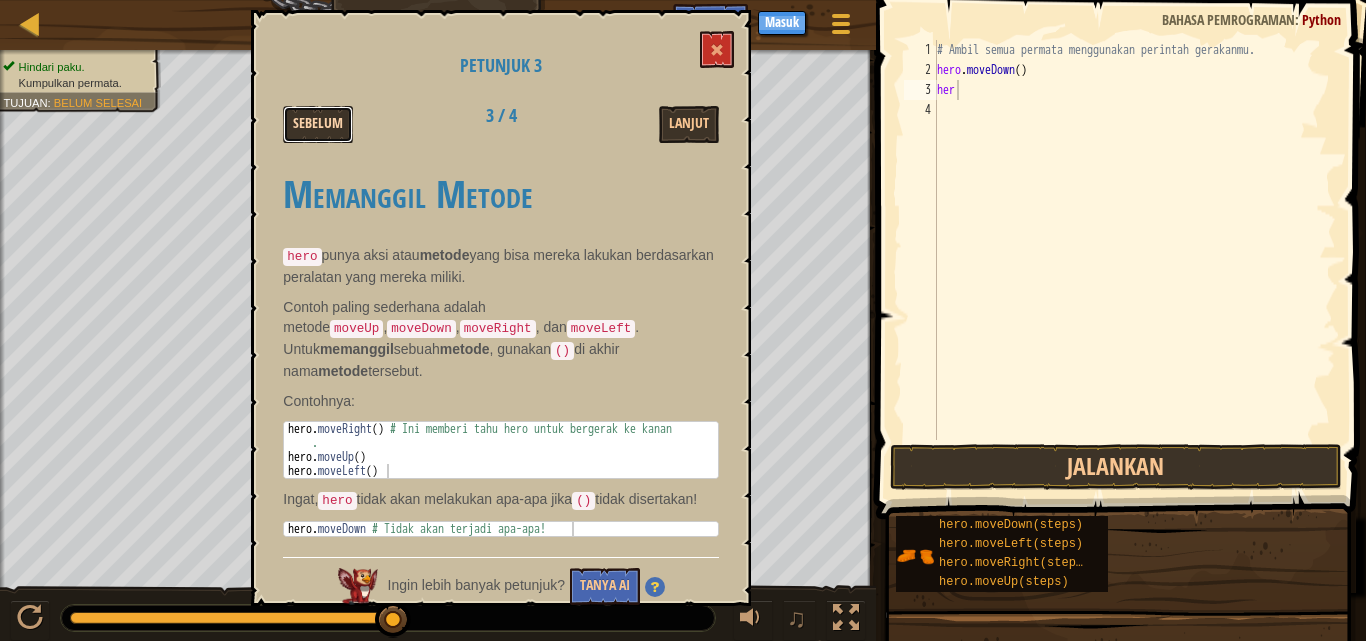 click on "Sebelum" at bounding box center (318, 124) 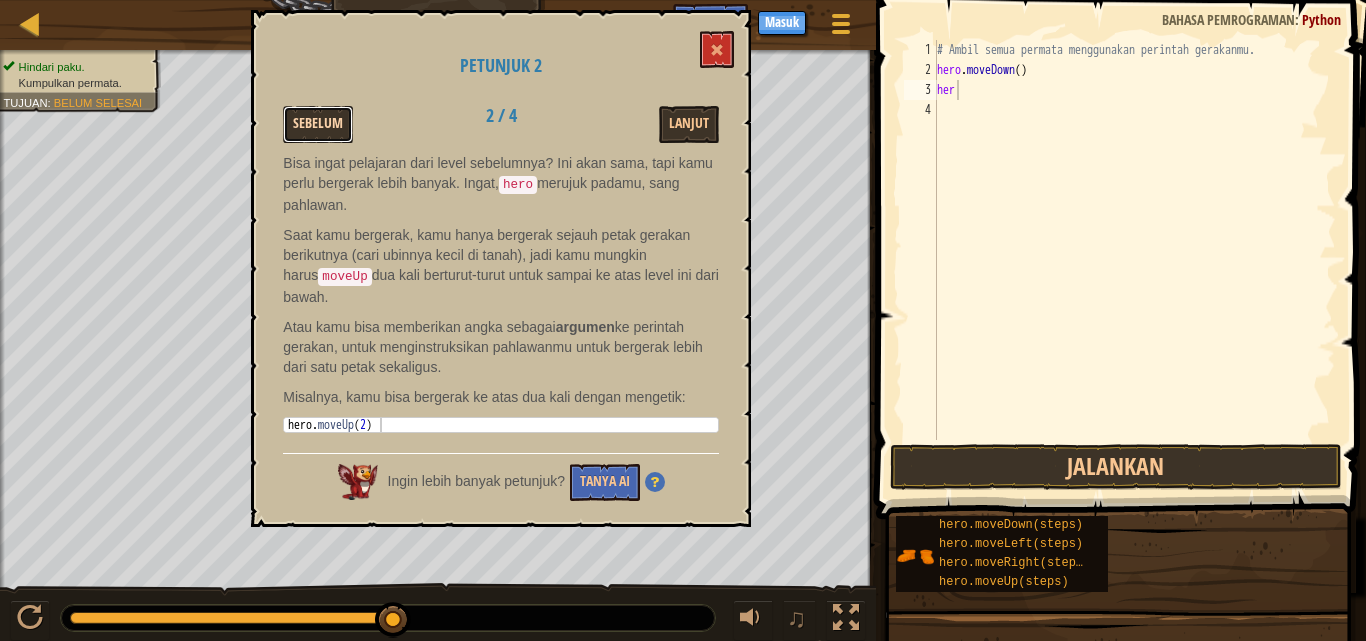 click on "Sebelum" at bounding box center (318, 124) 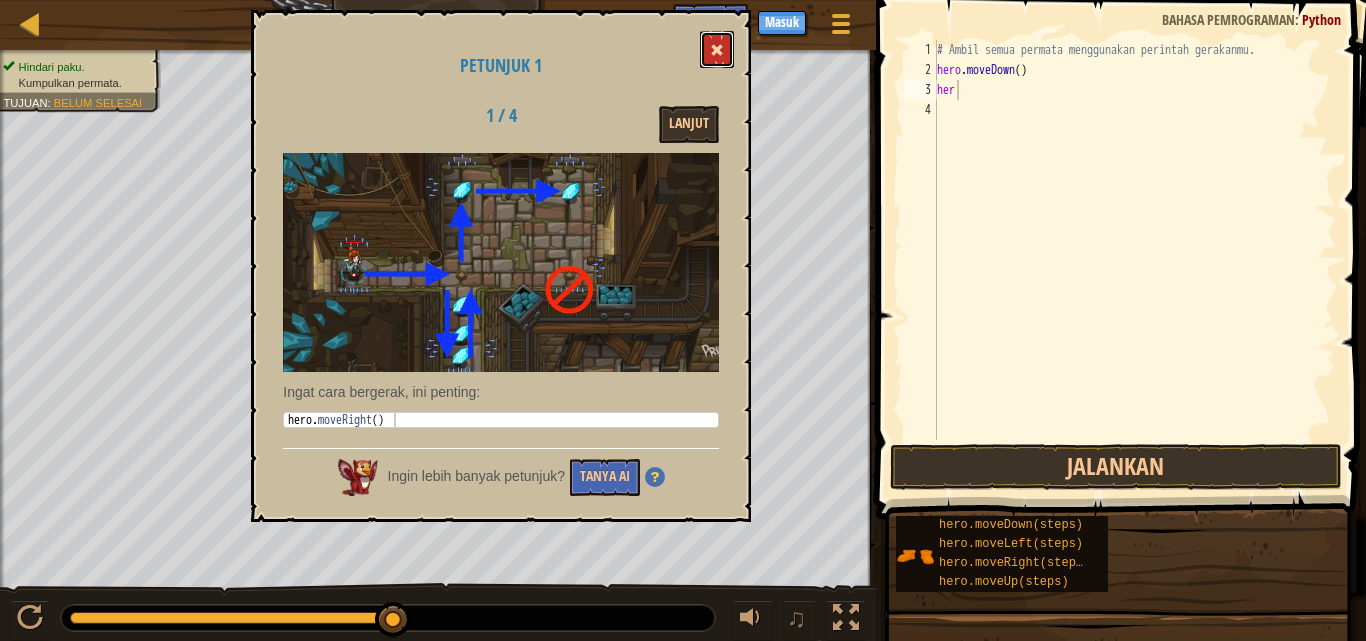 click at bounding box center [717, 50] 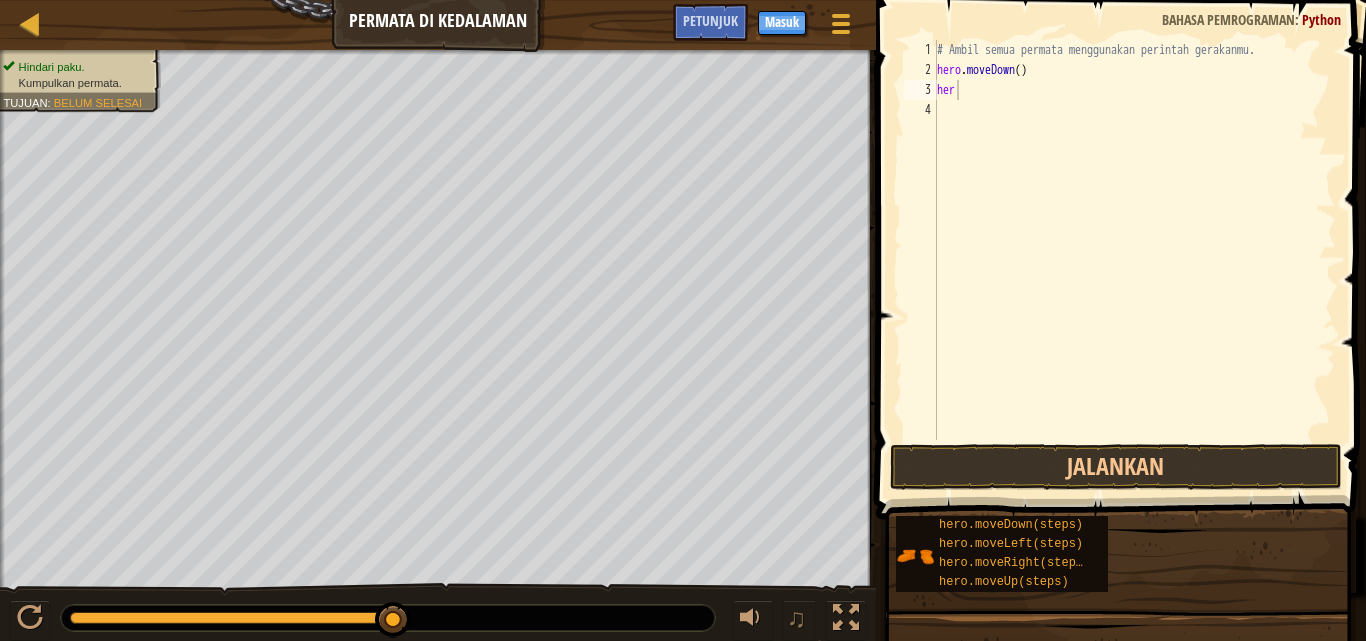 click on "# Ambil semua permata menggunakan perintah gerakanmu. hero . moveDown ( ) her" at bounding box center (1134, 260) 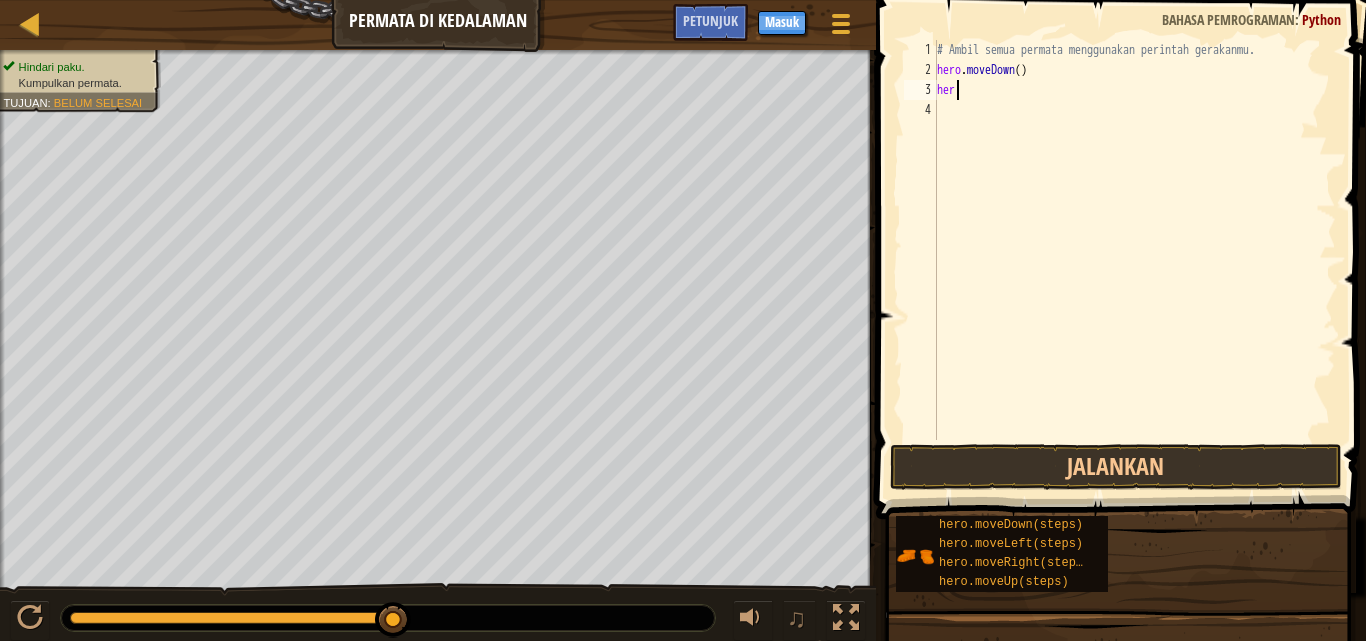 click on "# Ambil semua permata menggunakan perintah gerakanmu. hero . moveDown ( ) her" at bounding box center (1134, 260) 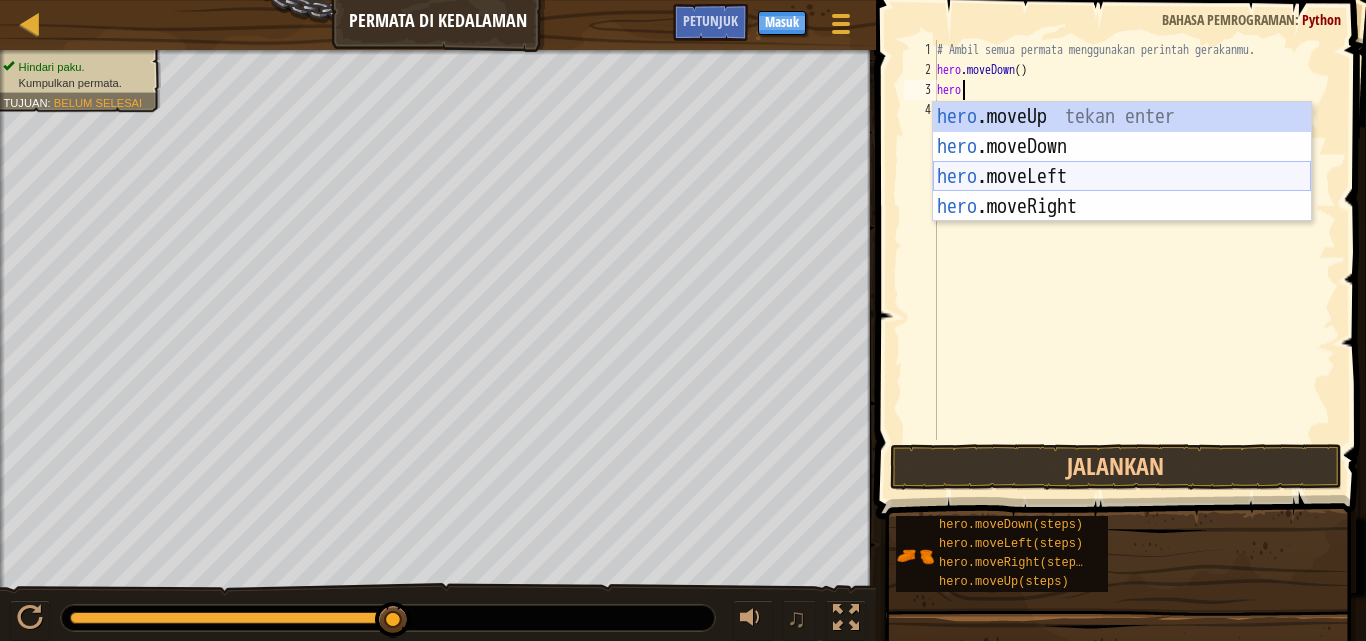 drag, startPoint x: 1063, startPoint y: 165, endPoint x: 1075, endPoint y: 159, distance: 13.416408 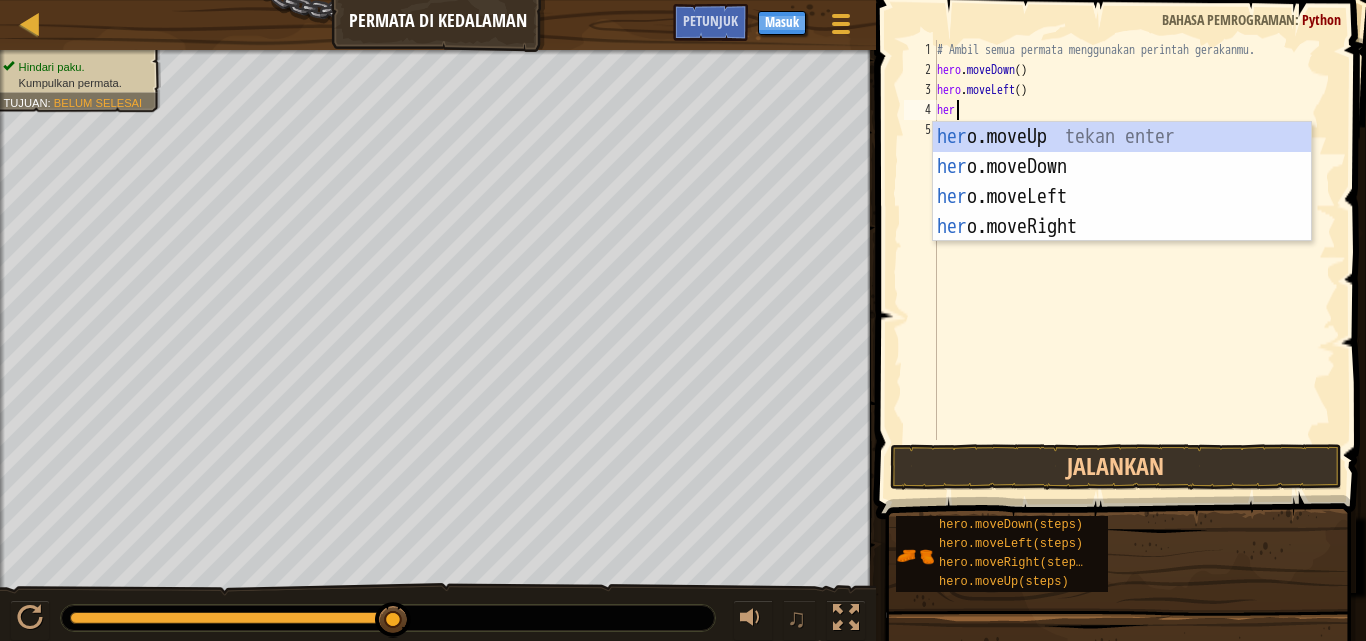 scroll, scrollTop: 9, scrollLeft: 1, axis: both 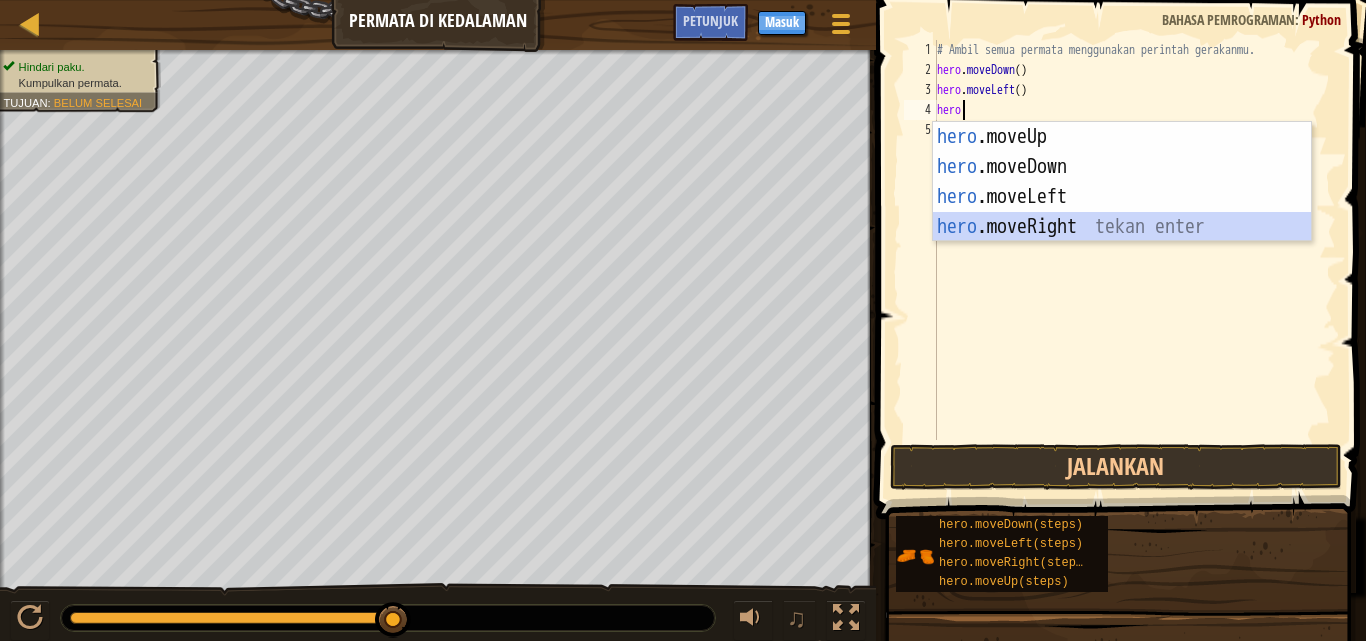 click on "hero .moveUp tekan enter hero .moveDown tekan enter hero .moveLeft tekan enter hero .moveRight tekan enter" at bounding box center [1122, 212] 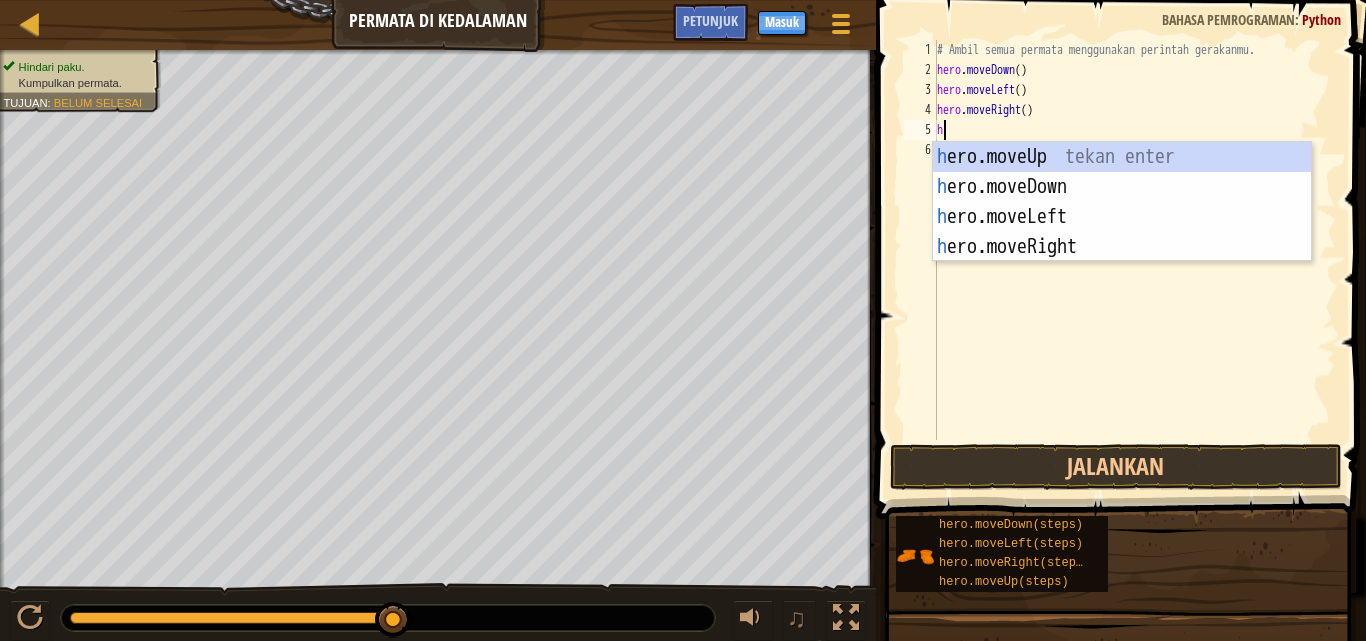 scroll, scrollTop: 9, scrollLeft: 1, axis: both 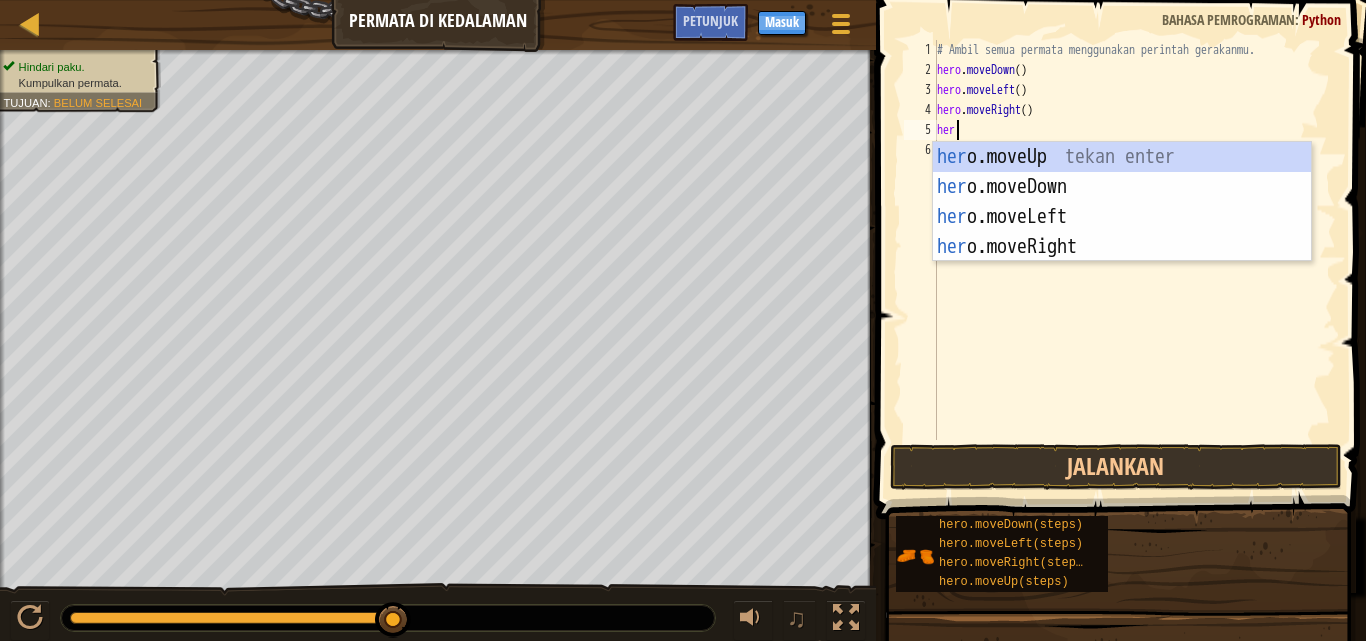 type on "hero" 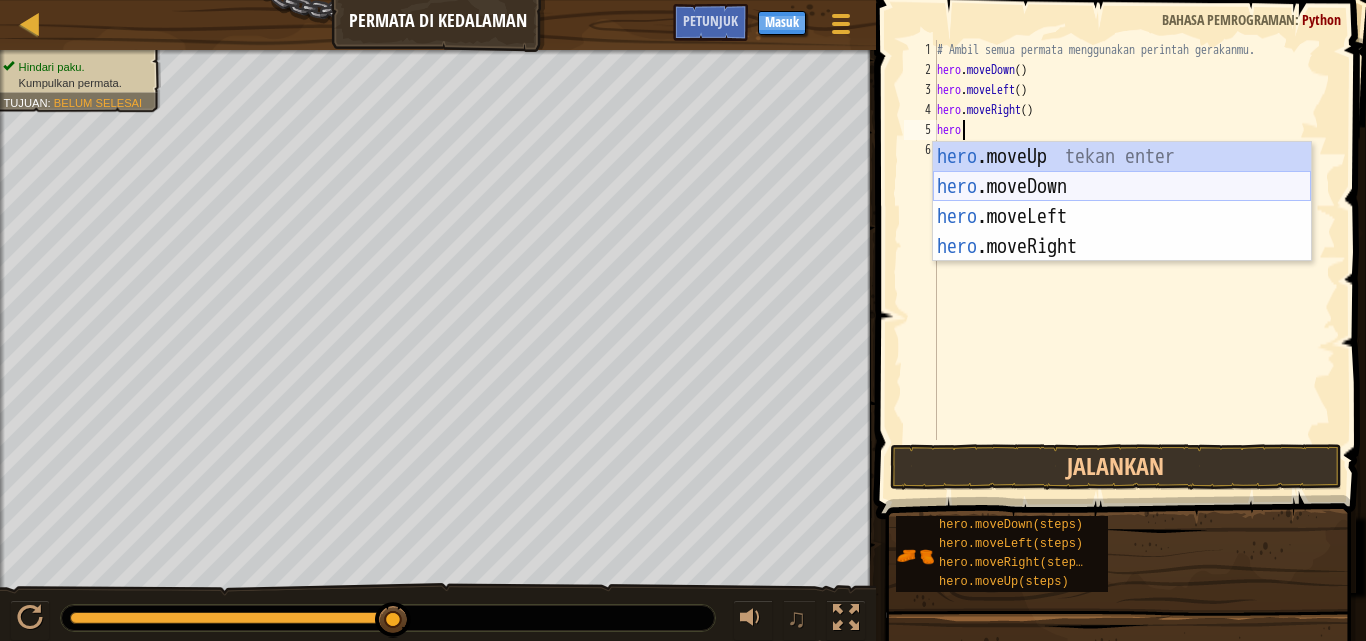 click on "hero .moveUp tekan enter hero .moveDown tekan enter hero .moveLeft tekan enter hero .moveRight tekan enter" at bounding box center [1122, 232] 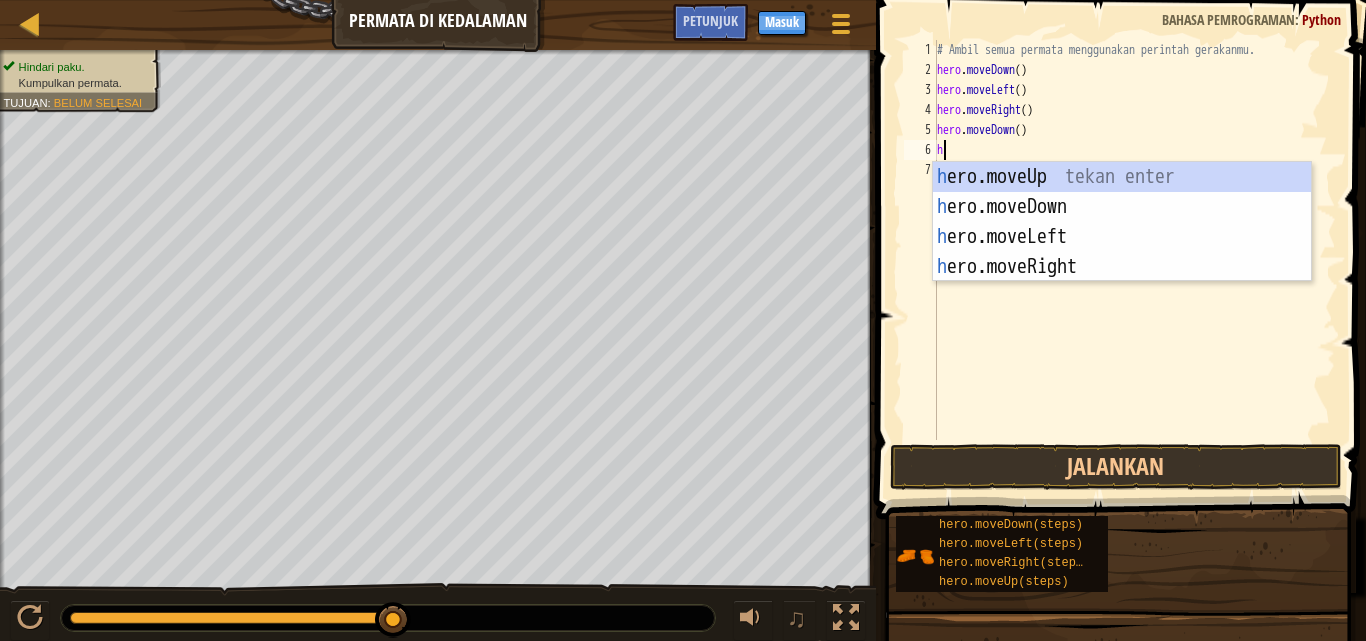 scroll, scrollTop: 9, scrollLeft: 1, axis: both 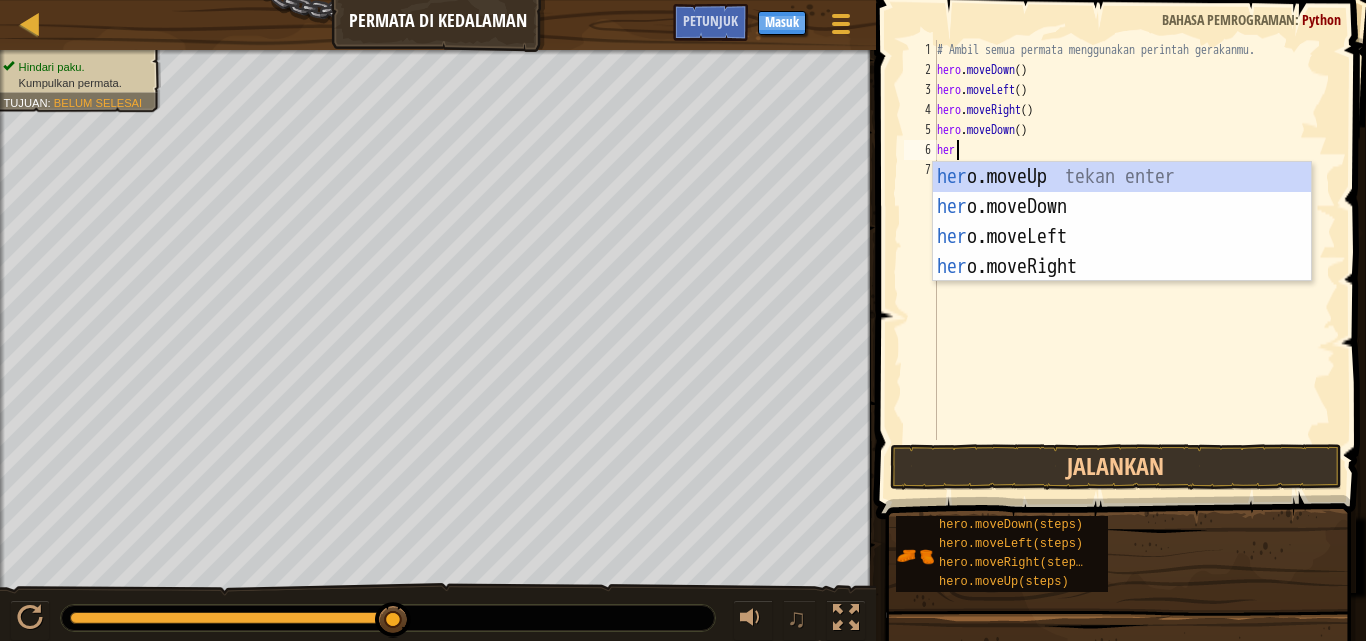 type on "hero" 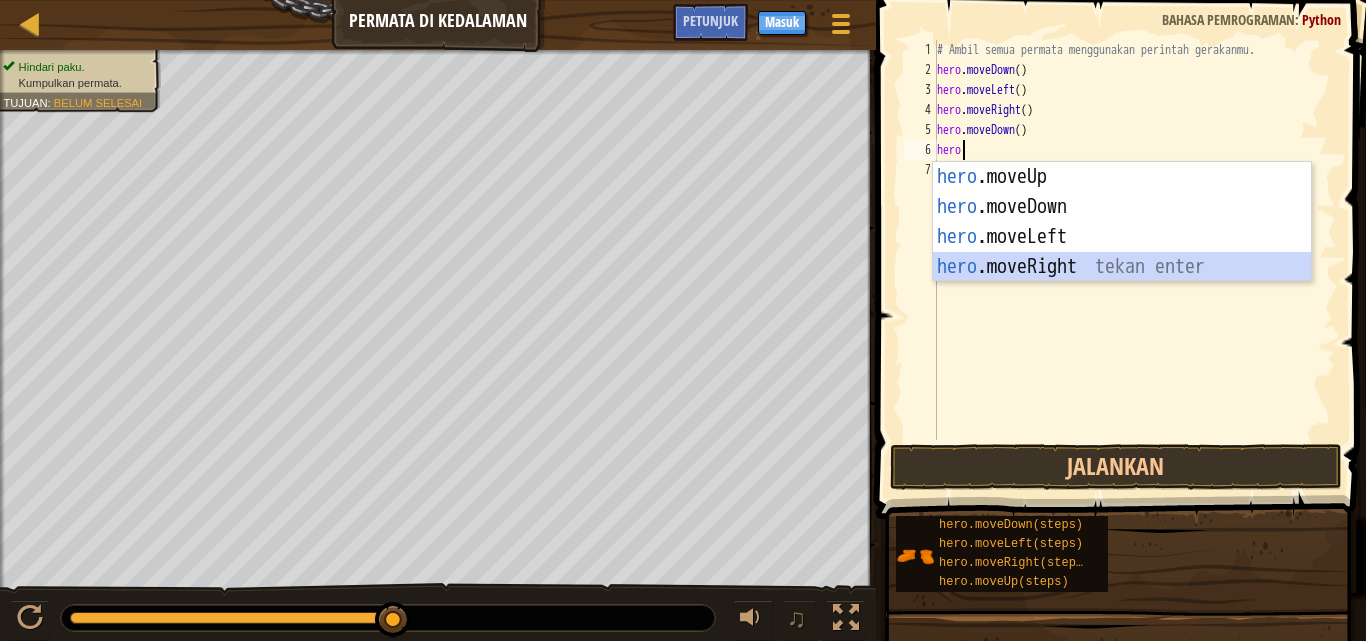 click on "hero .moveUp tekan enter hero .moveDown tekan enter hero .moveLeft tekan enter hero .moveRight tekan enter" at bounding box center [1122, 252] 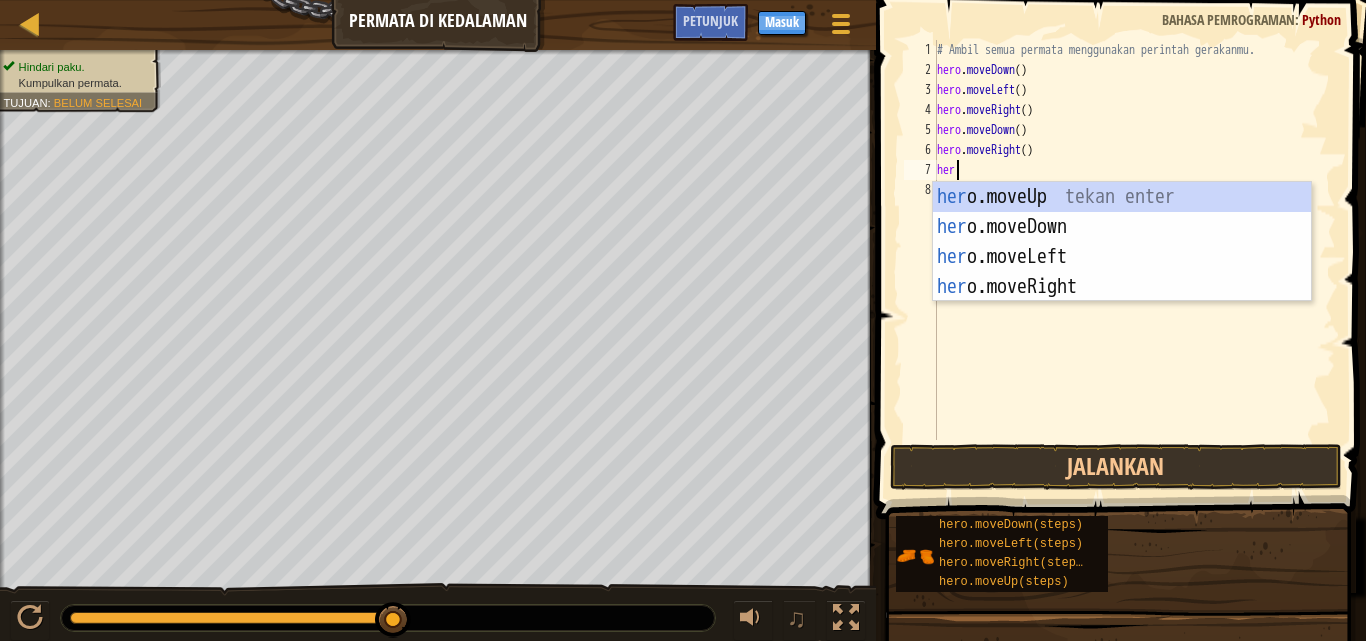 scroll, scrollTop: 9, scrollLeft: 1, axis: both 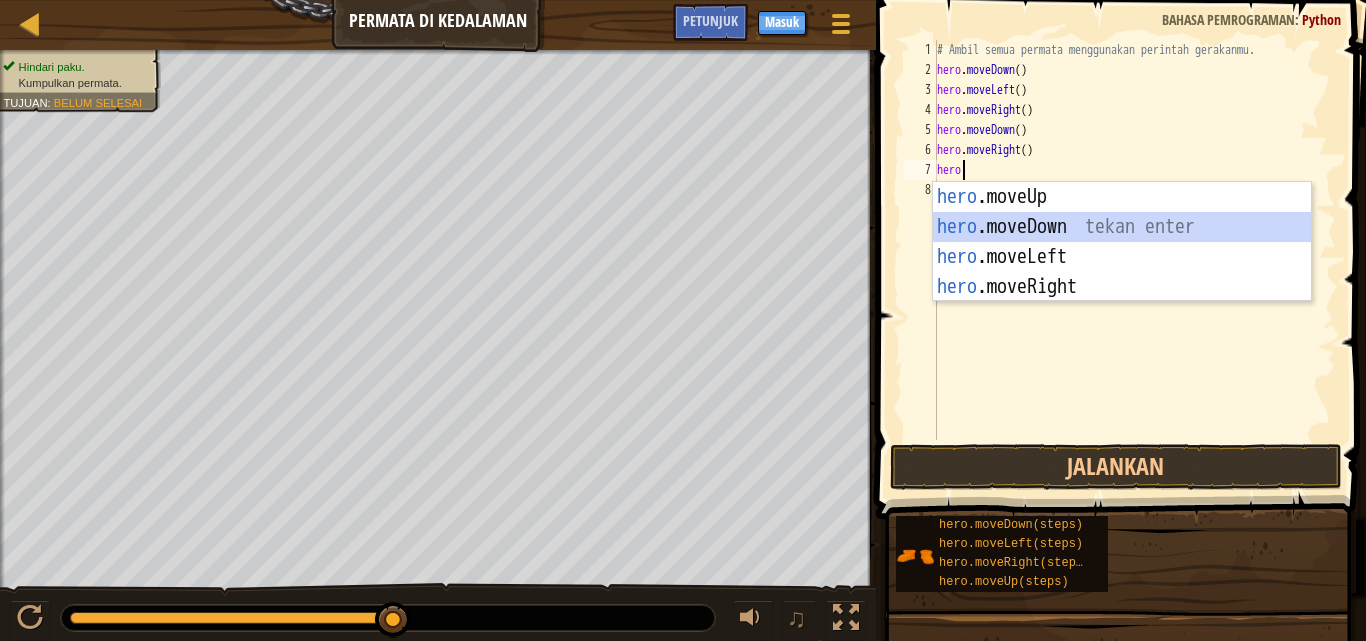 click on "hero .moveUp tekan enter hero .moveDown tekan enter hero .moveLeft tekan enter hero .moveRight tekan enter" at bounding box center (1122, 272) 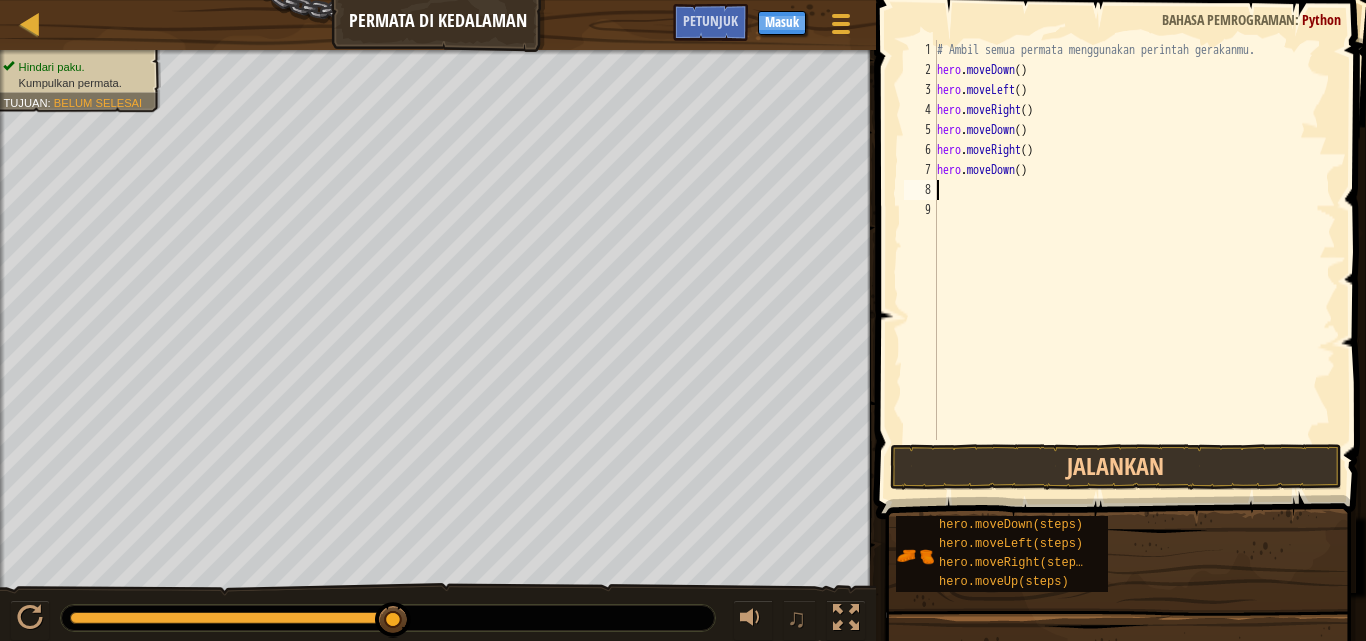 scroll, scrollTop: 9, scrollLeft: 0, axis: vertical 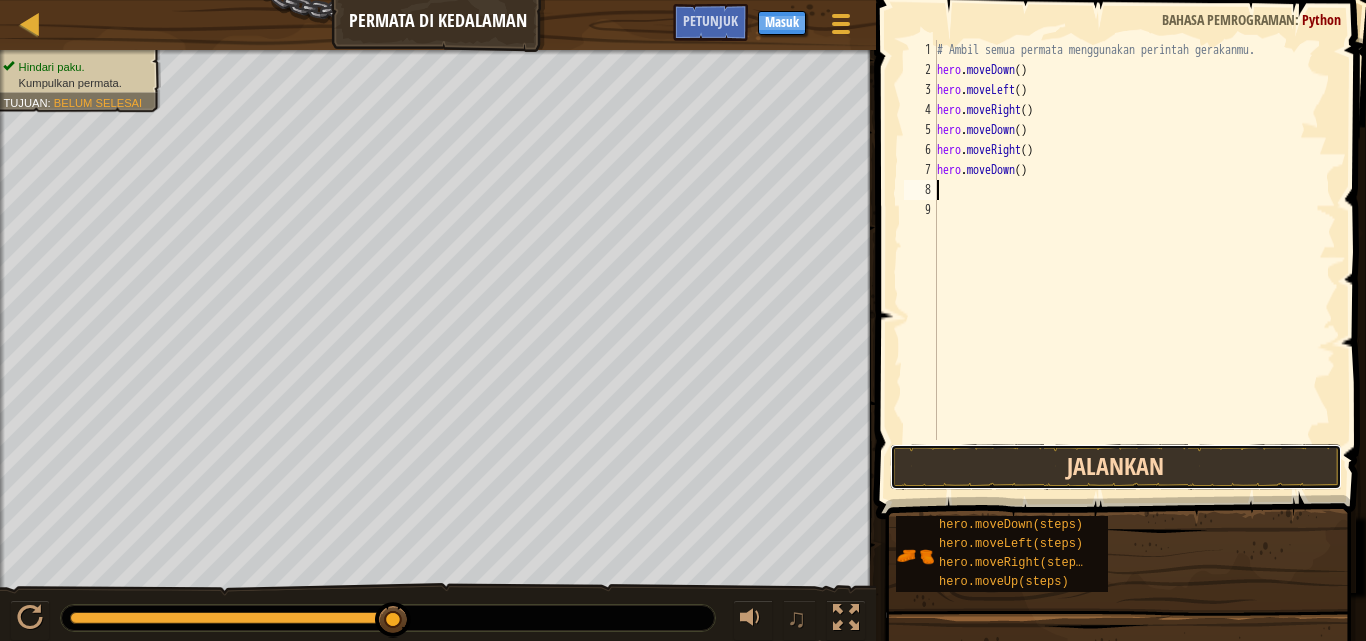 click on "Jalankan" at bounding box center (1116, 467) 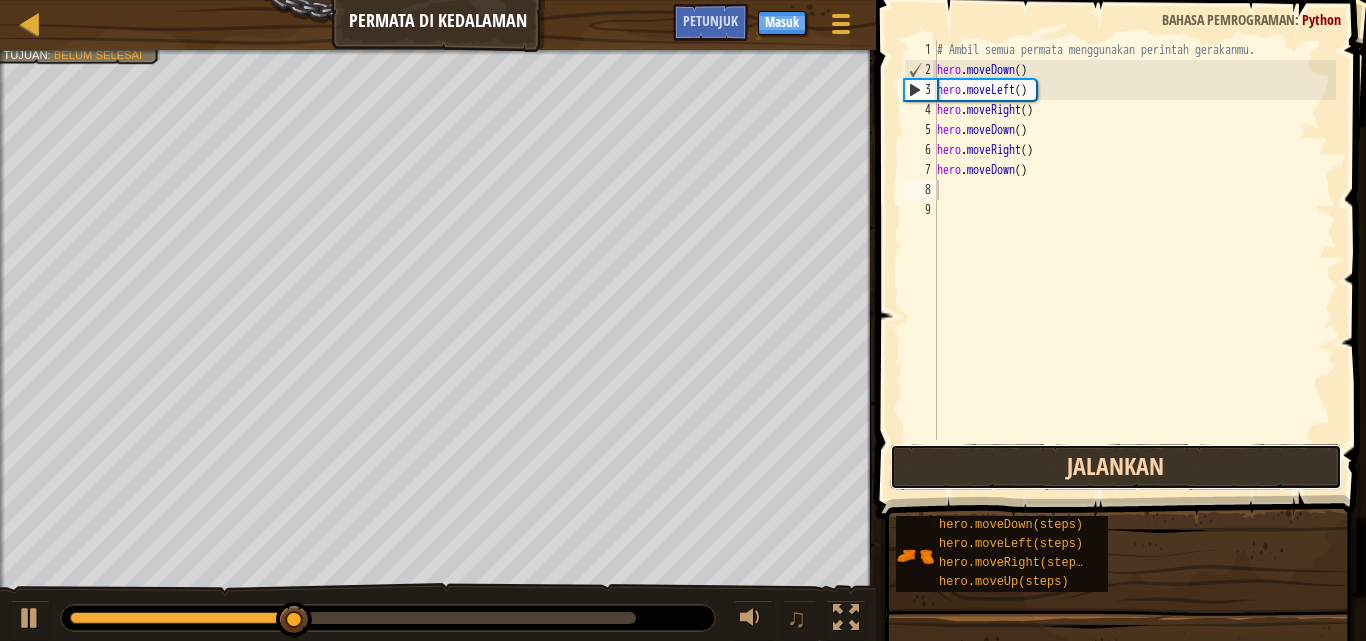 click on "Jalankan" at bounding box center [1116, 467] 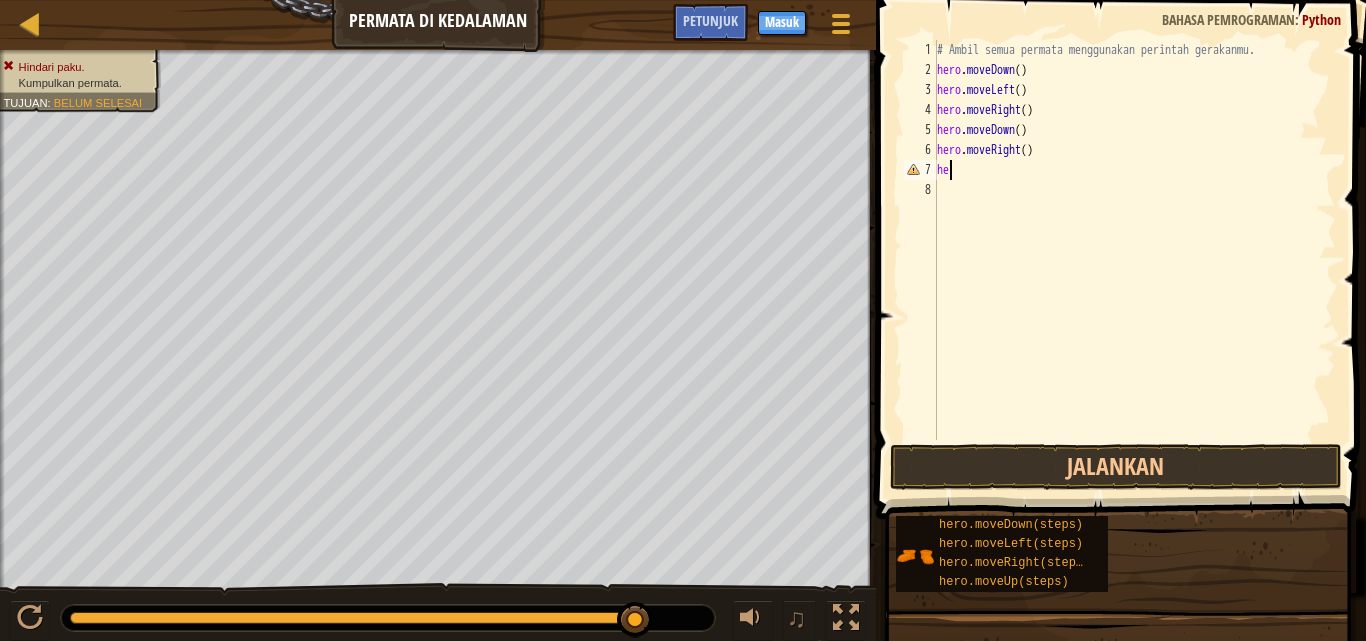 type on "h" 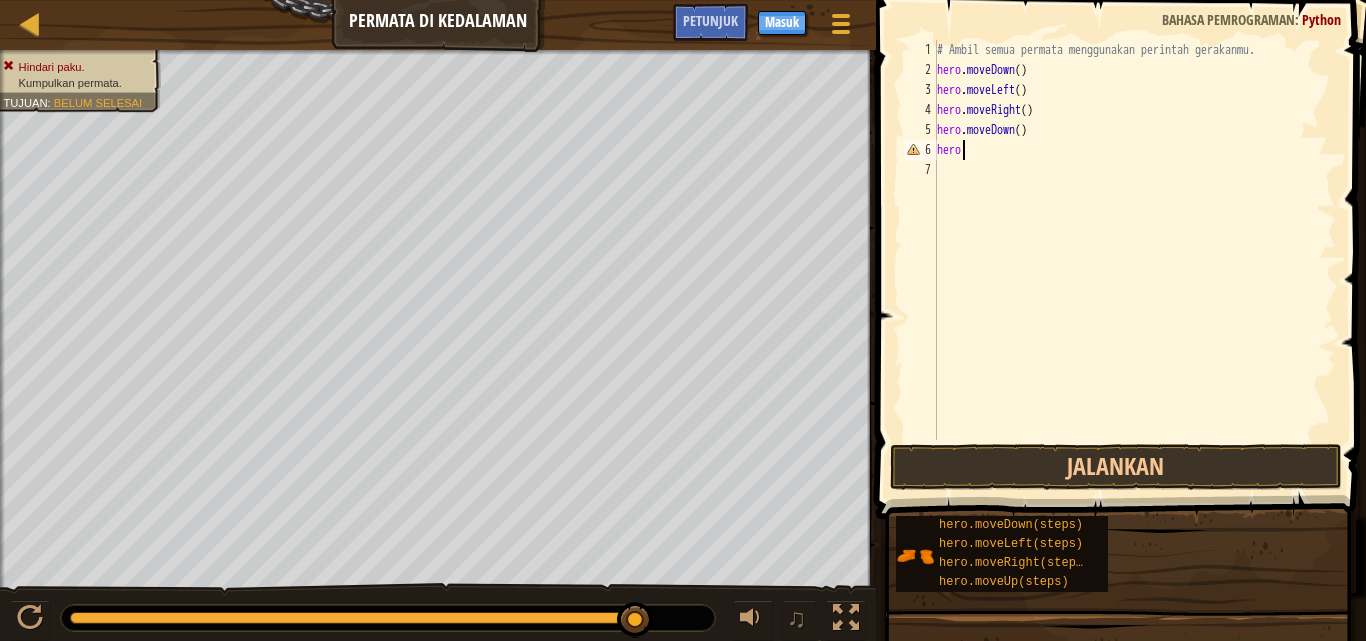 type on "h" 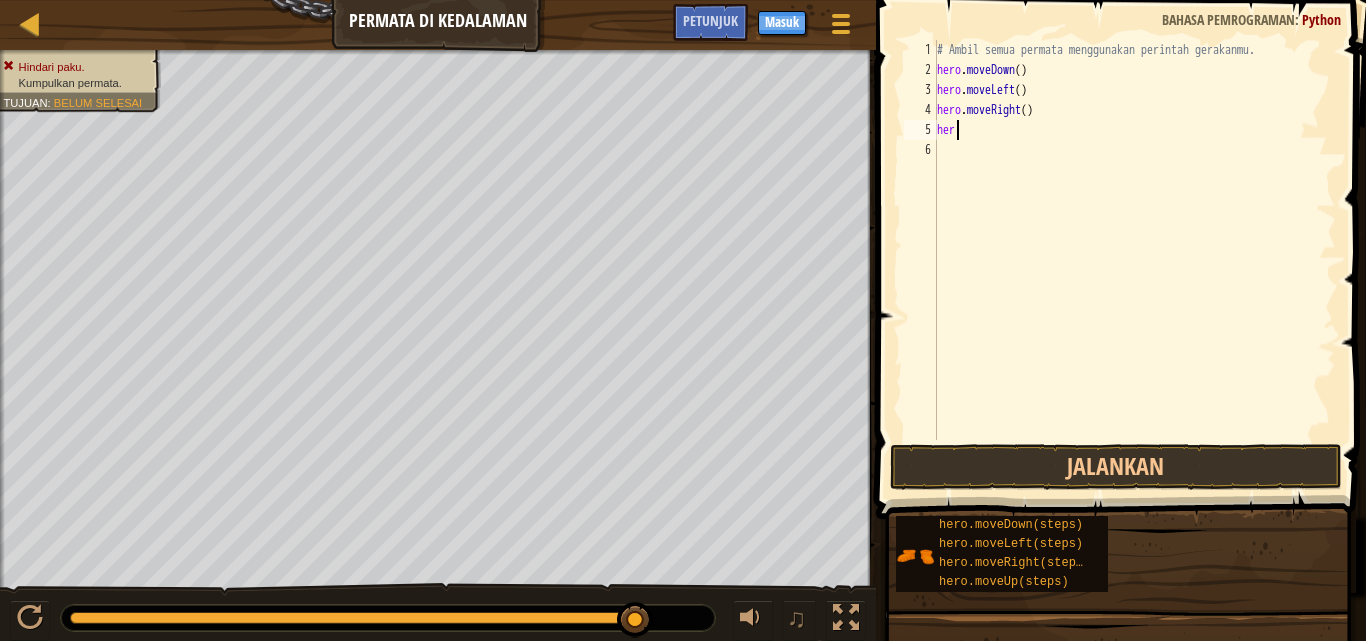 type on "h" 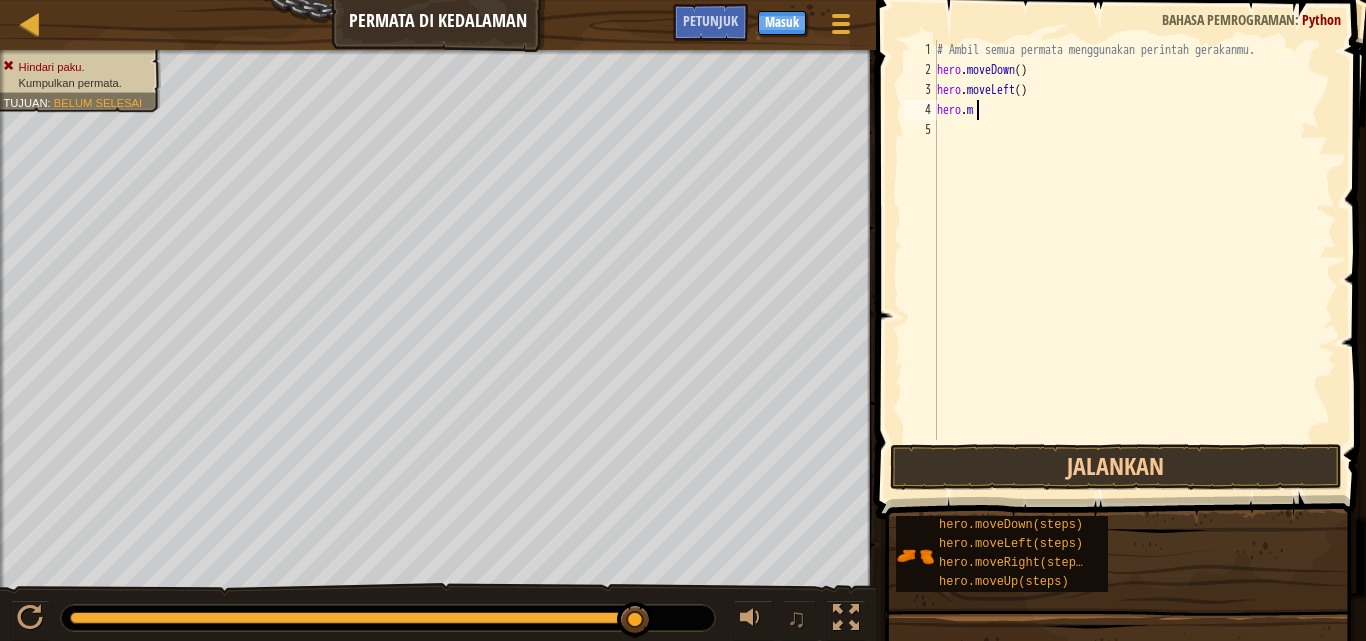 type on "h" 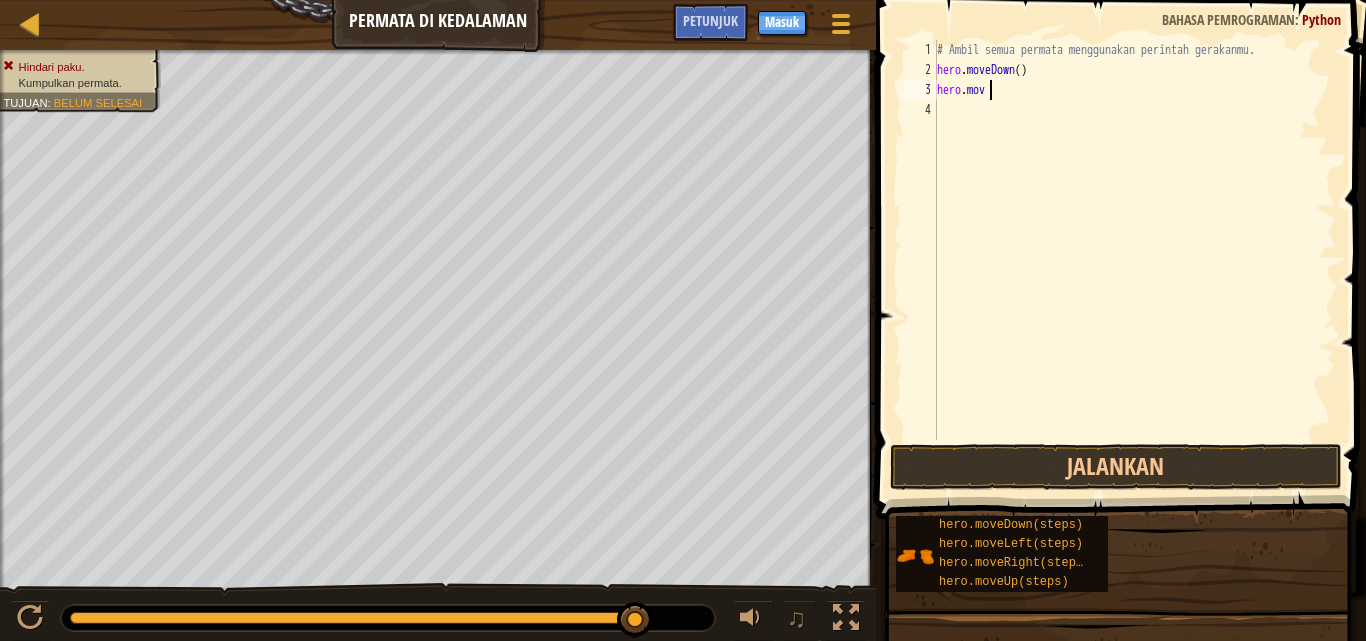 type on "h" 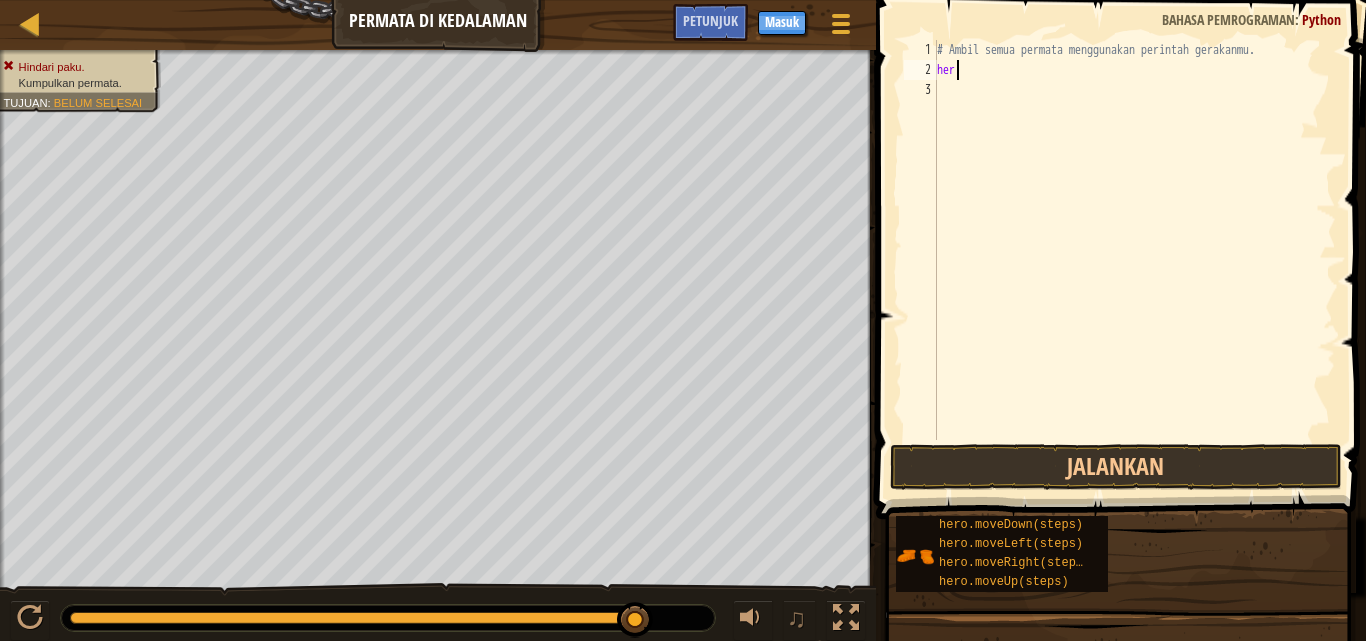 type on "hero" 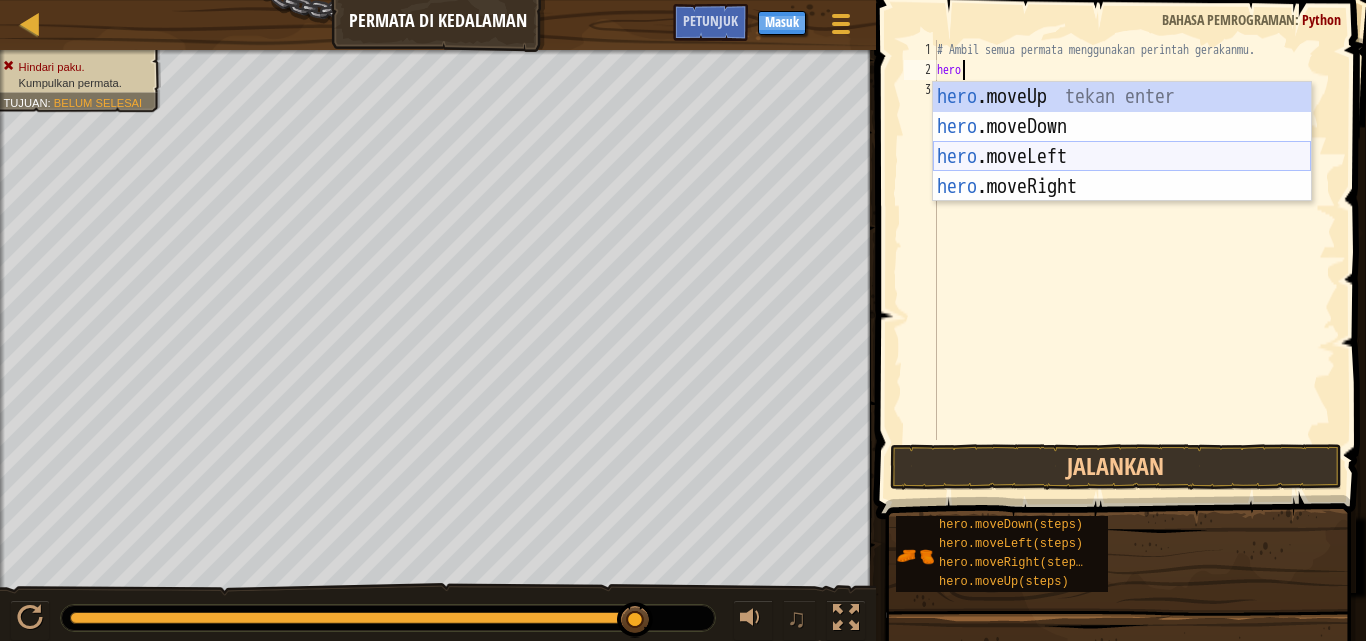 click on "hero .moveUp tekan enter hero .moveDown tekan enter hero .moveLeft tekan enter hero .moveRight tekan enter" at bounding box center (1122, 172) 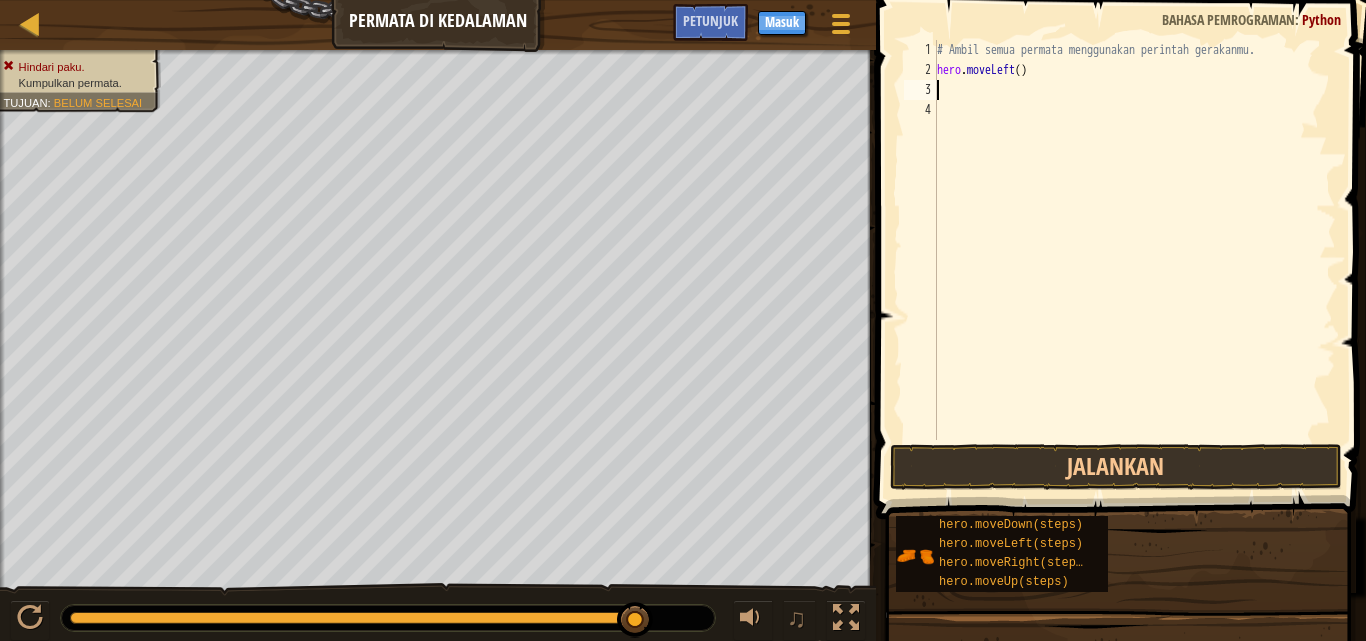 scroll, scrollTop: 9, scrollLeft: 0, axis: vertical 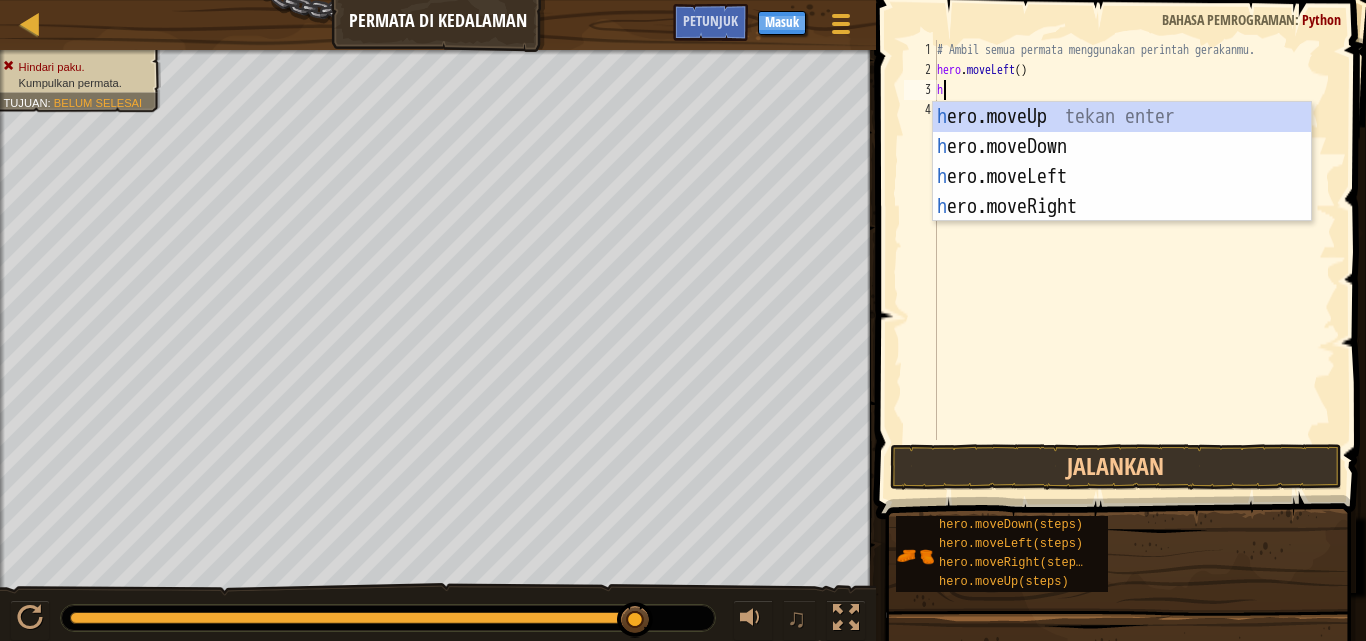 type on "he" 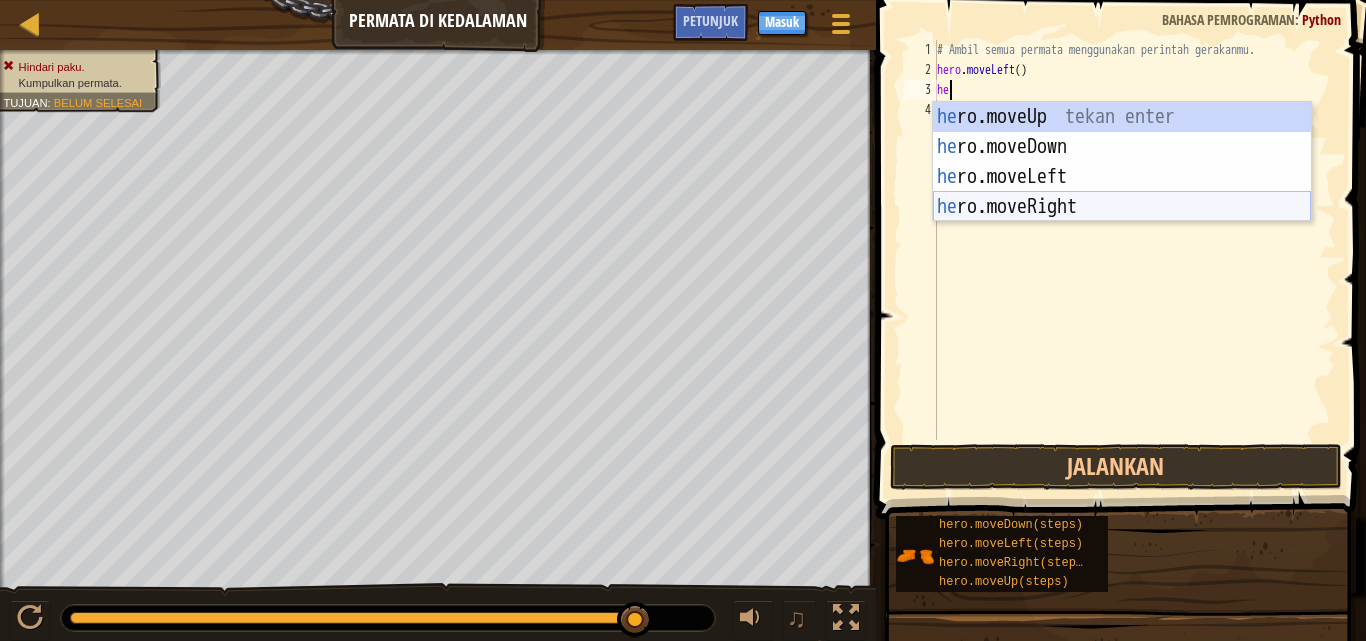 click on "he ro.moveUp tekan enter he ro.moveDown tekan enter he ro.moveLeft tekan enter he ro.moveRight tekan enter" at bounding box center [1122, 192] 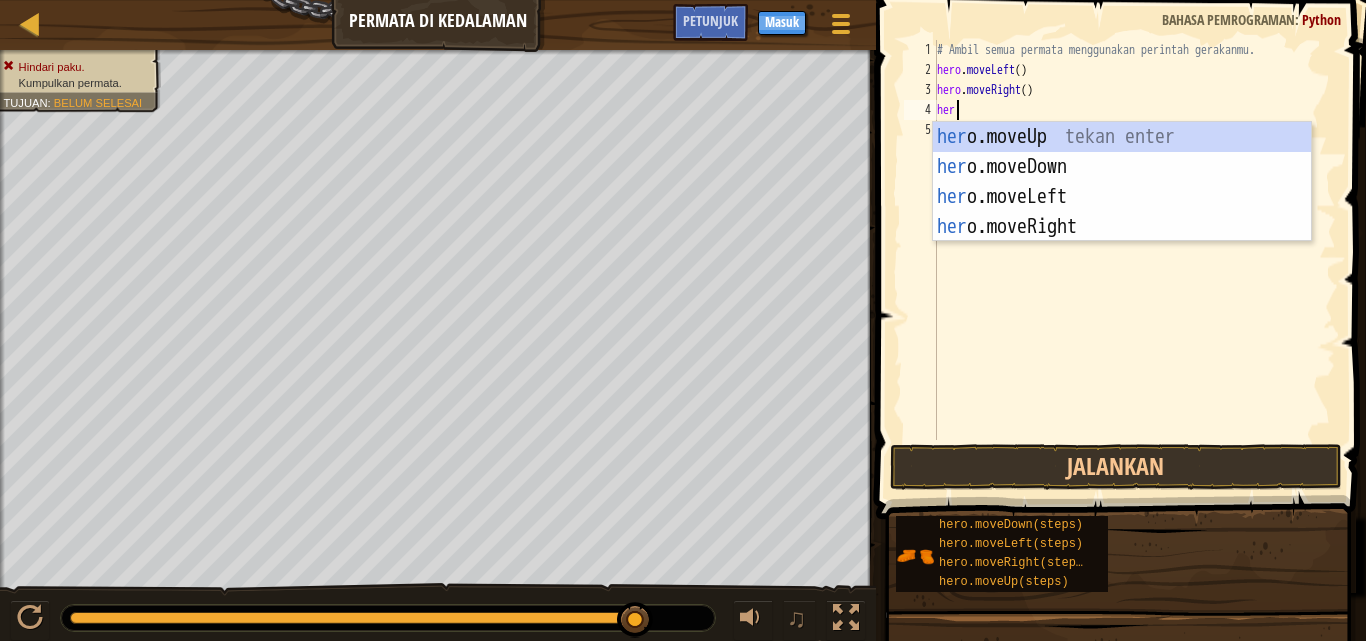 scroll, scrollTop: 9, scrollLeft: 1, axis: both 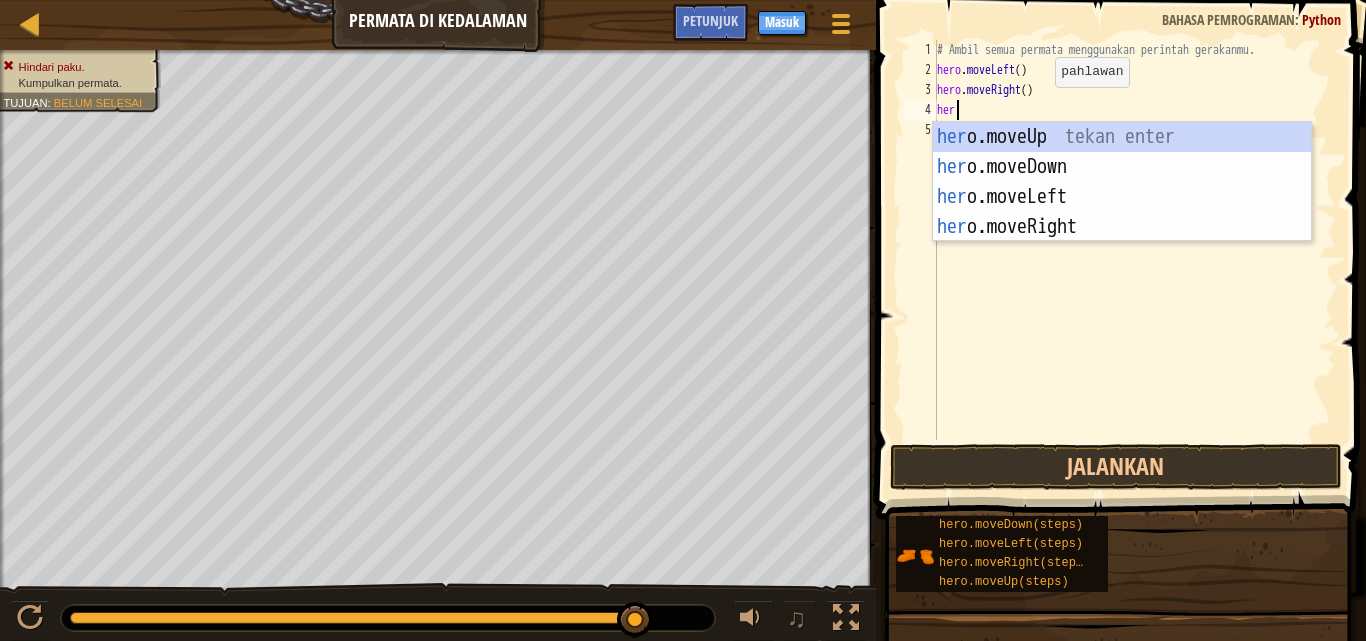 type on "h" 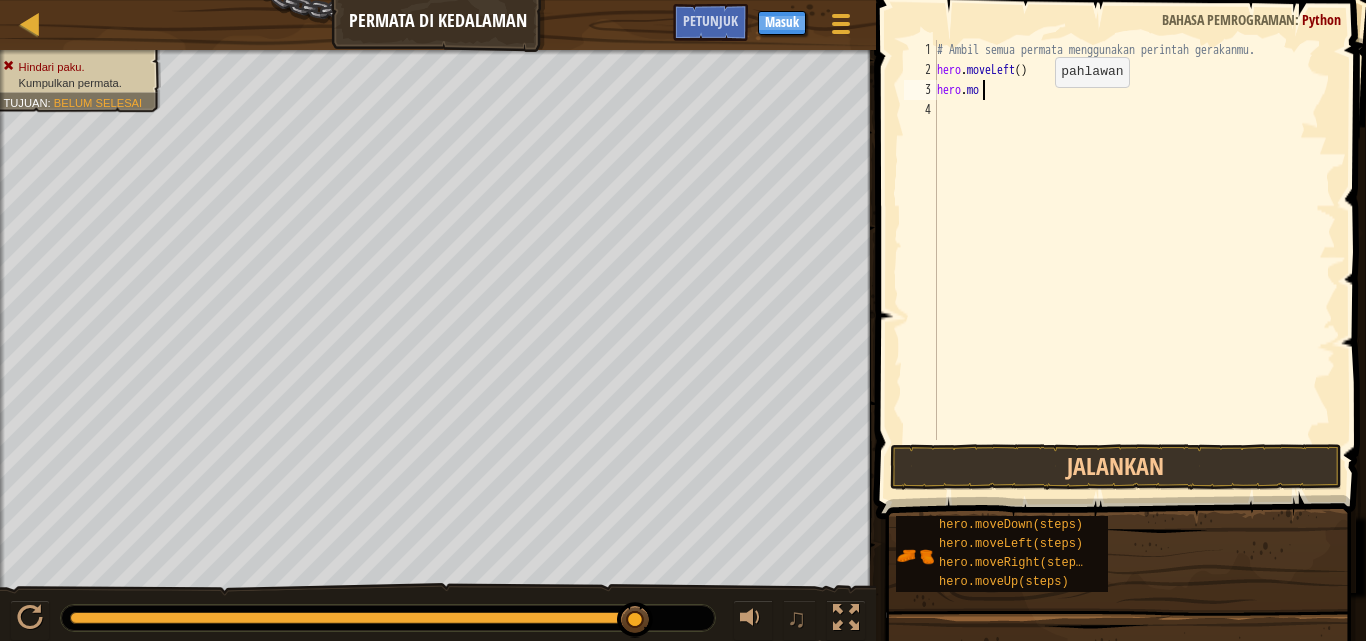 type on "h" 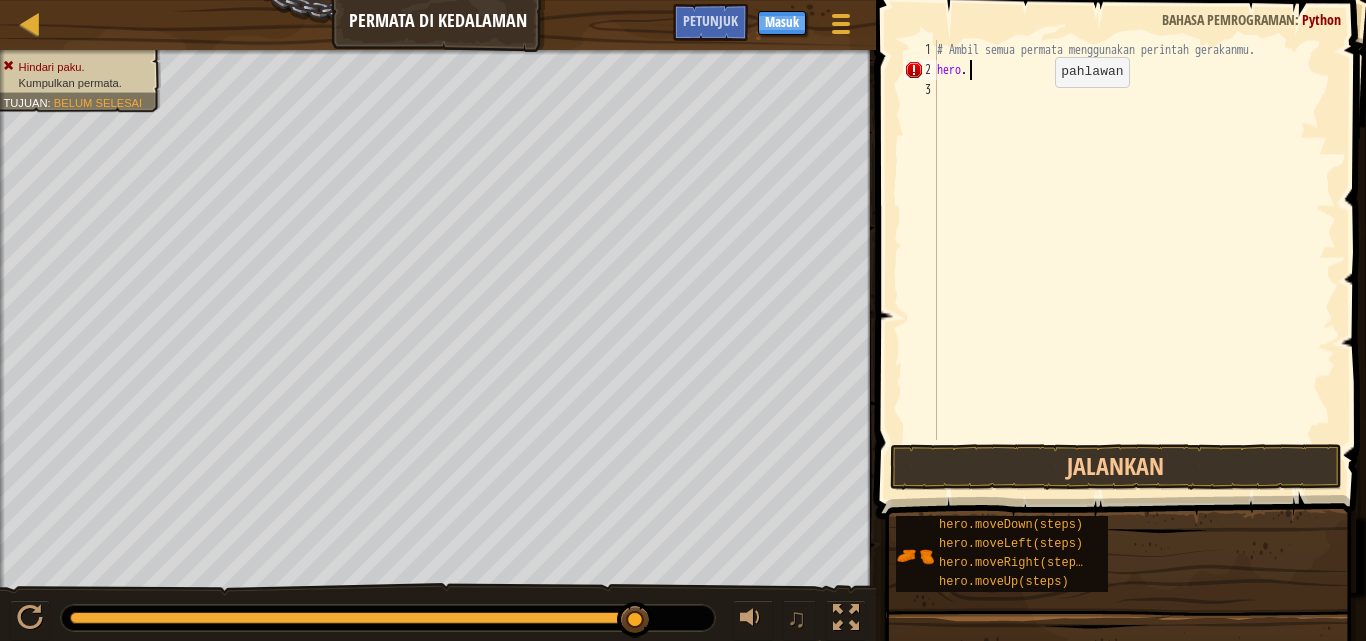 type on "hero.r" 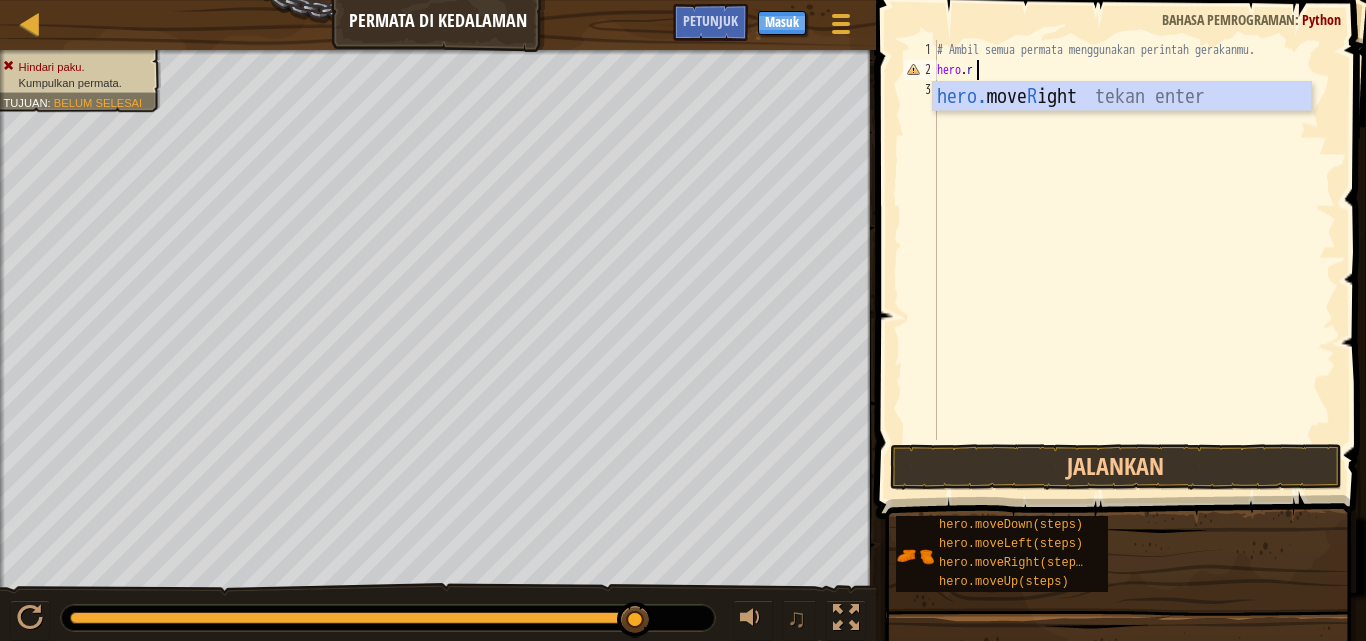 click on "hero. move R ight tekan enter" at bounding box center (1122, 127) 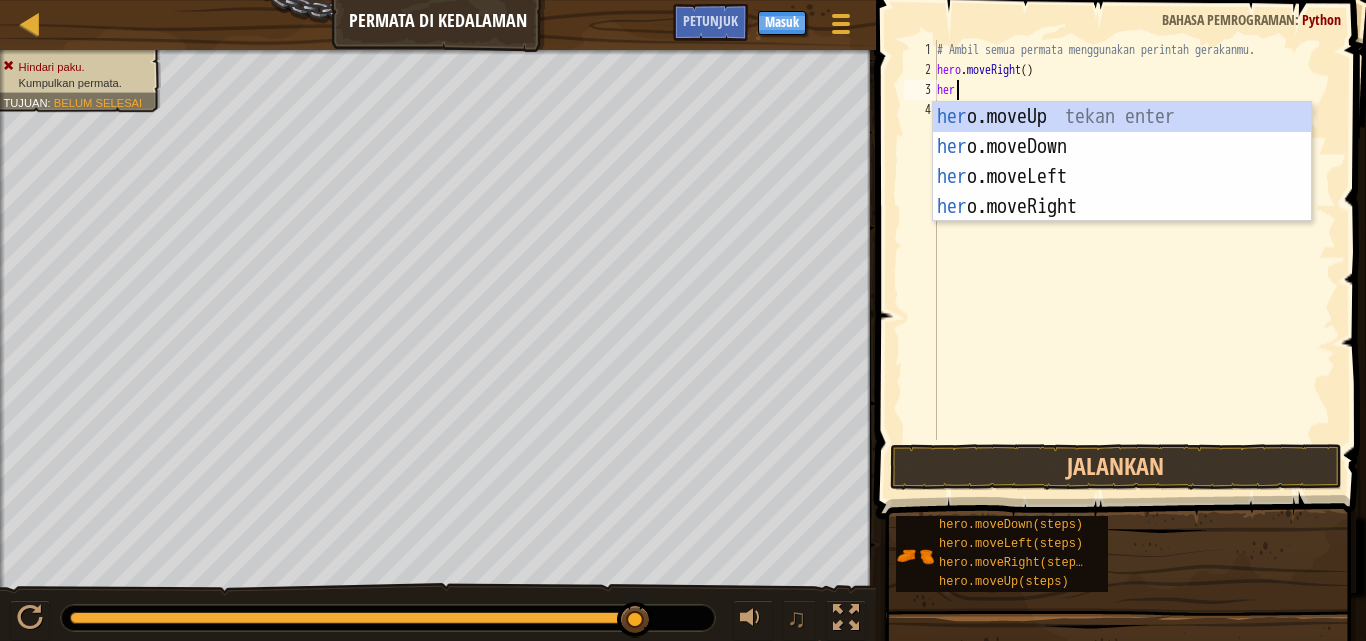 scroll, scrollTop: 9, scrollLeft: 1, axis: both 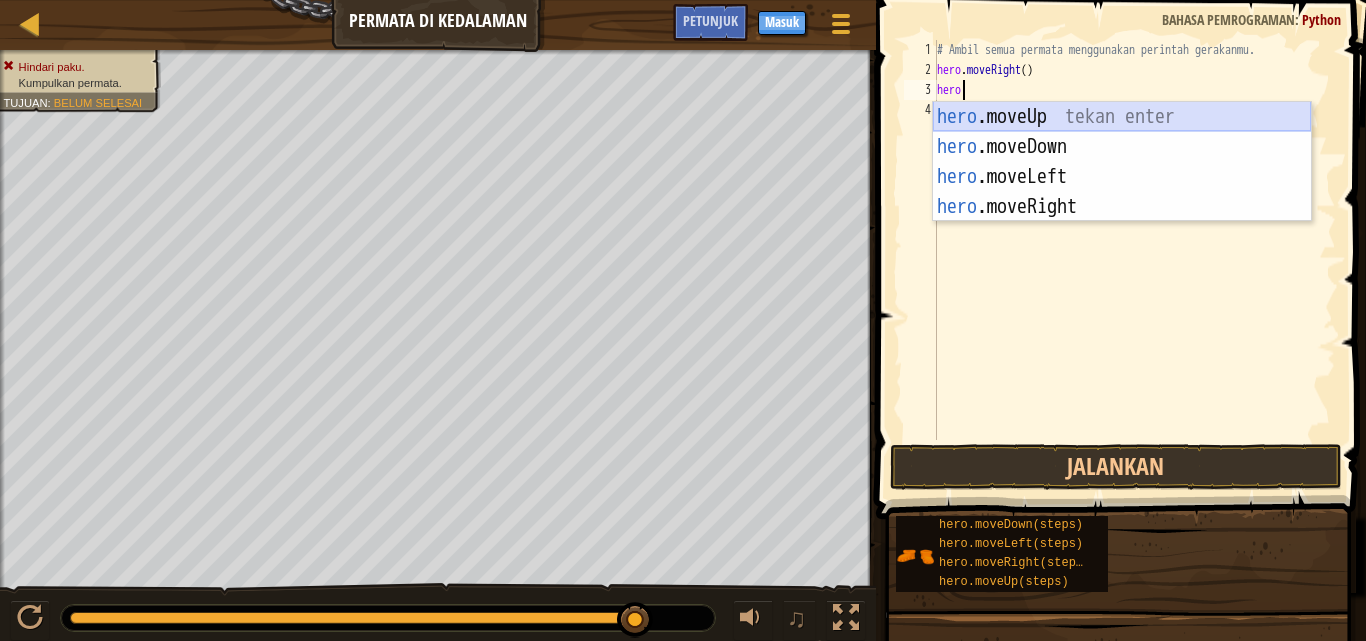 click on "hero .moveUp tekan enter hero .moveDown tekan enter hero .moveLeft tekan enter hero .moveRight tekan enter" at bounding box center [1122, 192] 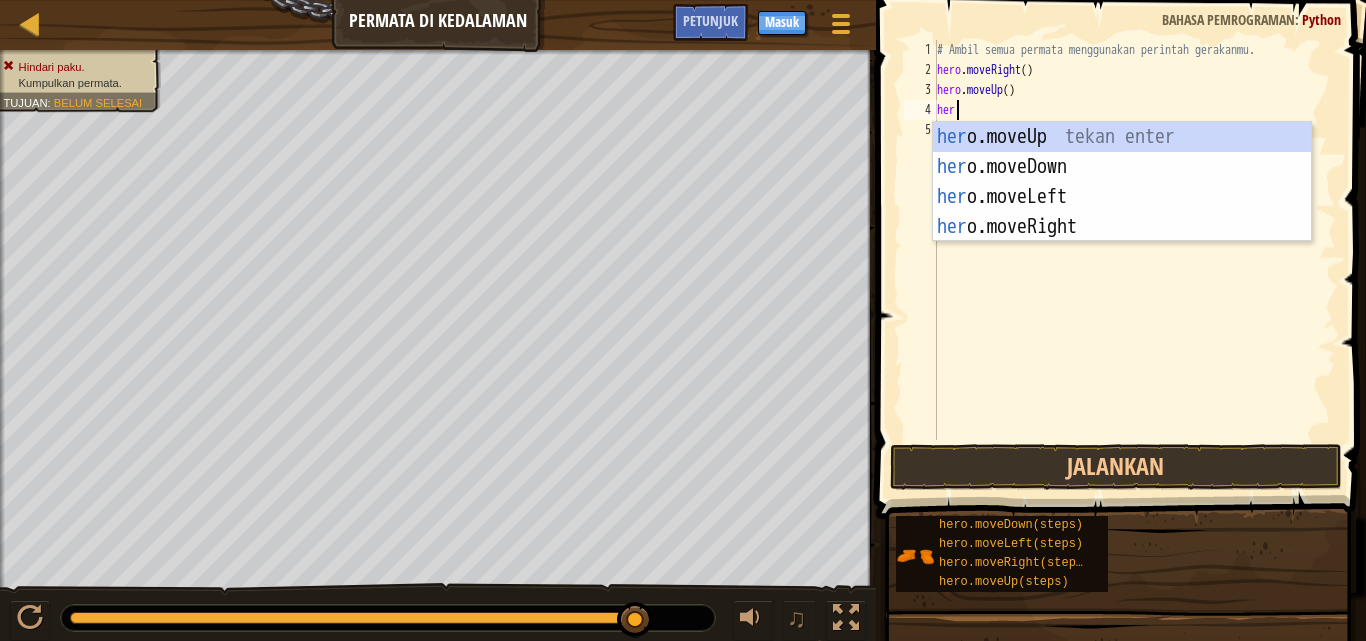 scroll, scrollTop: 9, scrollLeft: 1, axis: both 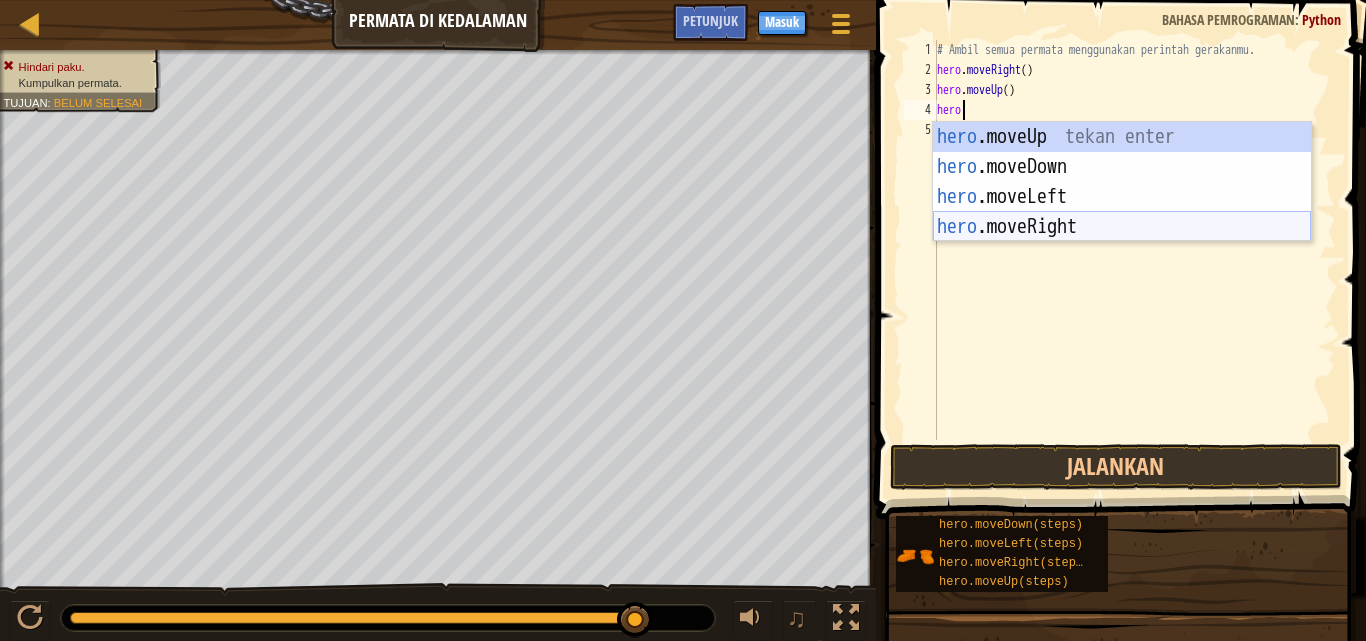 click on "hero .moveUp tekan enter hero .moveDown tekan enter hero .moveLeft tekan enter hero .moveRight tekan enter" at bounding box center (1122, 212) 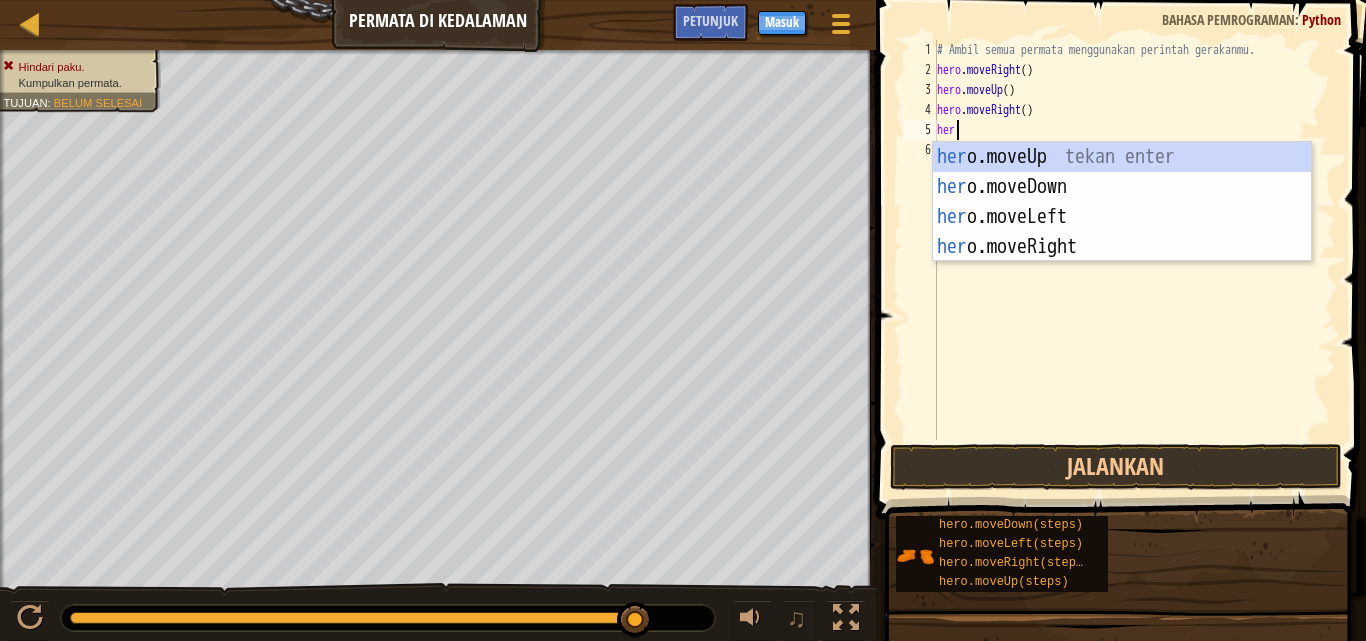 scroll, scrollTop: 9, scrollLeft: 1, axis: both 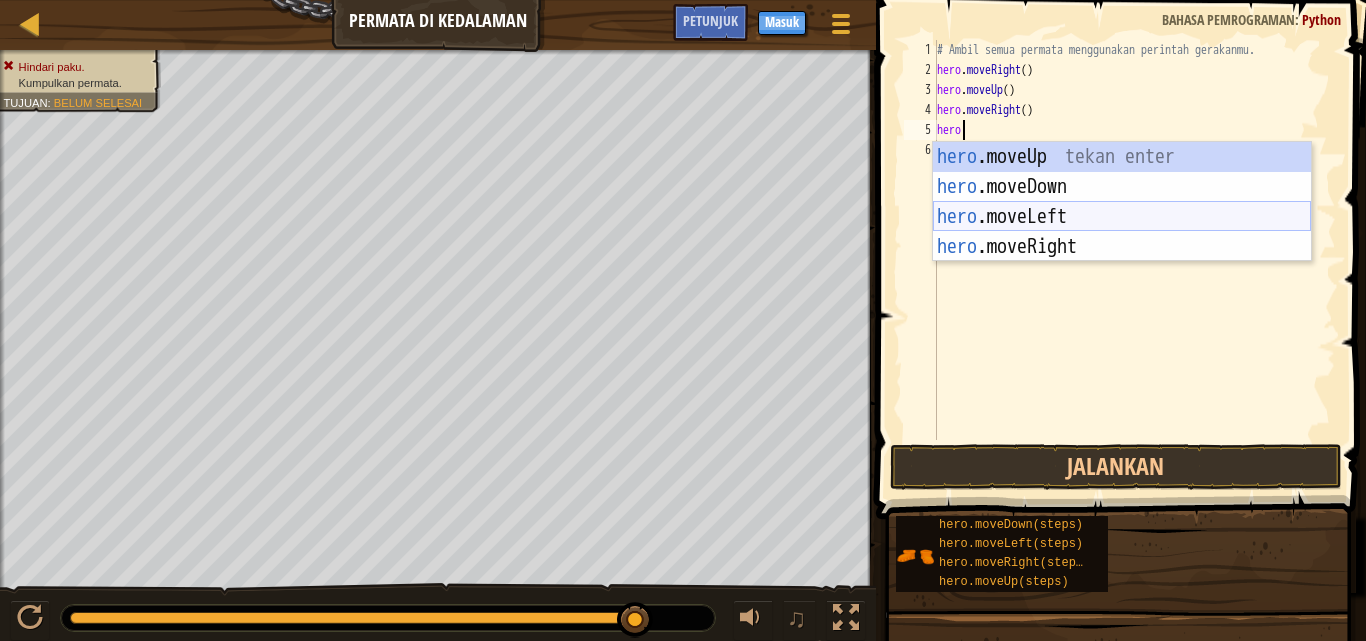 click on "hero .moveUp tekan enter hero .moveDown tekan enter hero .moveLeft tekan enter hero .moveRight tekan enter" at bounding box center [1122, 232] 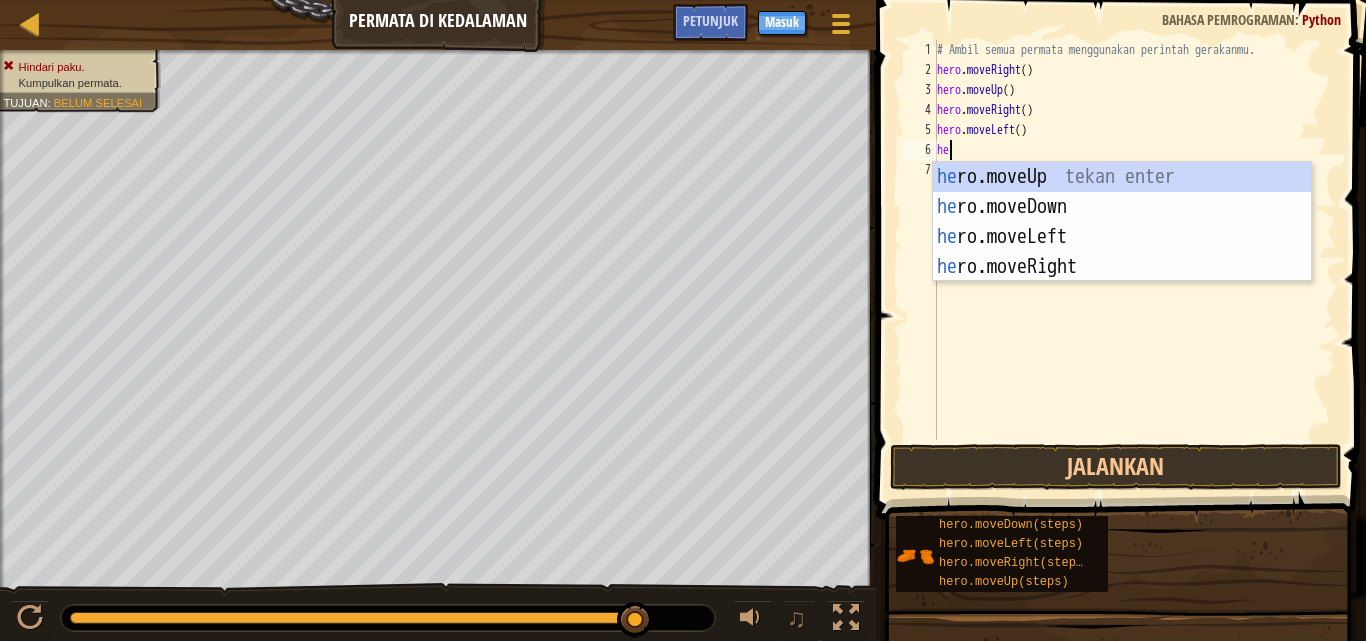 scroll, scrollTop: 9, scrollLeft: 1, axis: both 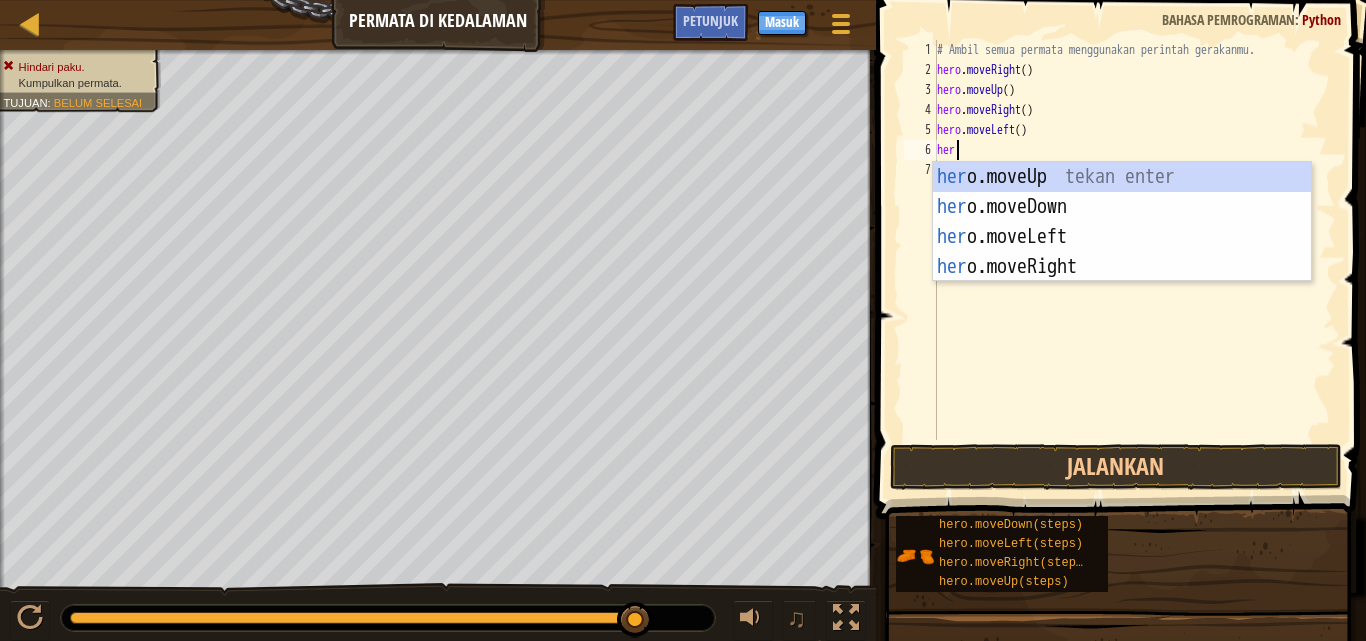 type on "hero" 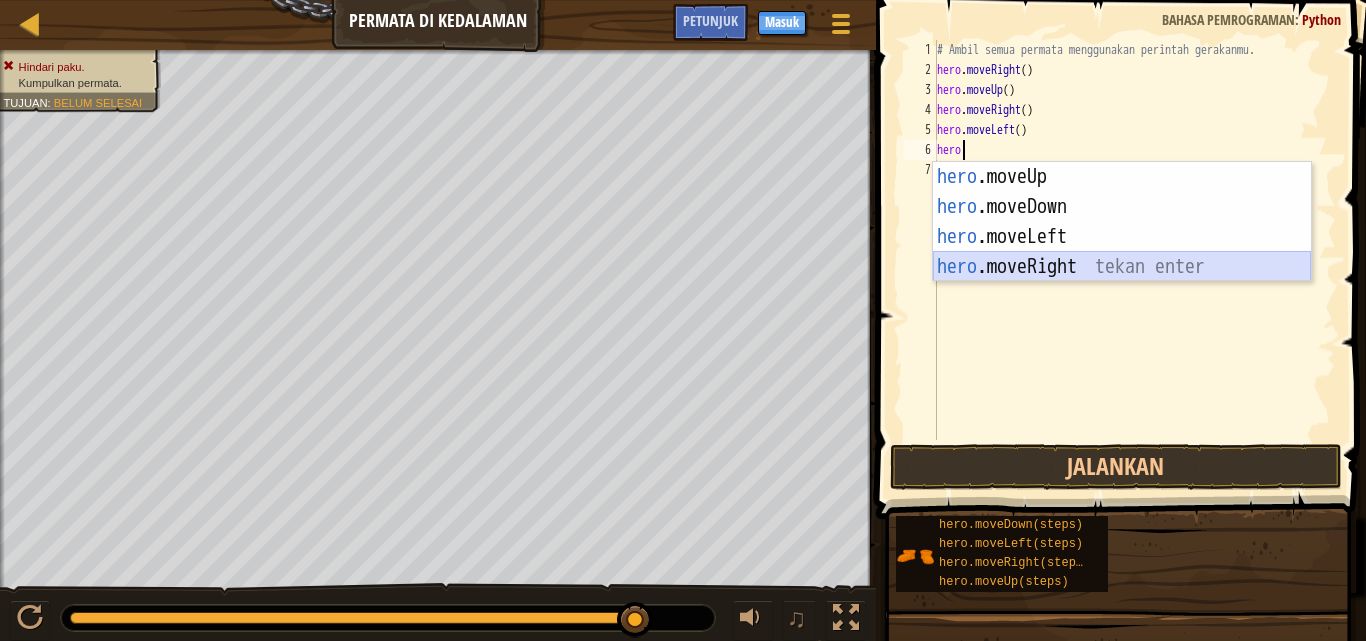 click on "hero .moveUp tekan enter hero .moveDown tekan enter hero .moveLeft tekan enter hero .moveRight tekan enter" at bounding box center [1122, 252] 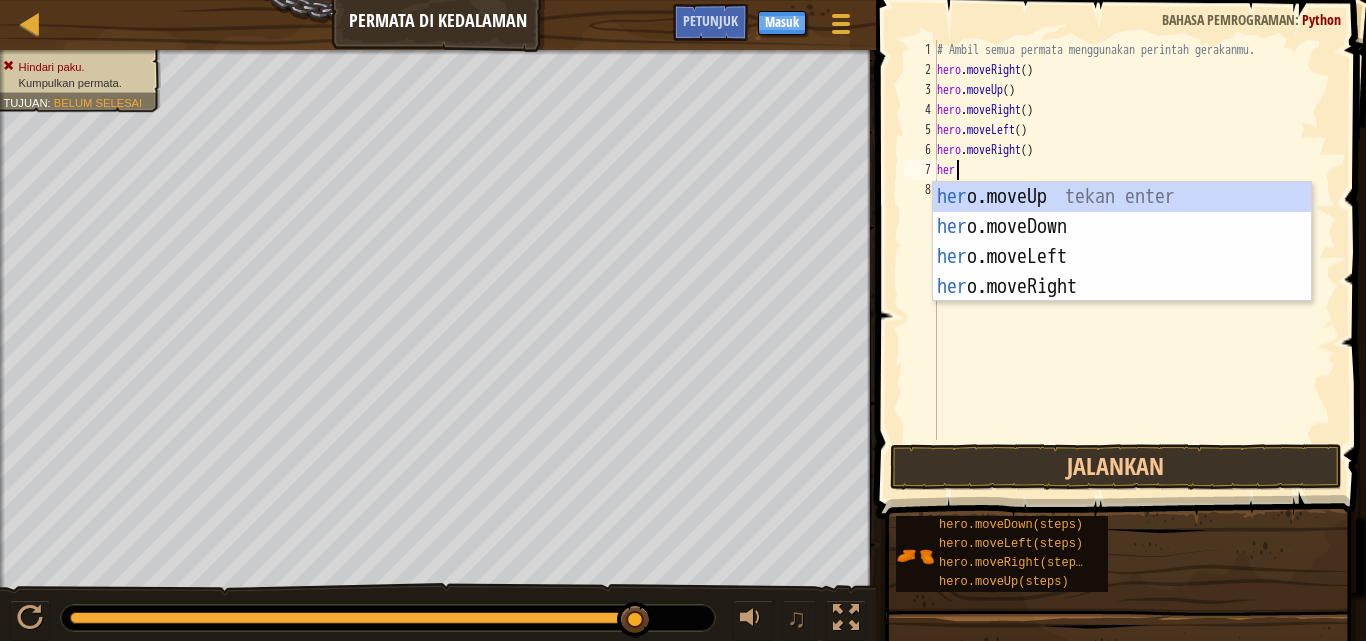 scroll, scrollTop: 9, scrollLeft: 1, axis: both 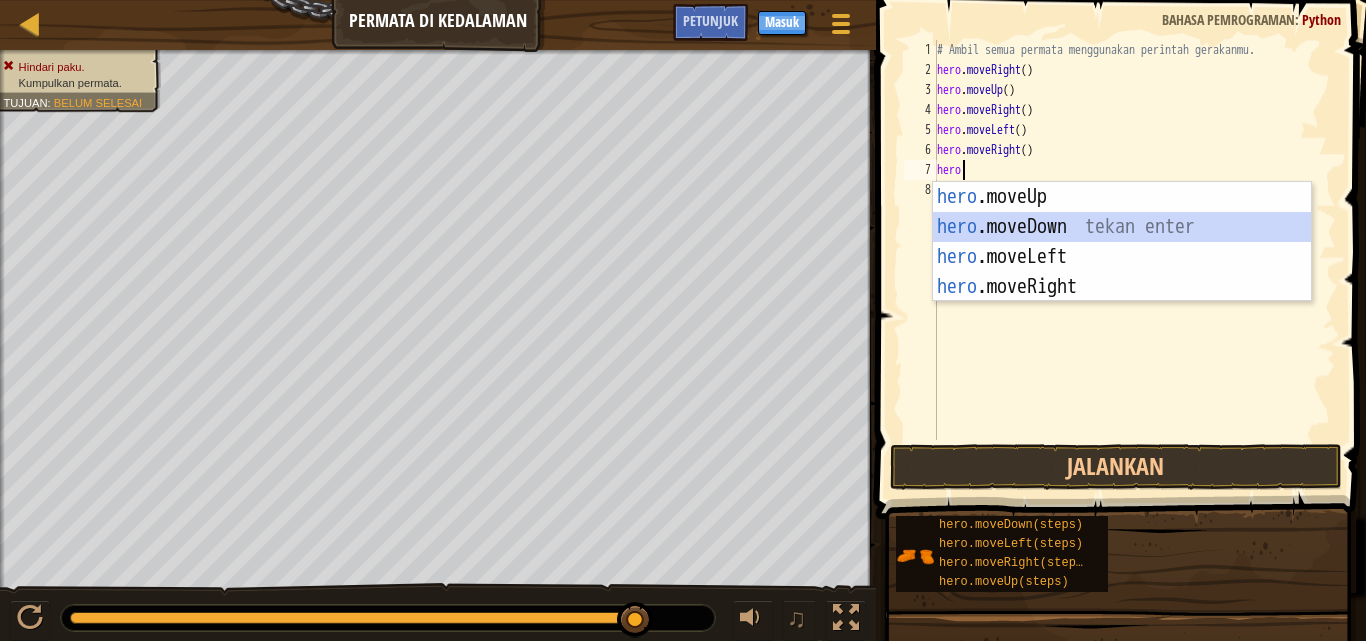 click on "hero .moveUp tekan enter hero .moveDown tekan enter hero .moveLeft tekan enter hero .moveRight tekan enter" at bounding box center (1122, 272) 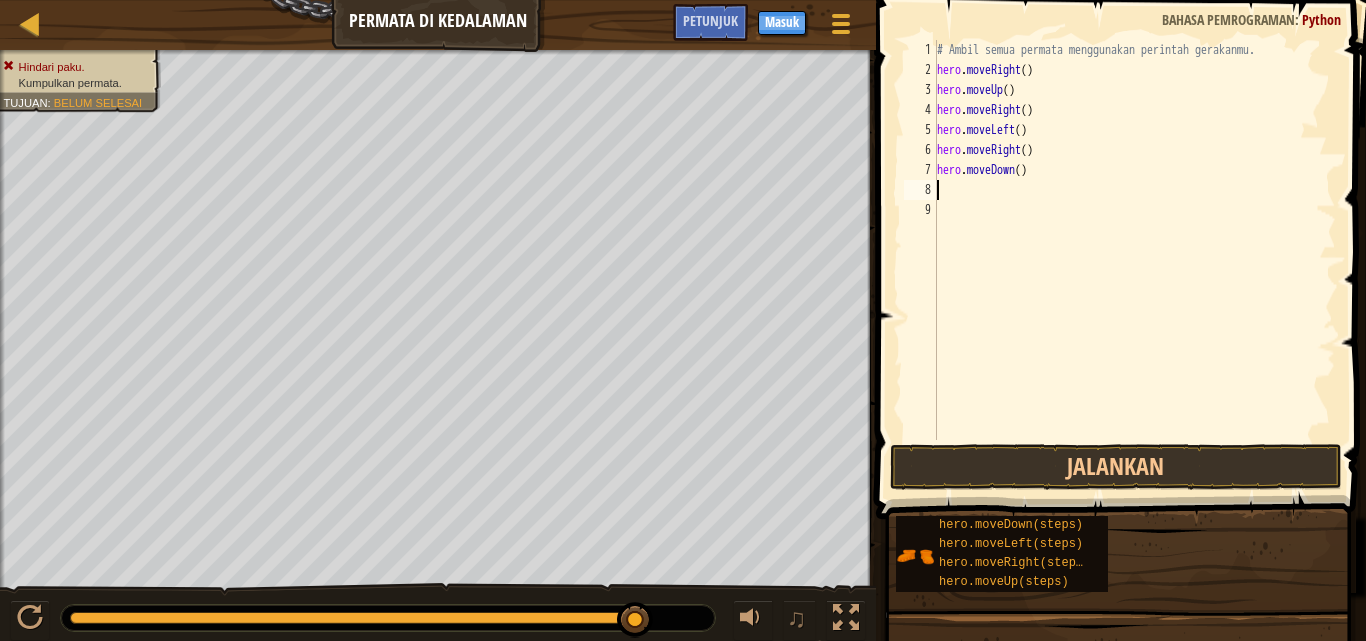scroll, scrollTop: 9, scrollLeft: 0, axis: vertical 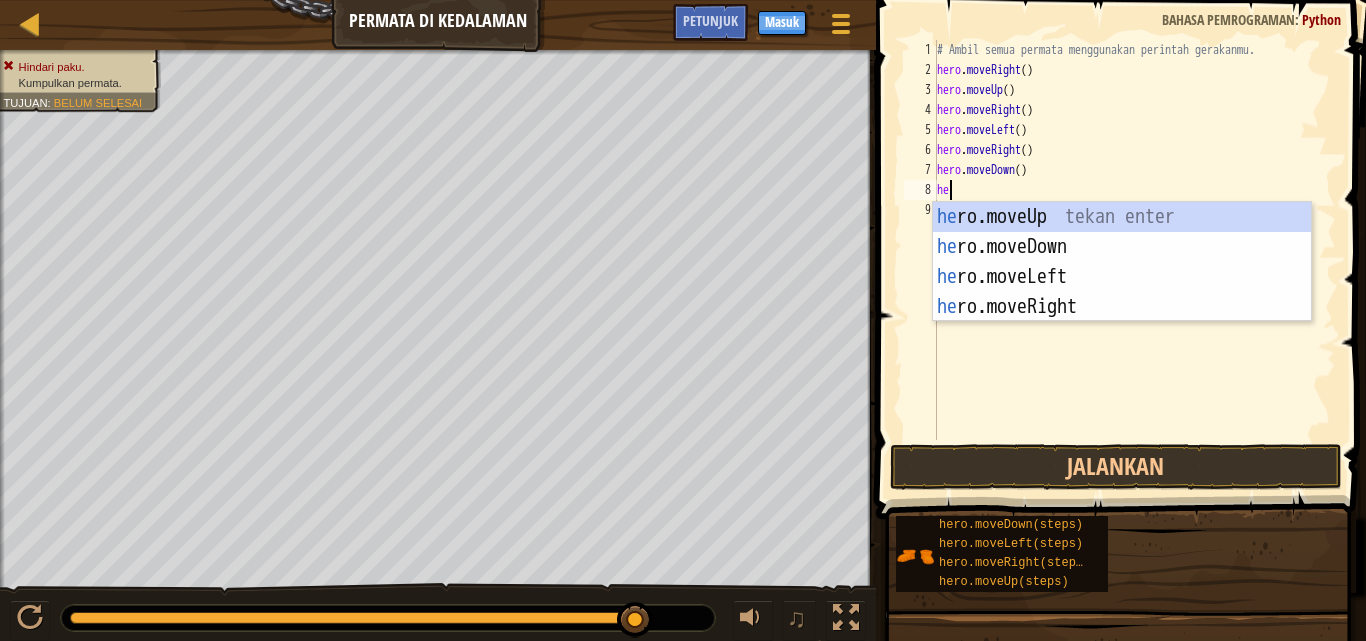 type on "her" 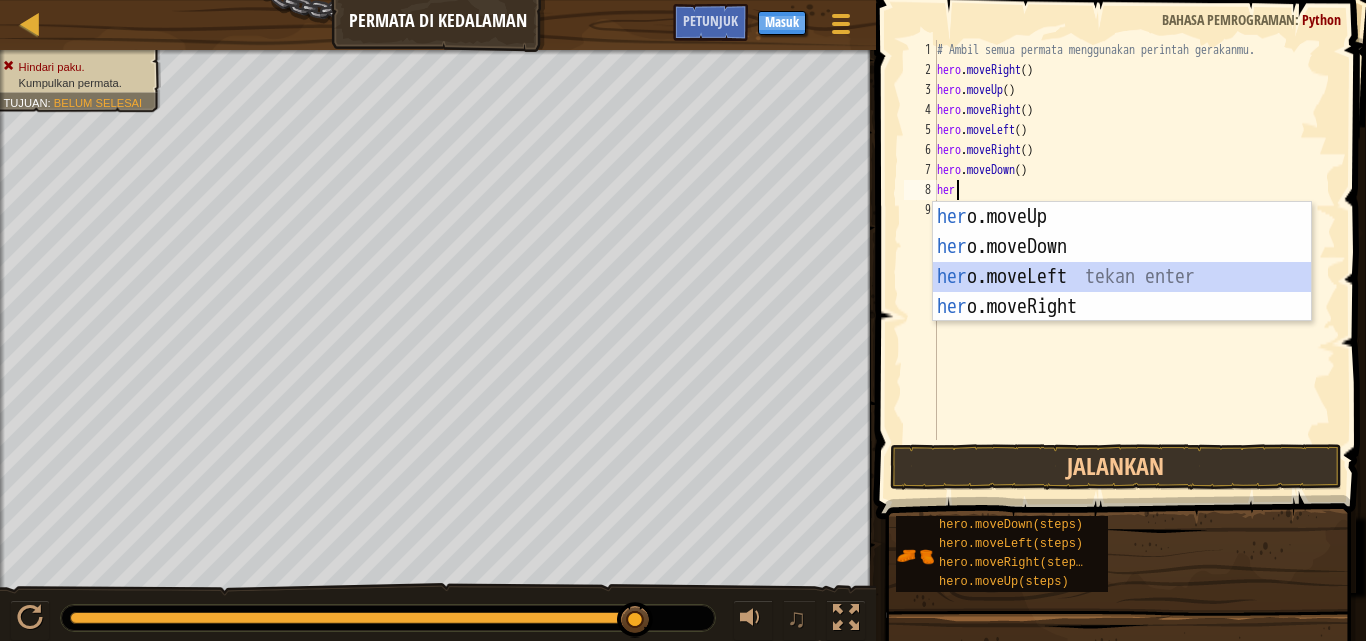 click on "her o.moveUp tekan enter her o.moveDown tekan enter her o.moveLeft tekan enter her o.moveRight tekan enter" at bounding box center [1122, 292] 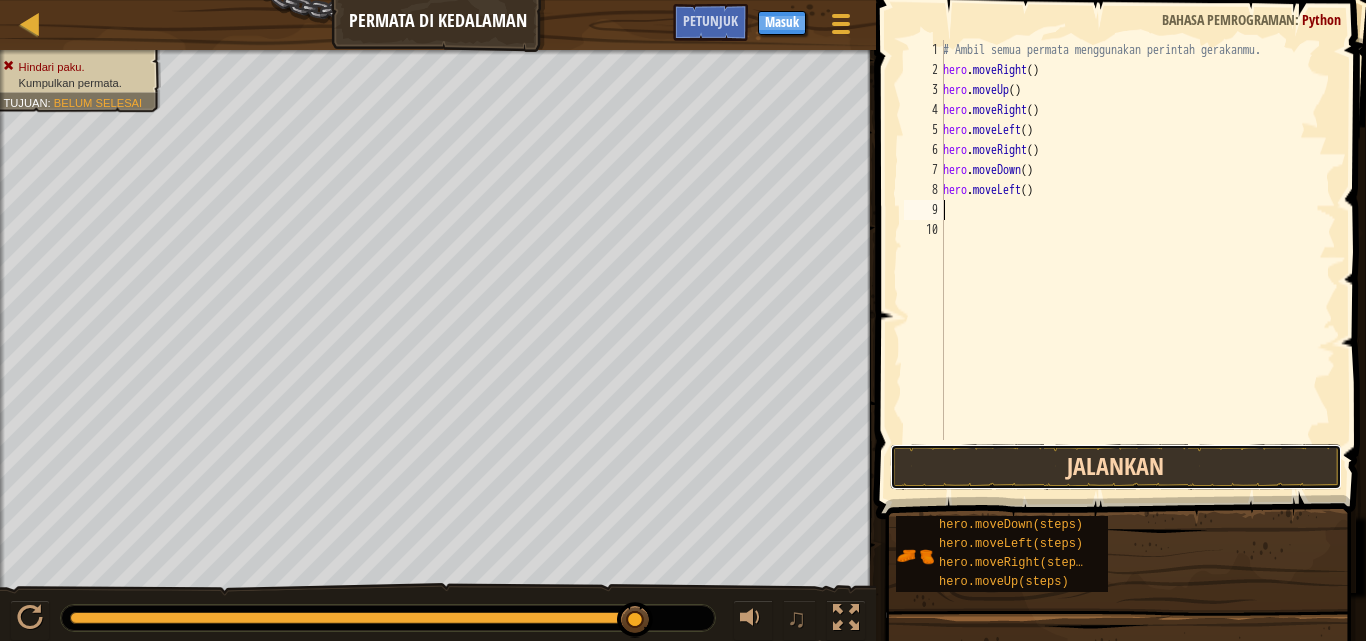 click on "Jalankan" at bounding box center [1116, 467] 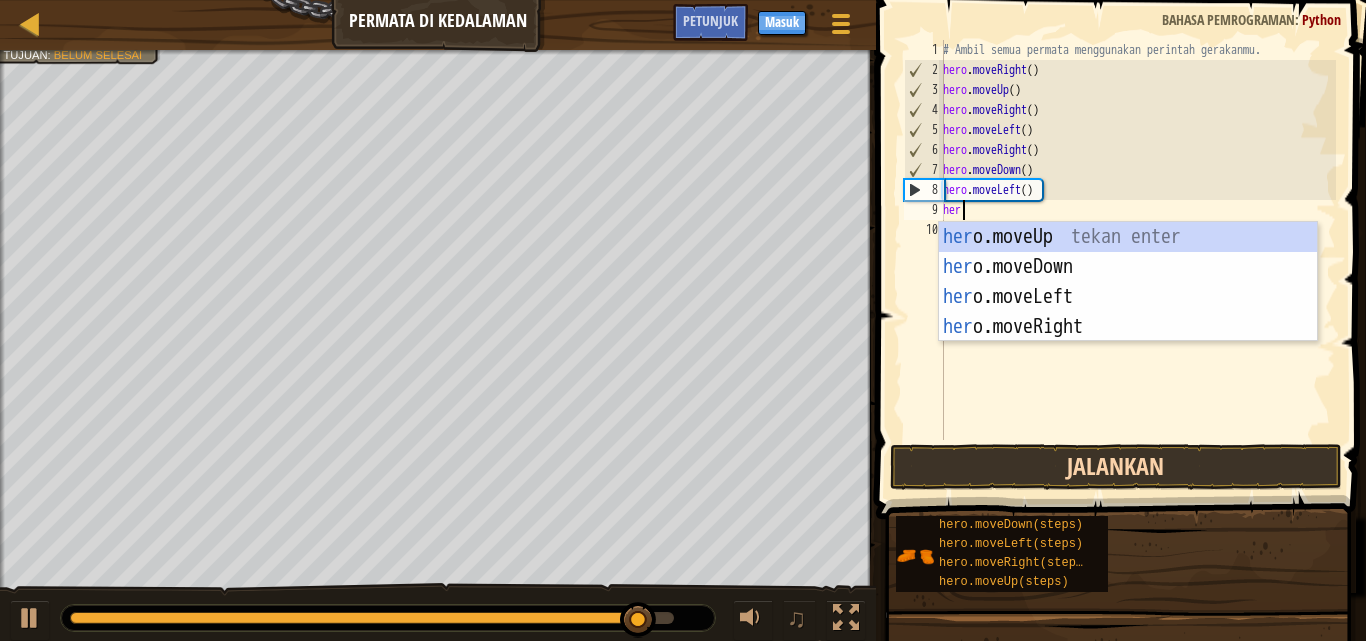 scroll, scrollTop: 9, scrollLeft: 1, axis: both 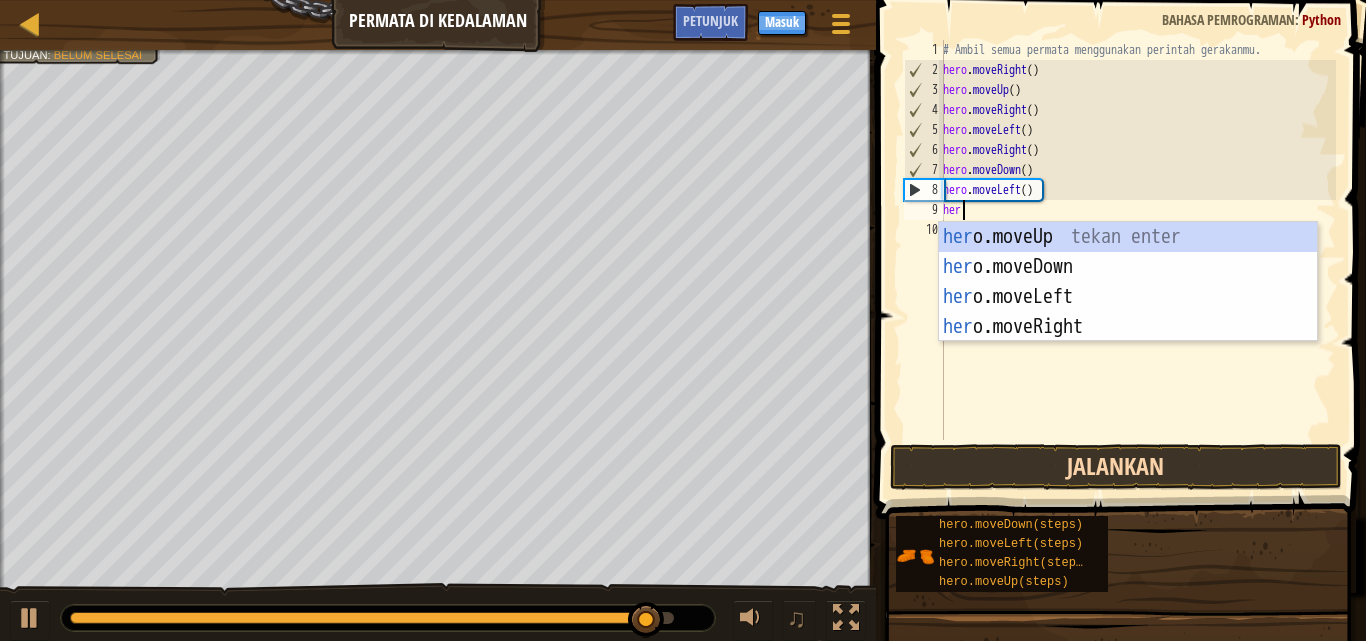 type on "hero" 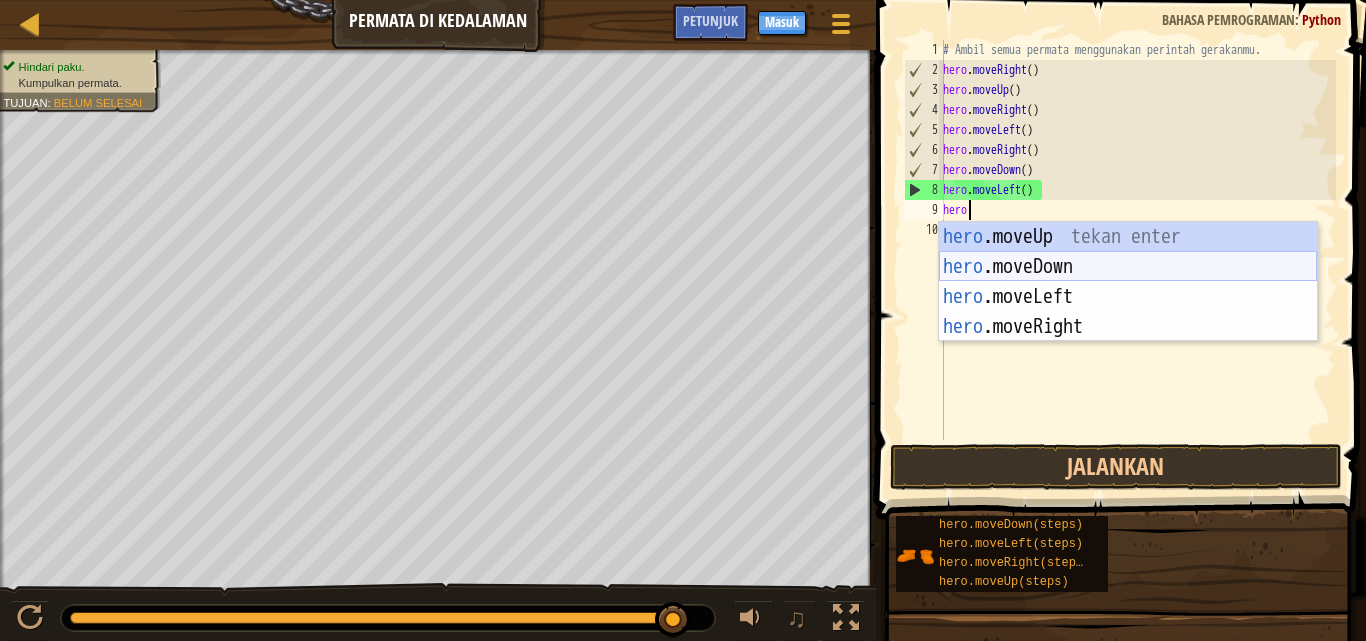 click on "hero .moveUp tekan enter hero .moveDown tekan enter hero .moveLeft tekan enter hero .moveRight tekan enter" at bounding box center [1128, 312] 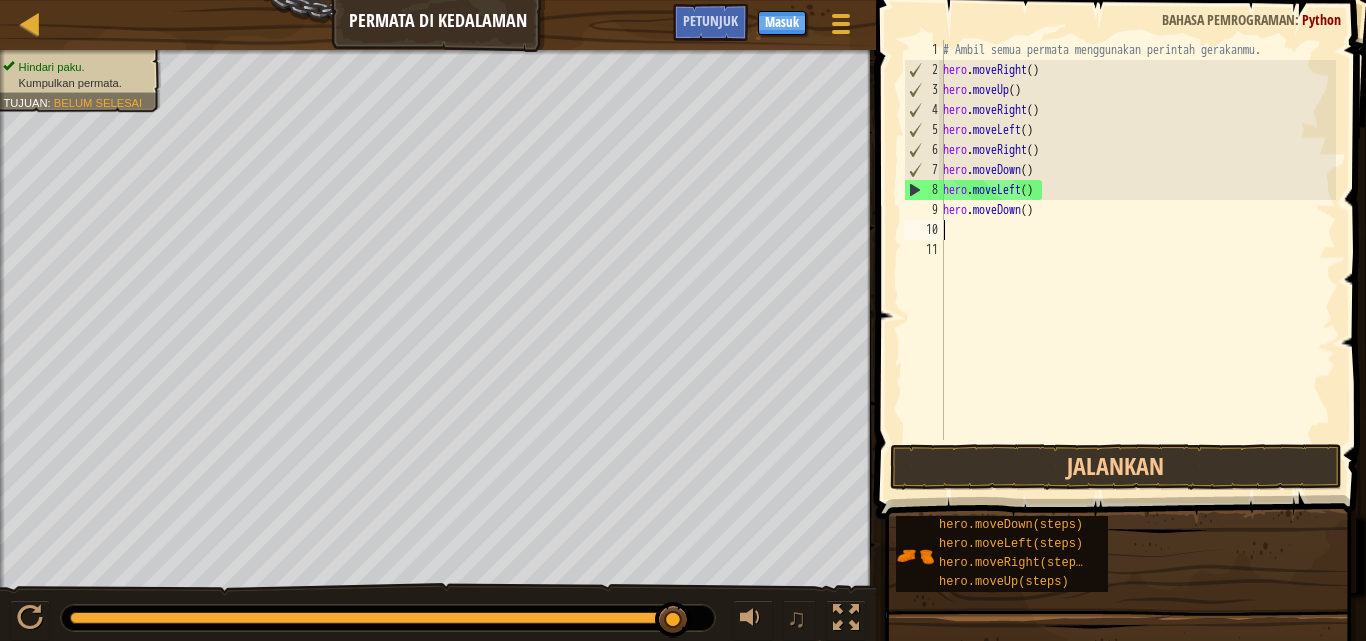 scroll, scrollTop: 9, scrollLeft: 0, axis: vertical 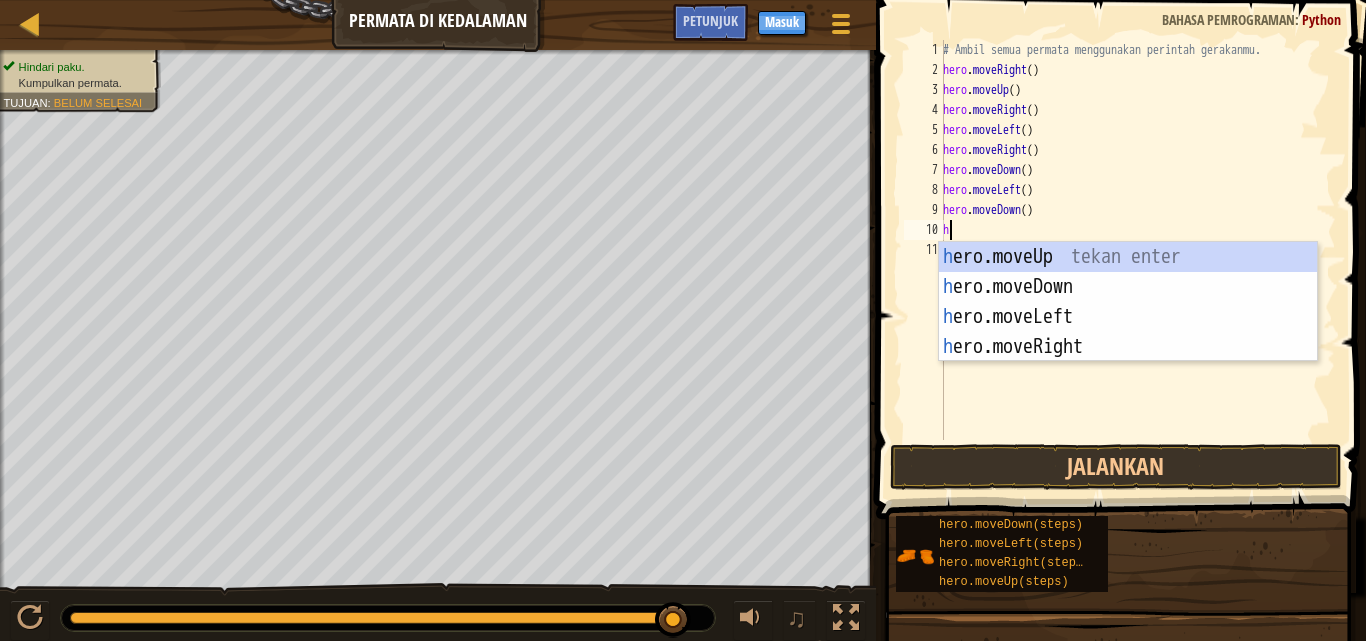 type on "her" 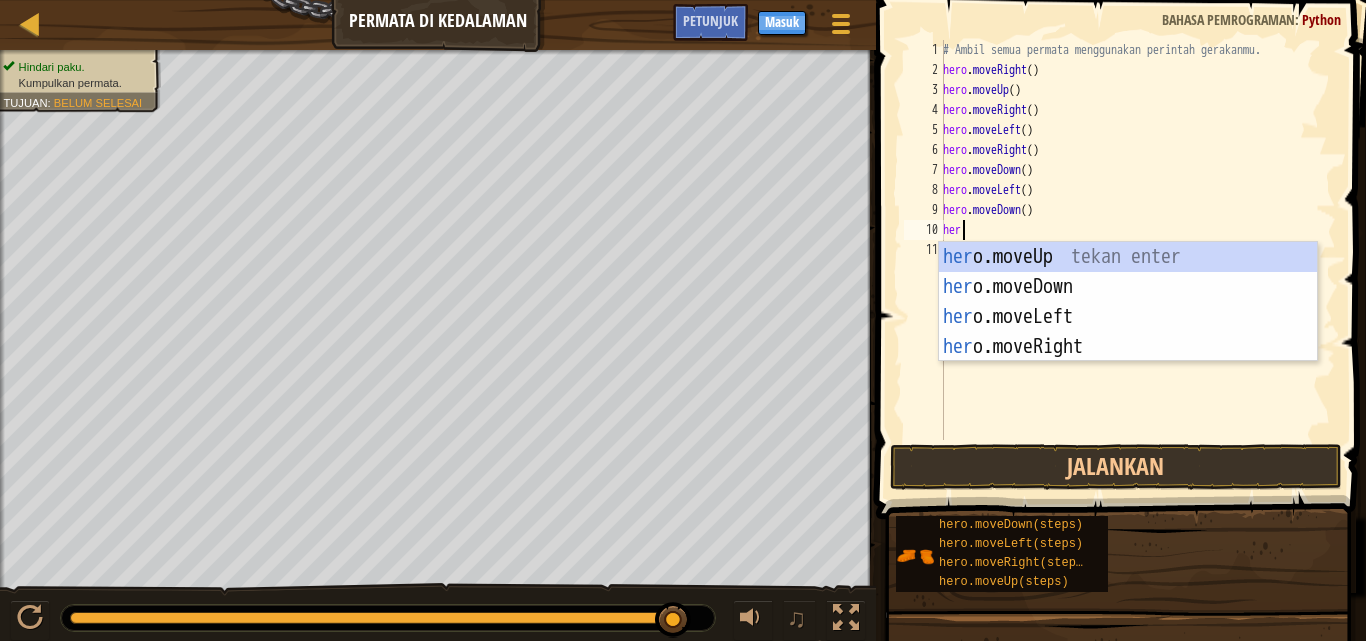 scroll, scrollTop: 9, scrollLeft: 1, axis: both 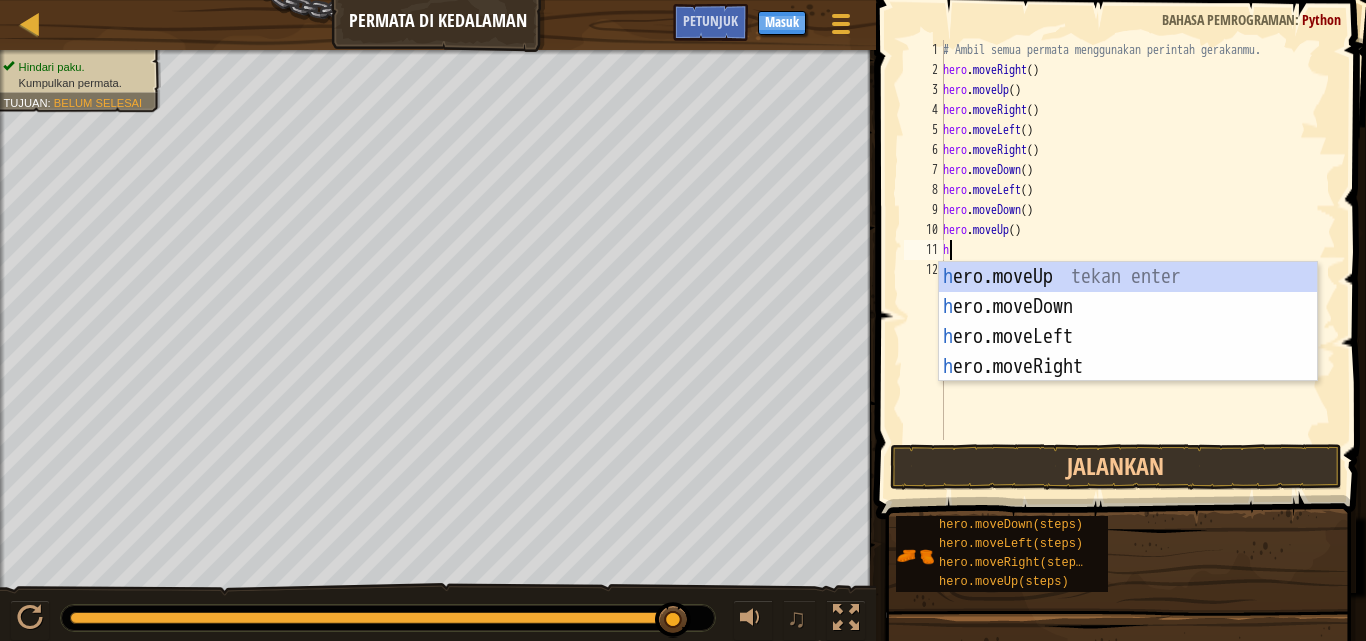 type on "her" 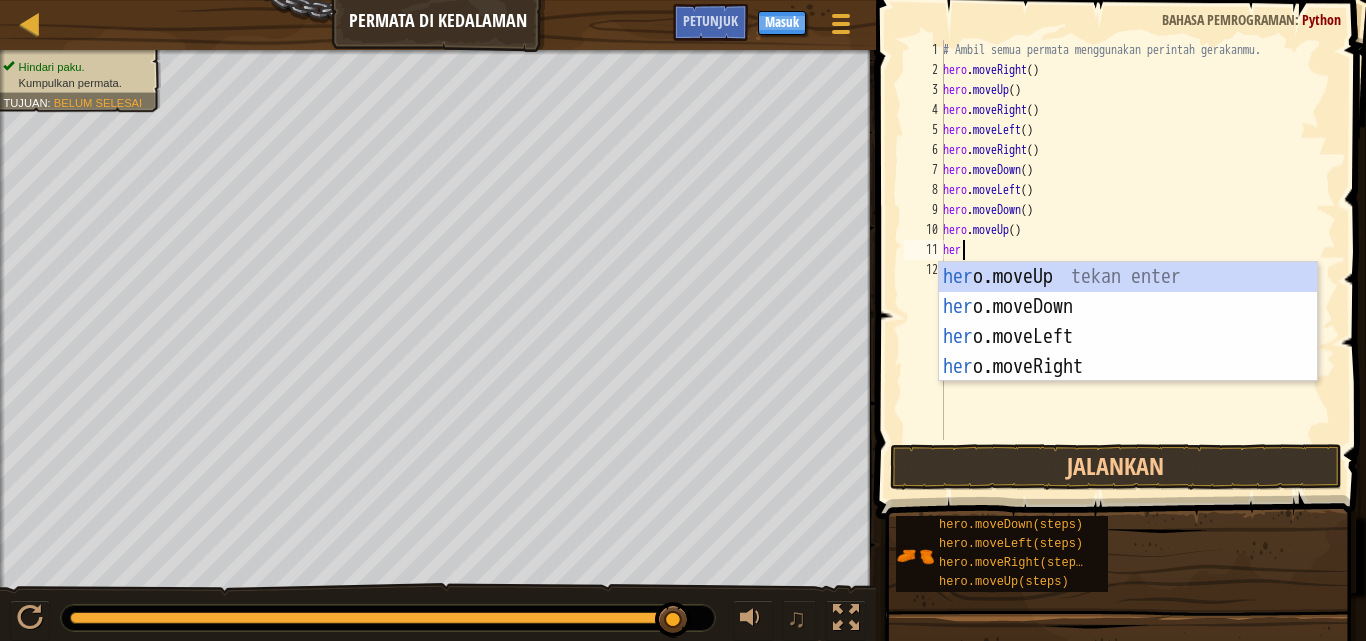 scroll, scrollTop: 9, scrollLeft: 1, axis: both 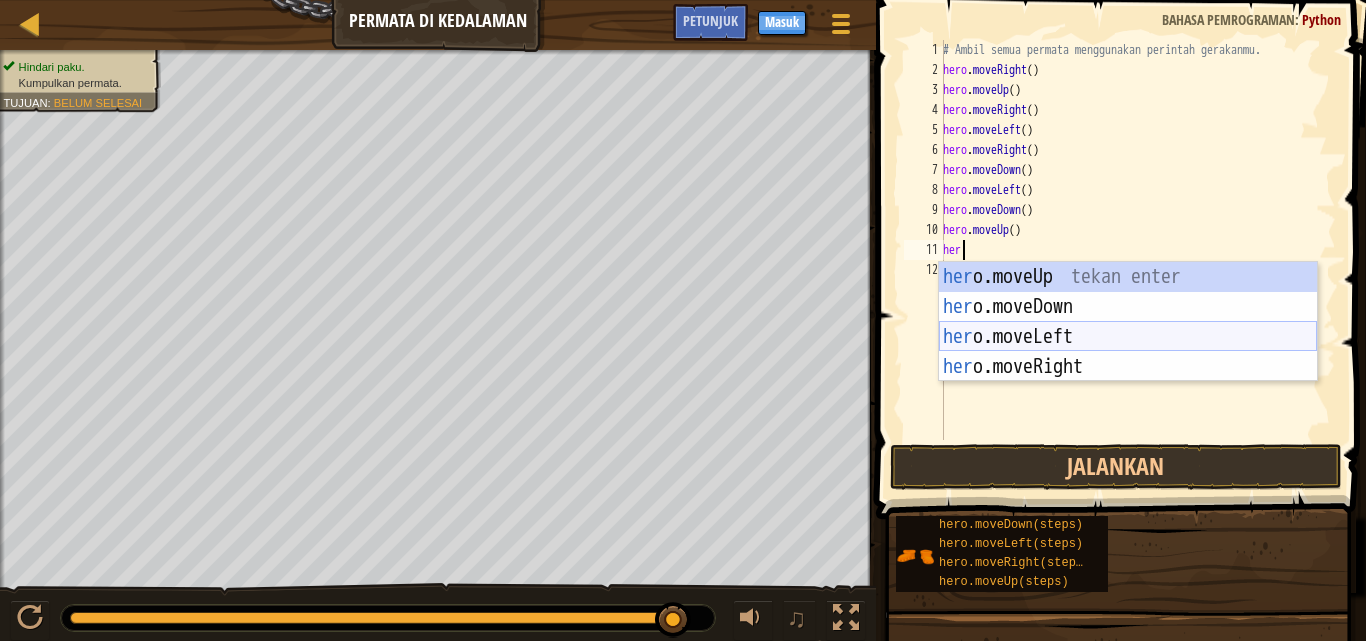 click on "her o.moveUp tekan enter her o.moveDown tekan enter her o.moveLeft tekan enter her o.moveRight tekan enter" at bounding box center [1128, 352] 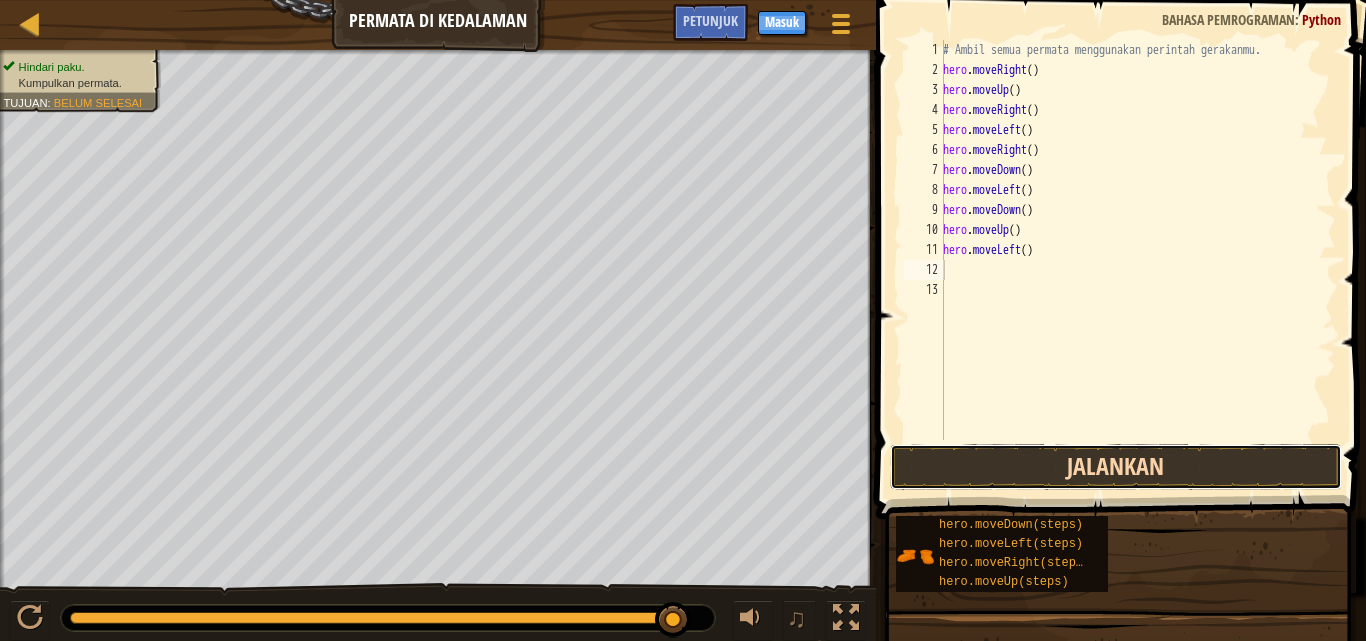click on "Jalankan" at bounding box center (1116, 467) 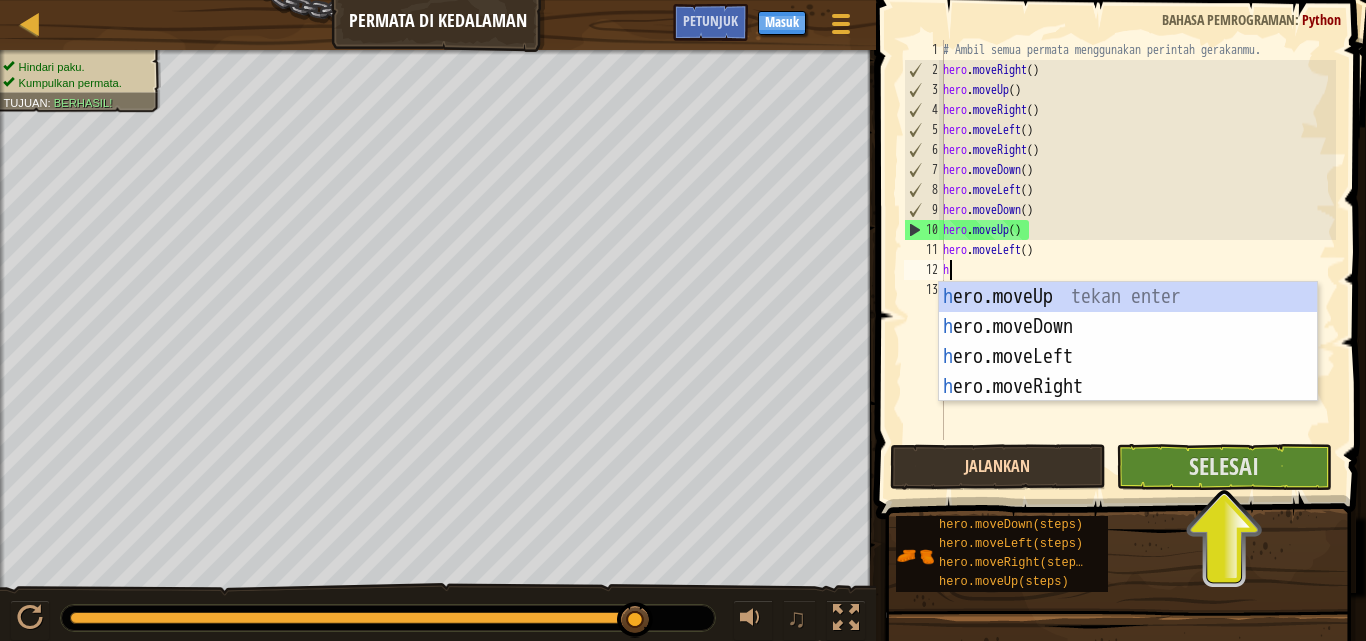type on "her" 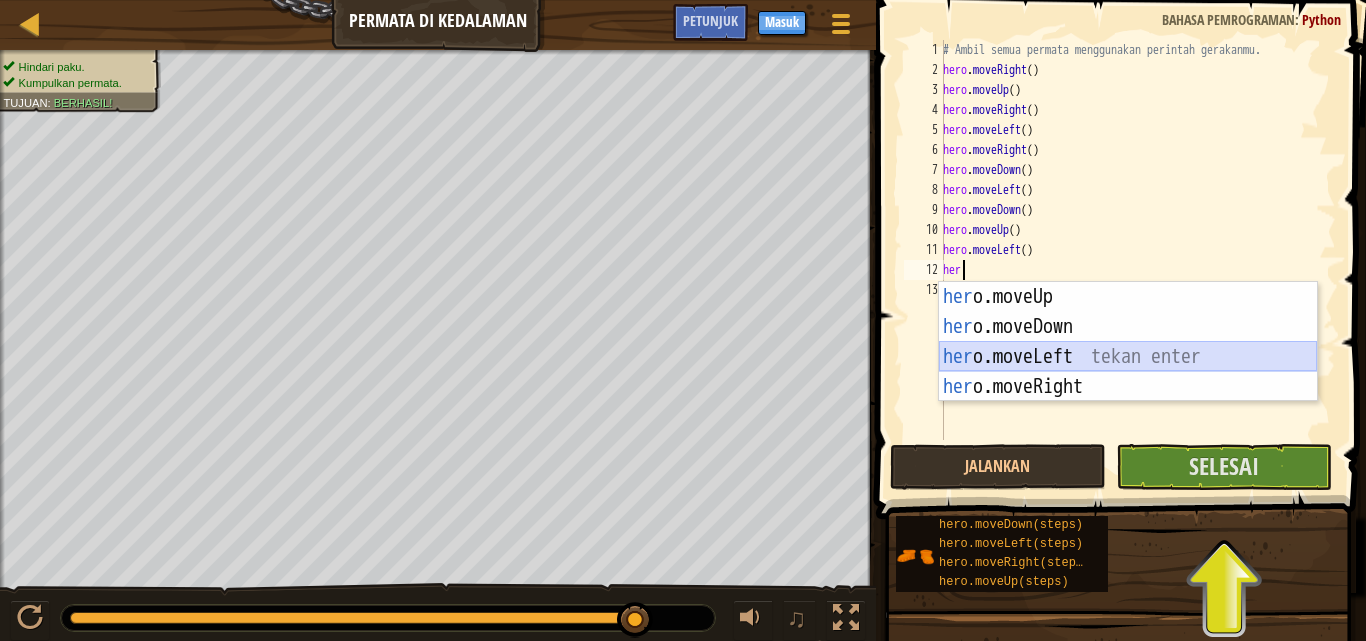 click on "her o.moveUp tekan enter her o.moveDown tekan enter her o.moveLeft tekan enter her o.moveRight tekan enter" at bounding box center [1128, 372] 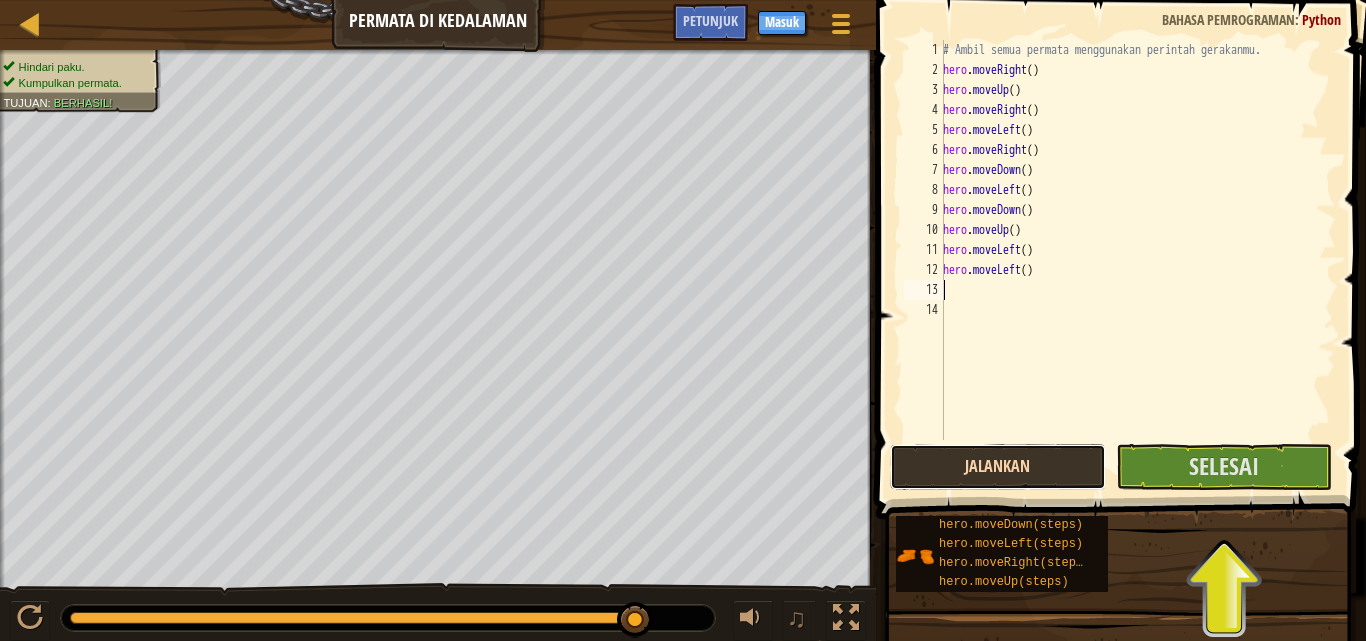 click on "Jalankan" at bounding box center (998, 467) 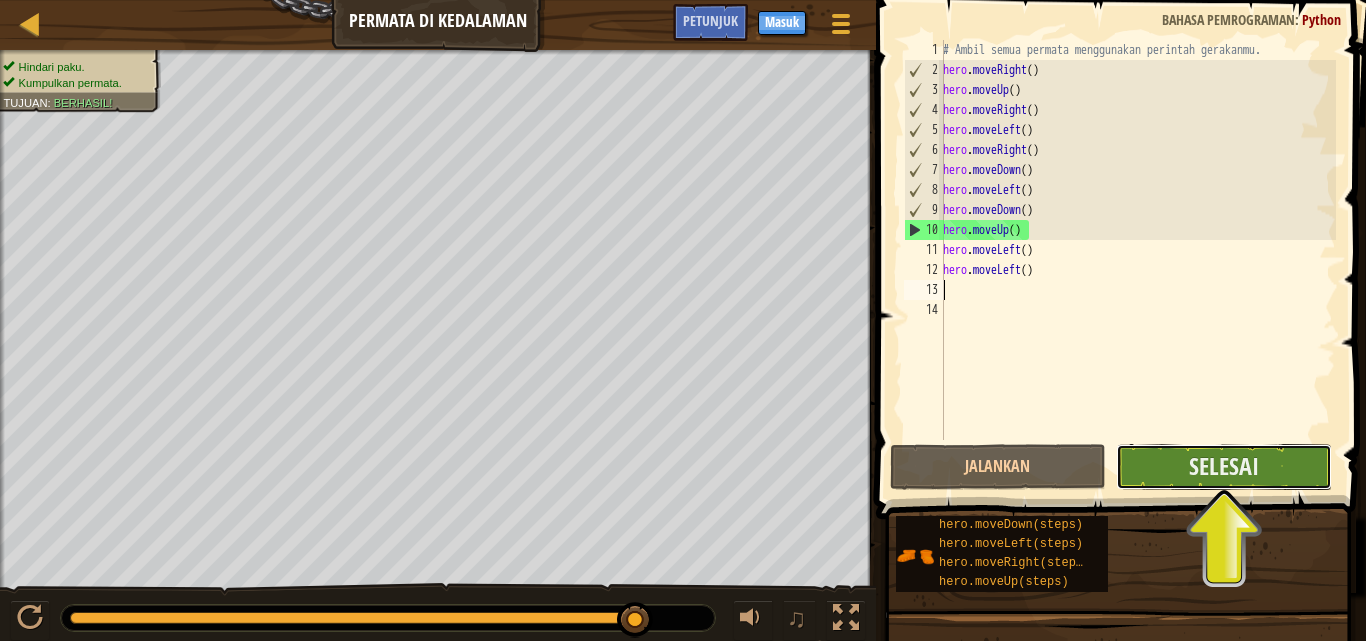 click on "Selesai" at bounding box center (1224, 467) 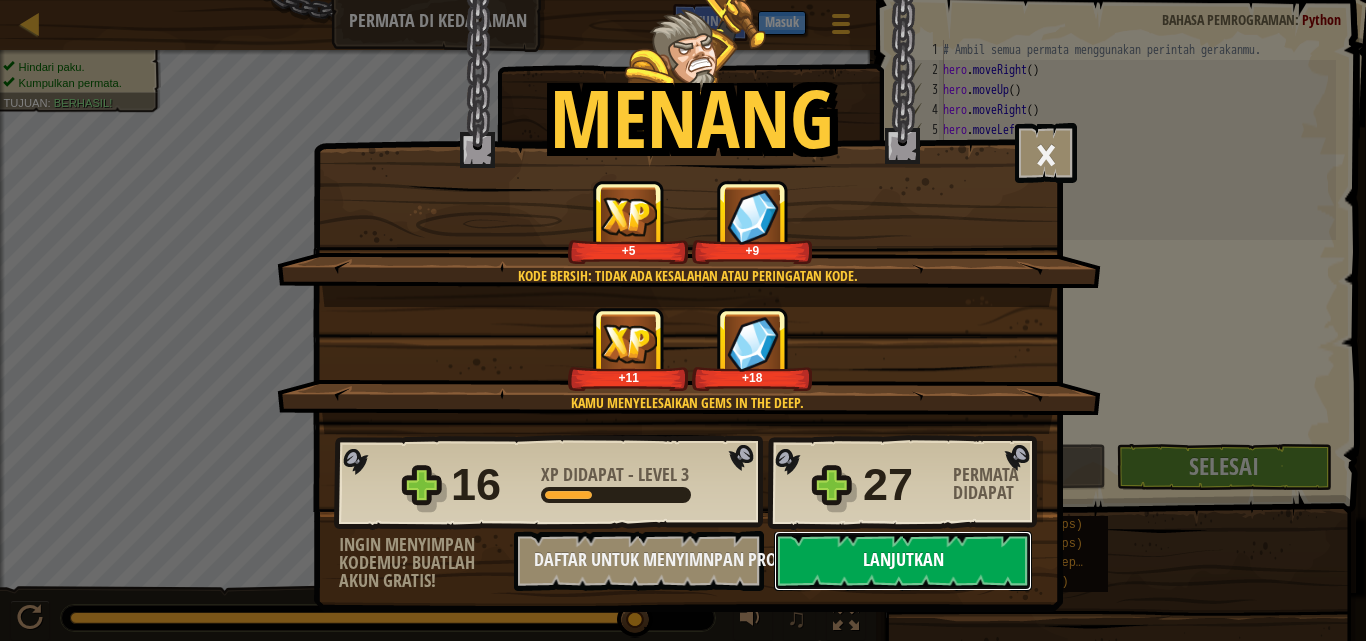 click on "Lanjutkan" at bounding box center (903, 561) 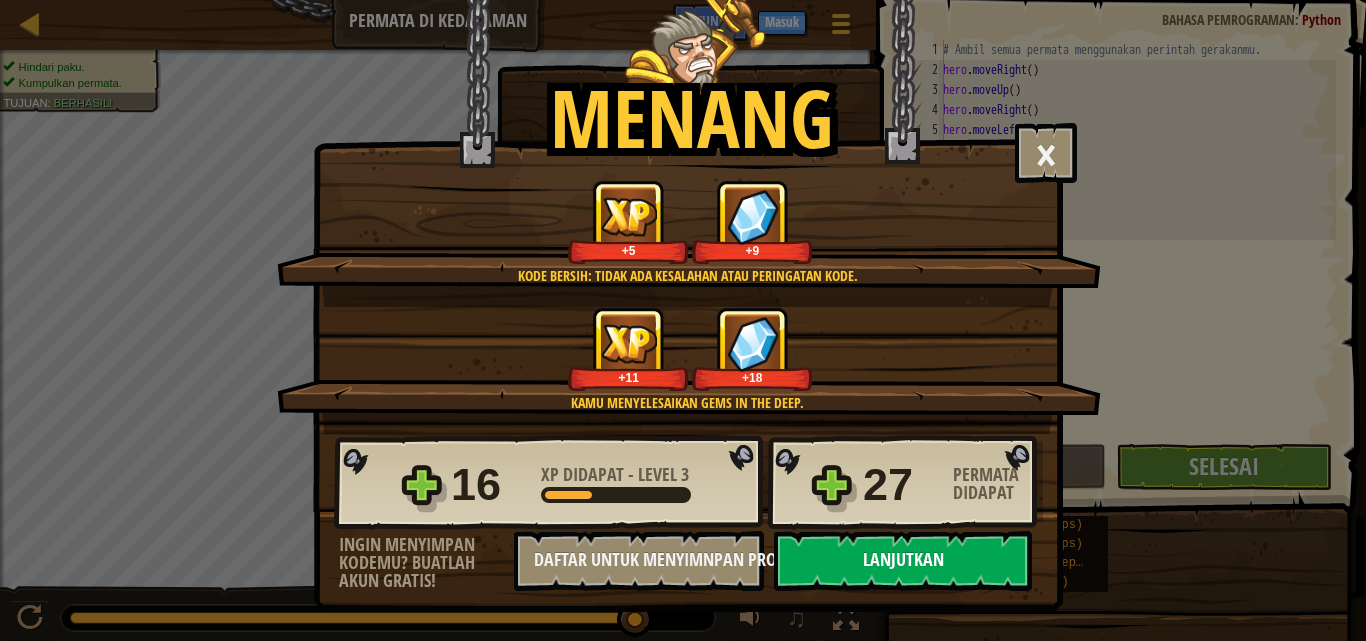 select on "id" 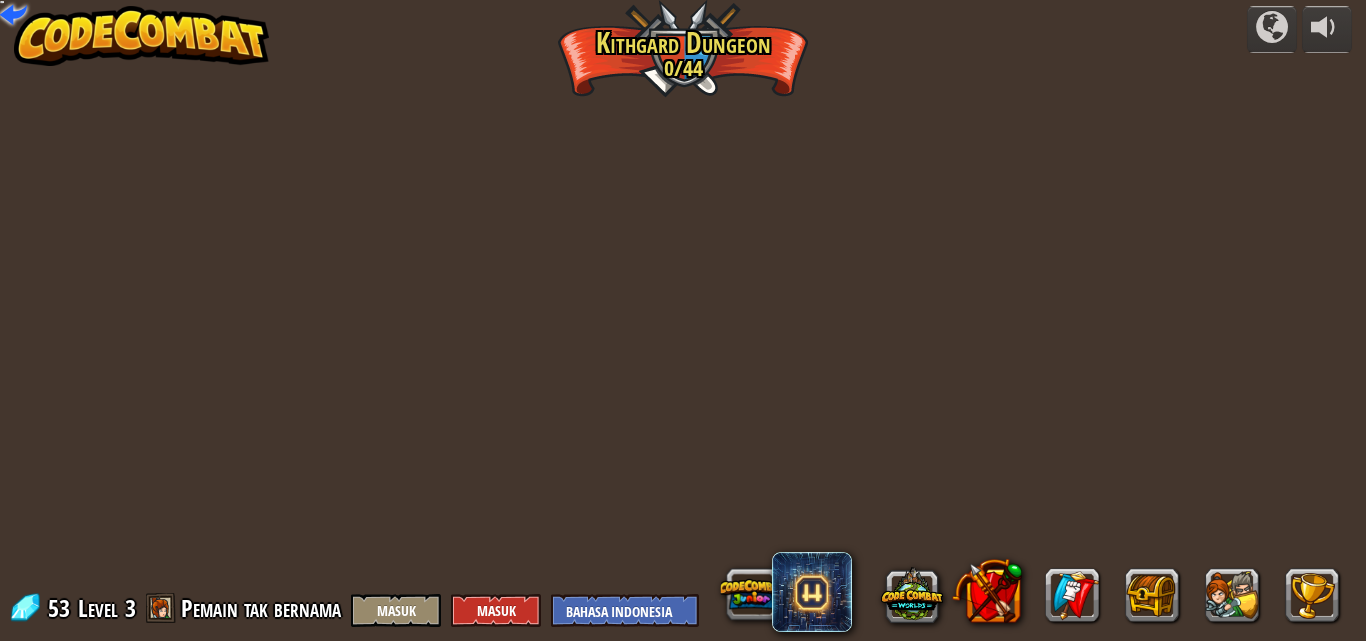 select on "id" 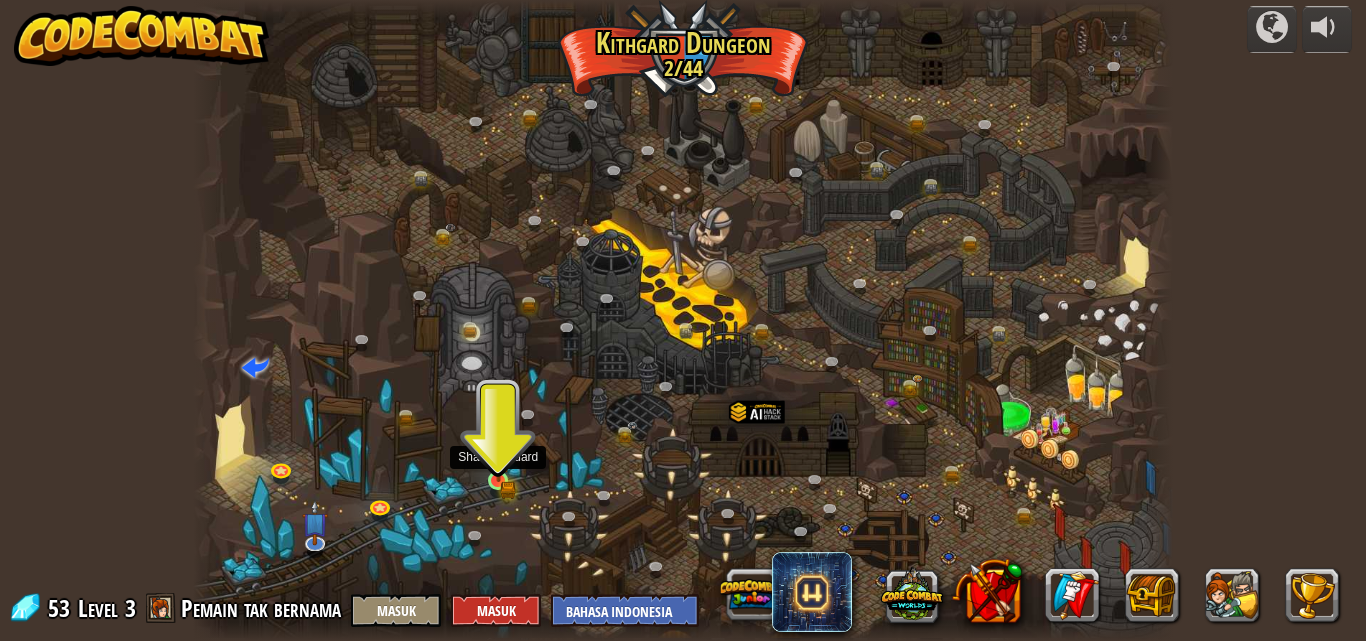 click at bounding box center [498, 456] 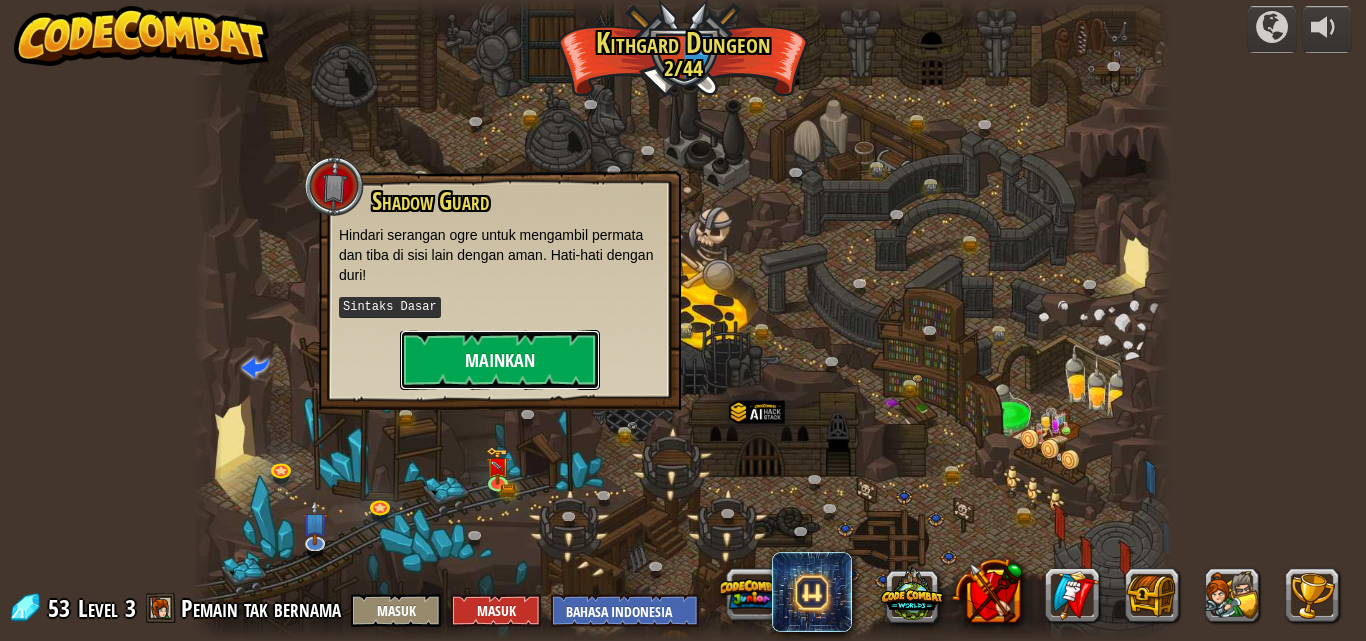 click on "Mainkan" at bounding box center [500, 360] 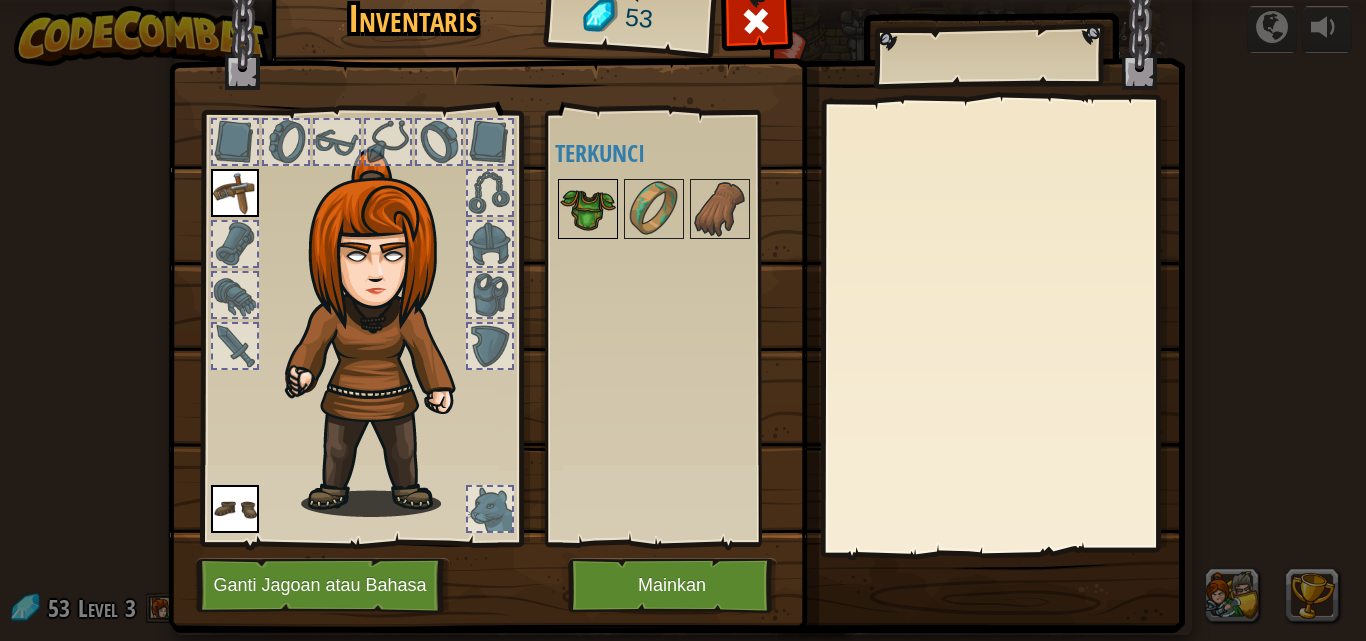 click at bounding box center [588, 209] 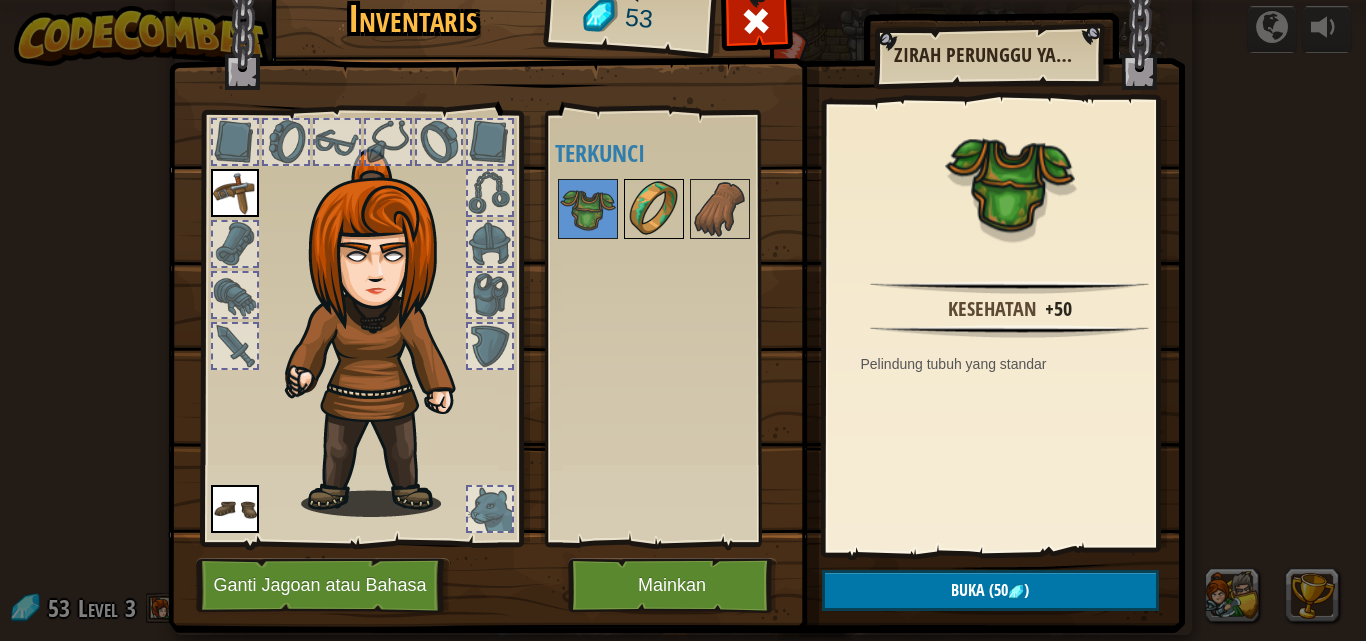 click at bounding box center [654, 209] 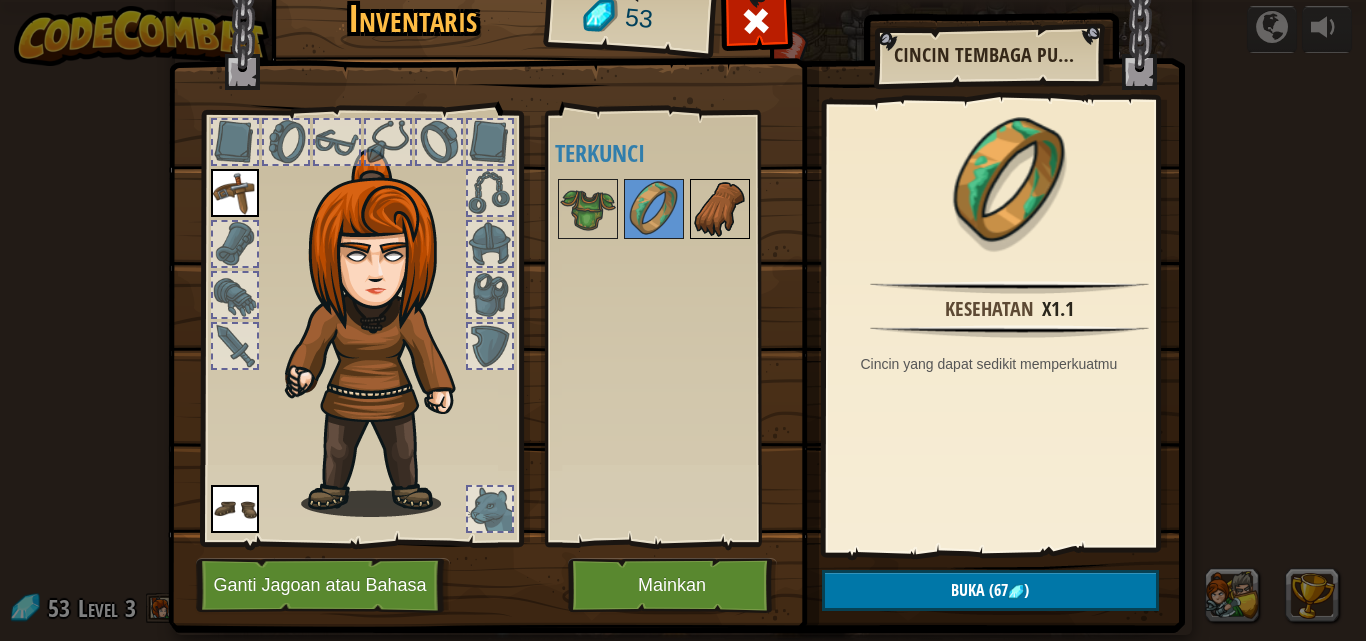 click at bounding box center (720, 209) 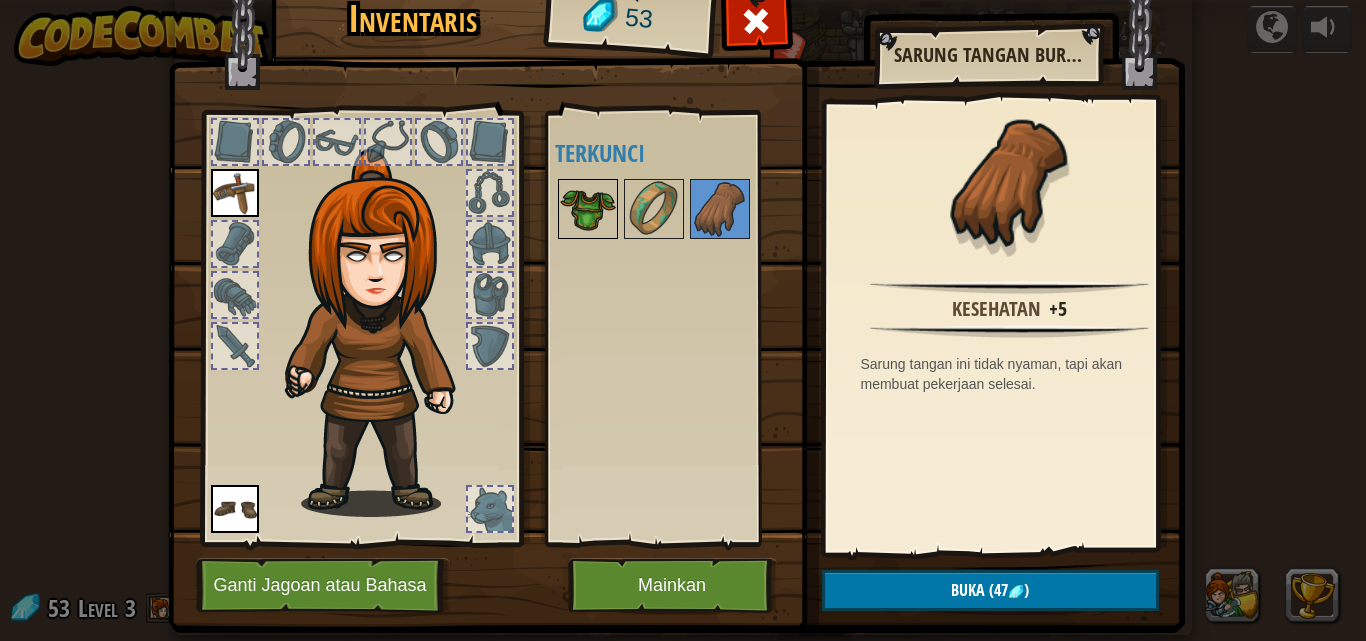 click at bounding box center [588, 209] 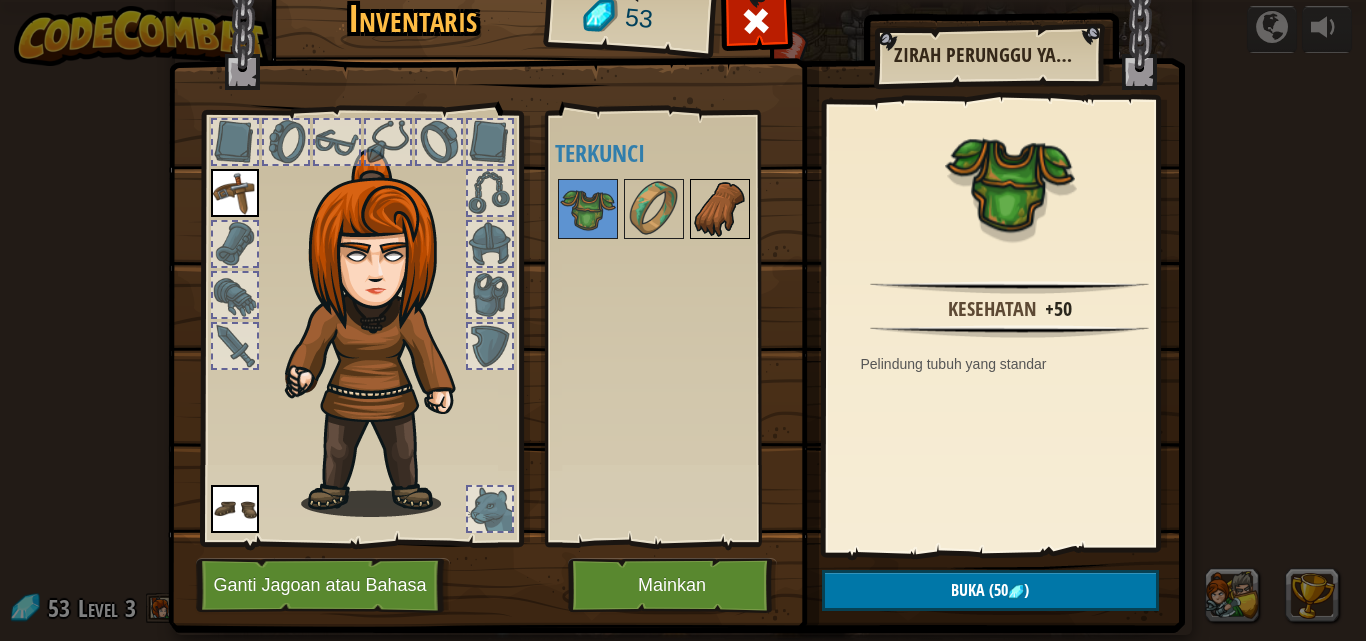 click at bounding box center [720, 209] 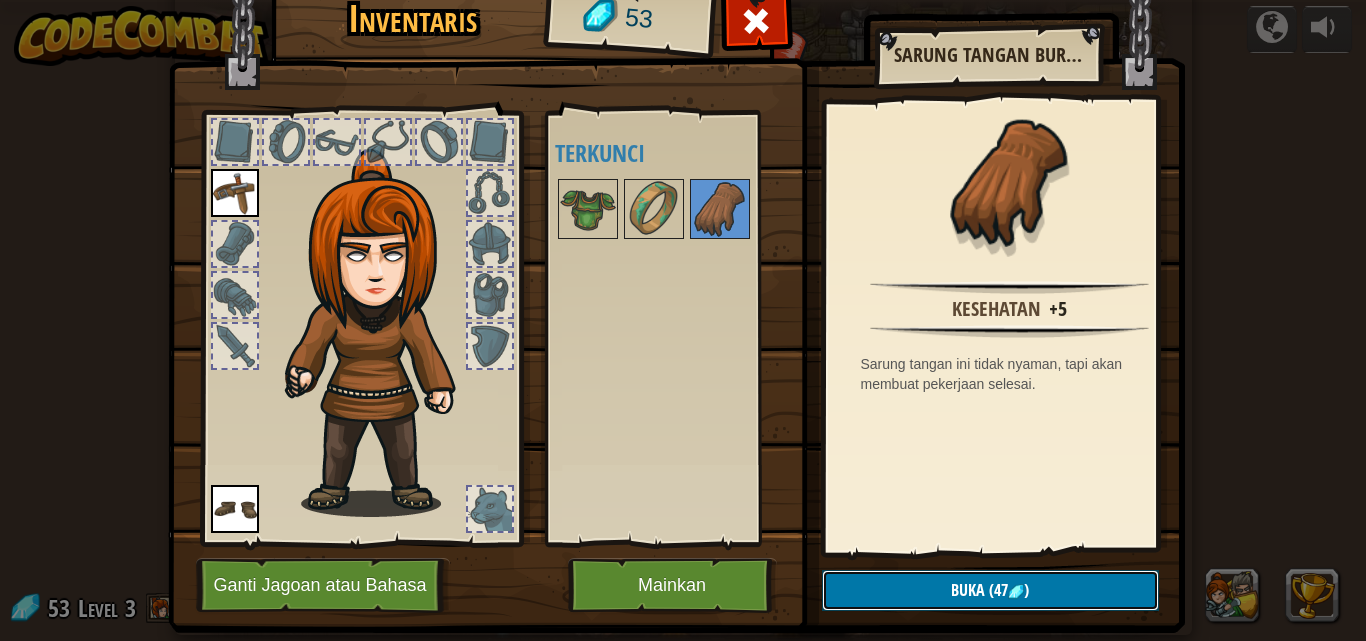 click on "Buka (47 )" at bounding box center (990, 590) 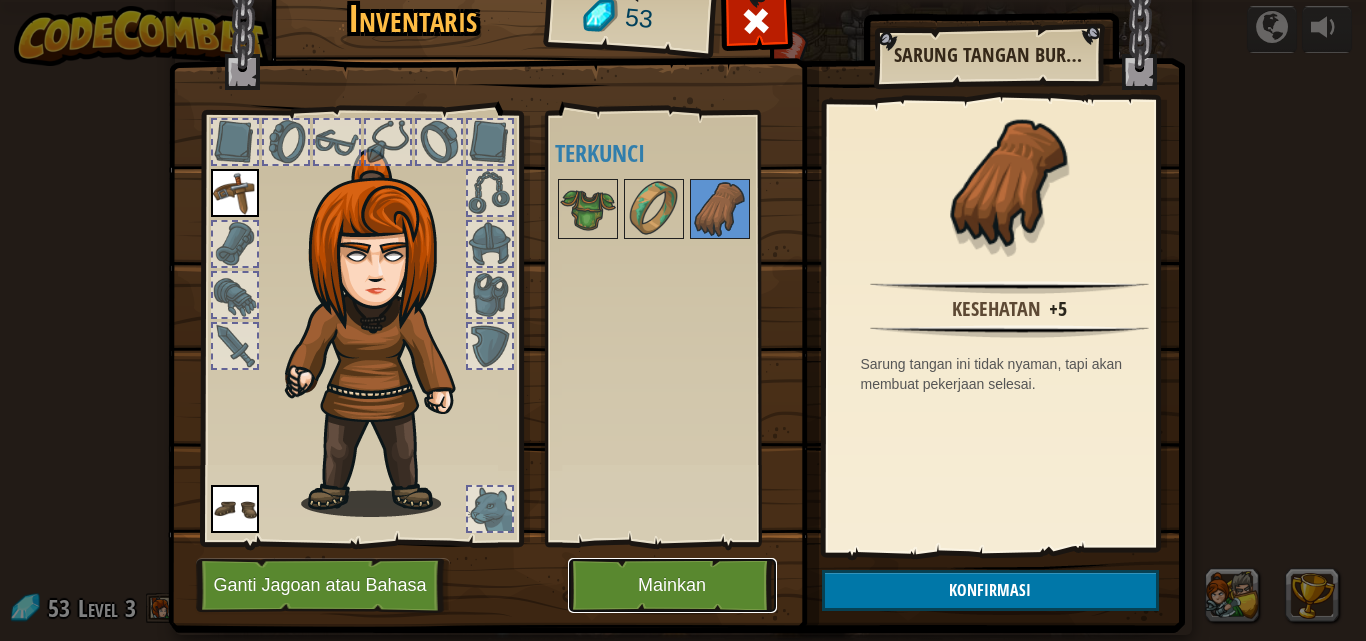 click on "Mainkan" at bounding box center (672, 585) 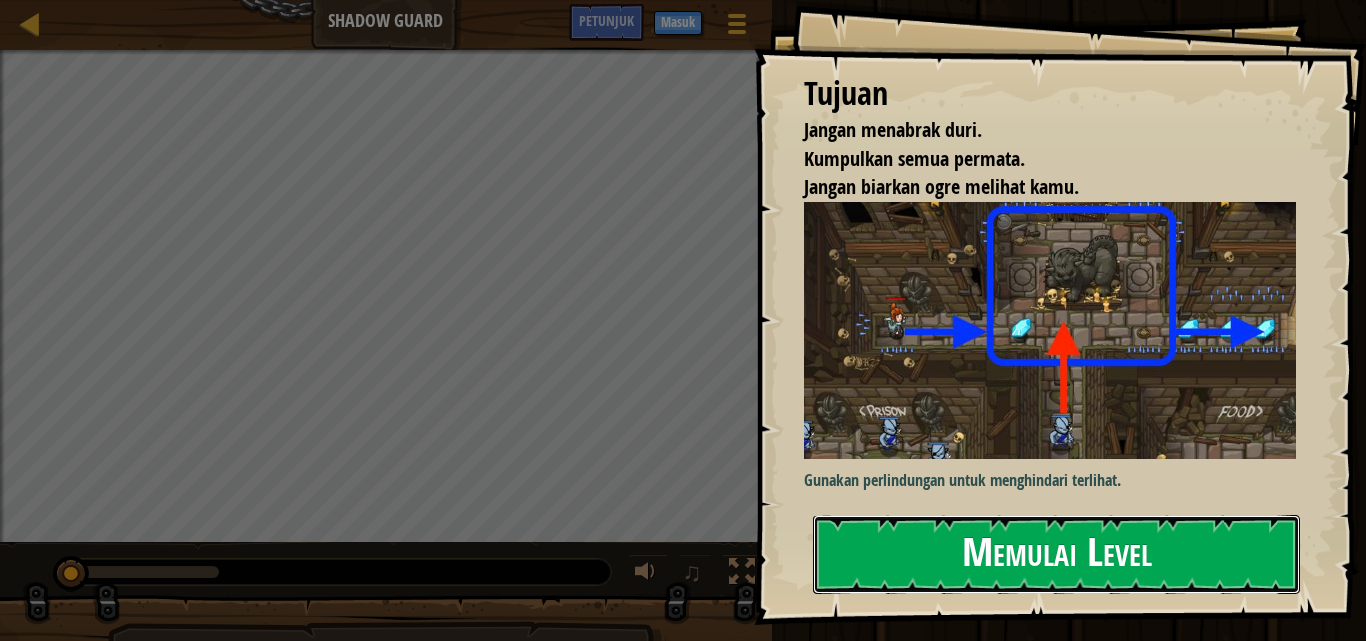 click on "Memulai Level" at bounding box center (1056, 554) 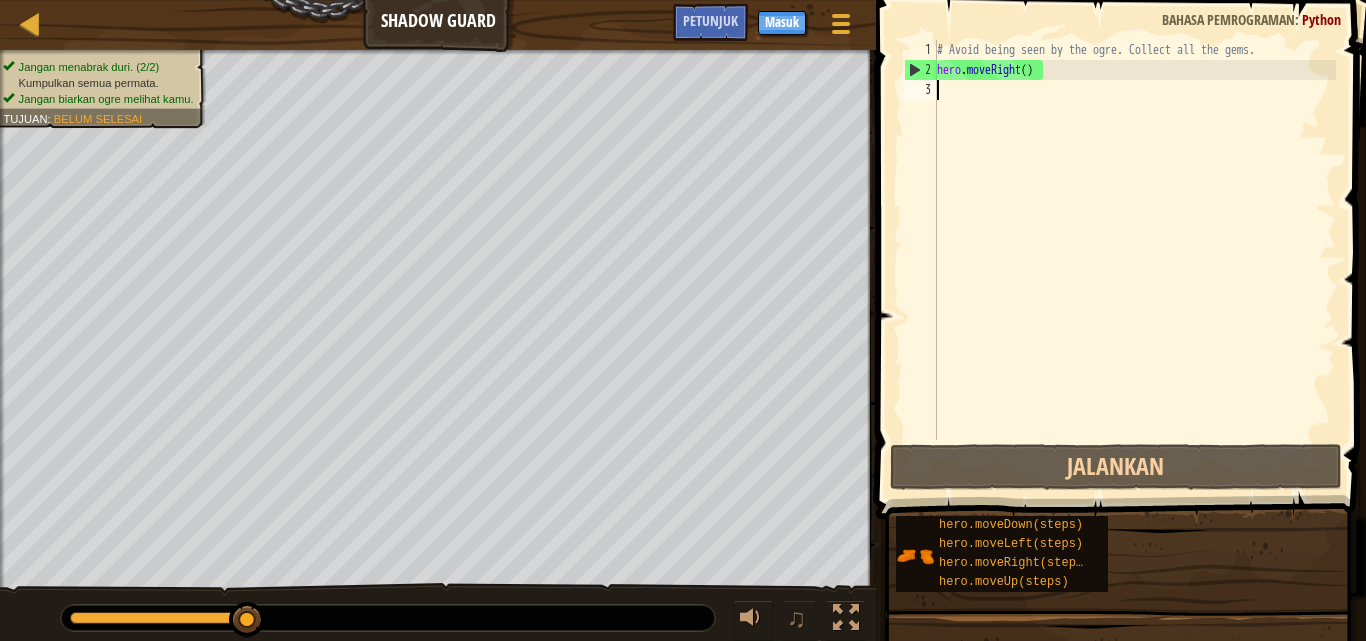 scroll, scrollTop: 9, scrollLeft: 0, axis: vertical 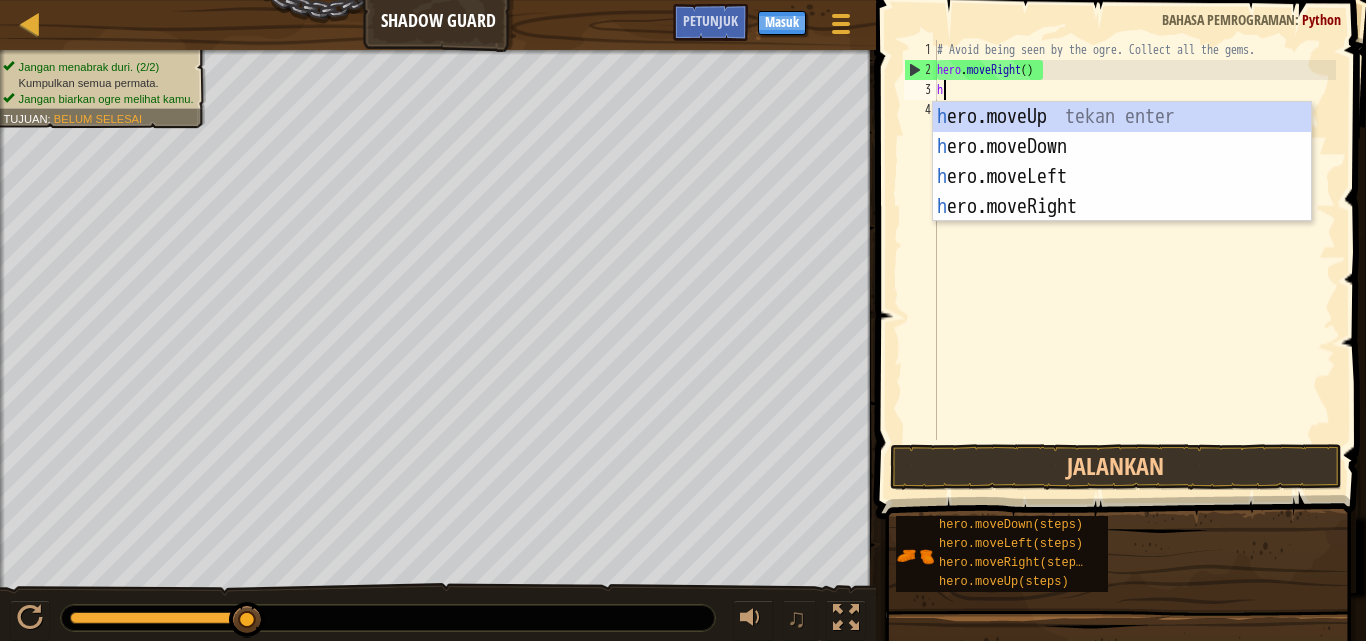 type on "he" 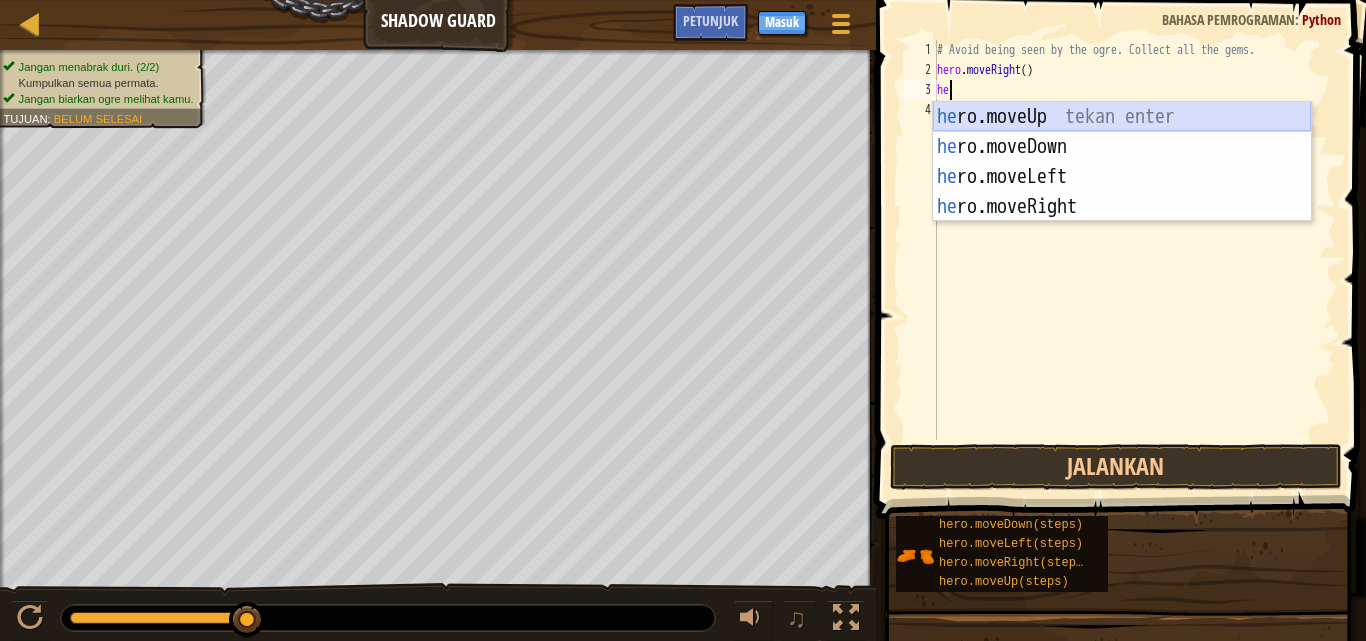 click on "he ro.moveUp tekan enter he ro.moveDown tekan enter he ro.moveLeft tekan enter he ro.moveRight tekan enter" at bounding box center (1122, 192) 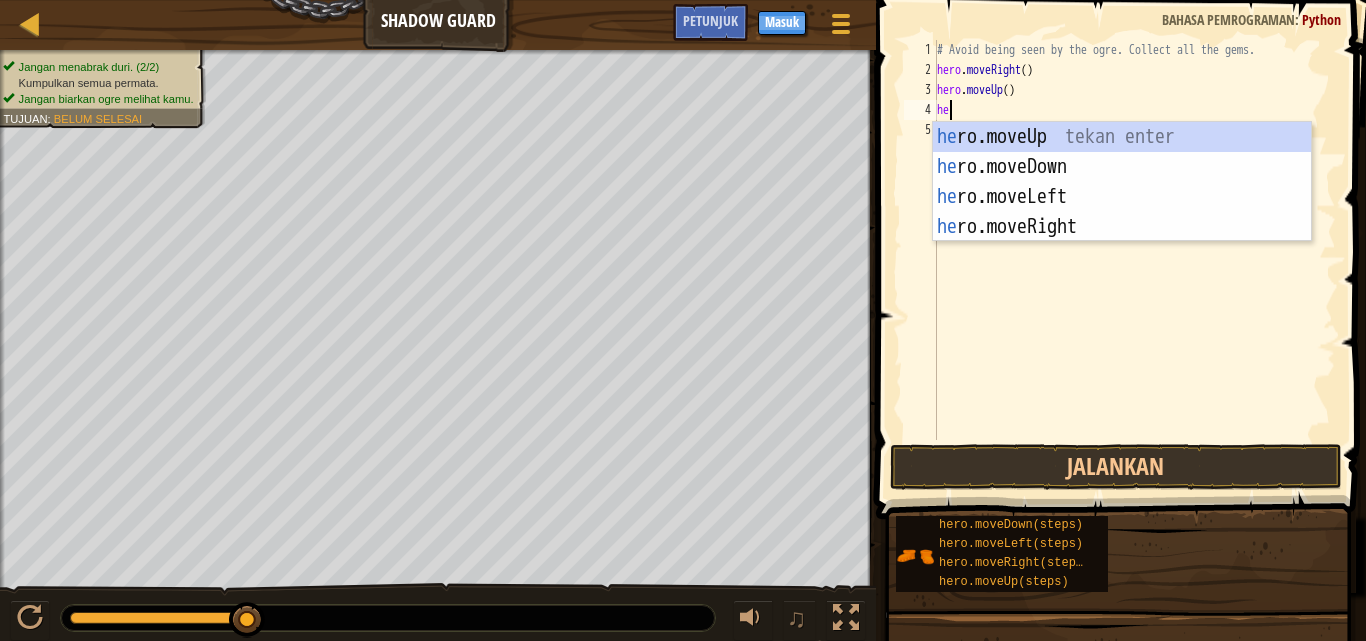 scroll, scrollTop: 9, scrollLeft: 1, axis: both 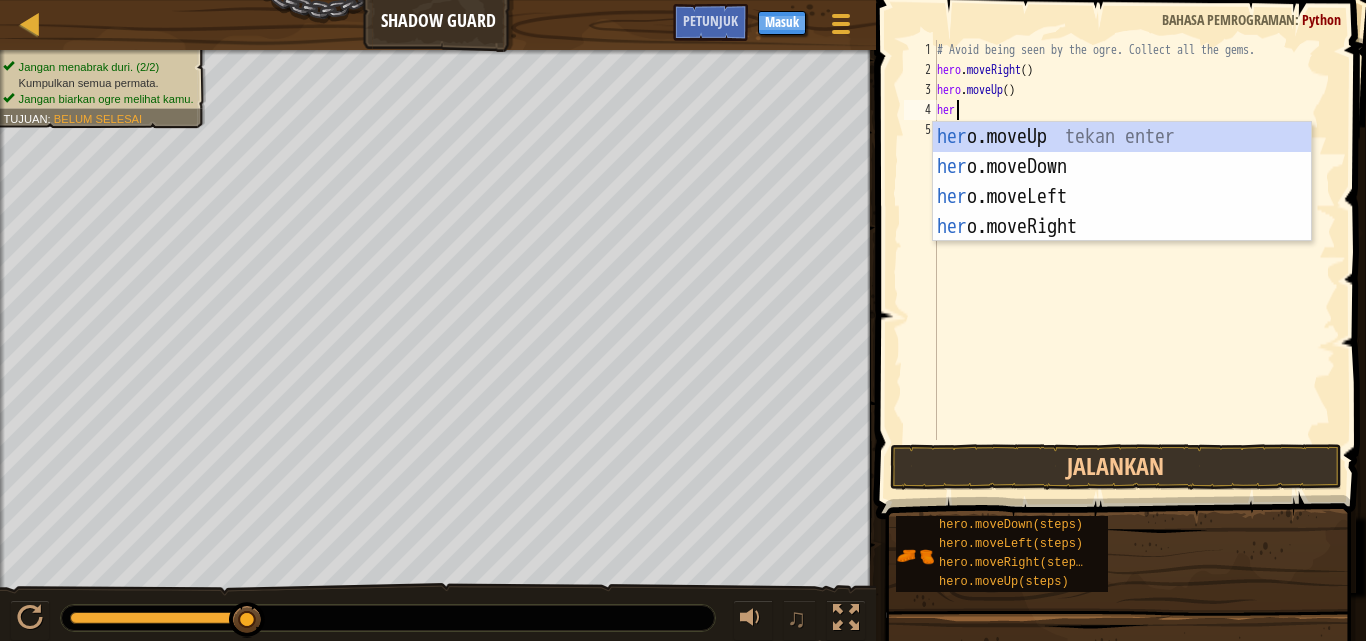 type on "hero" 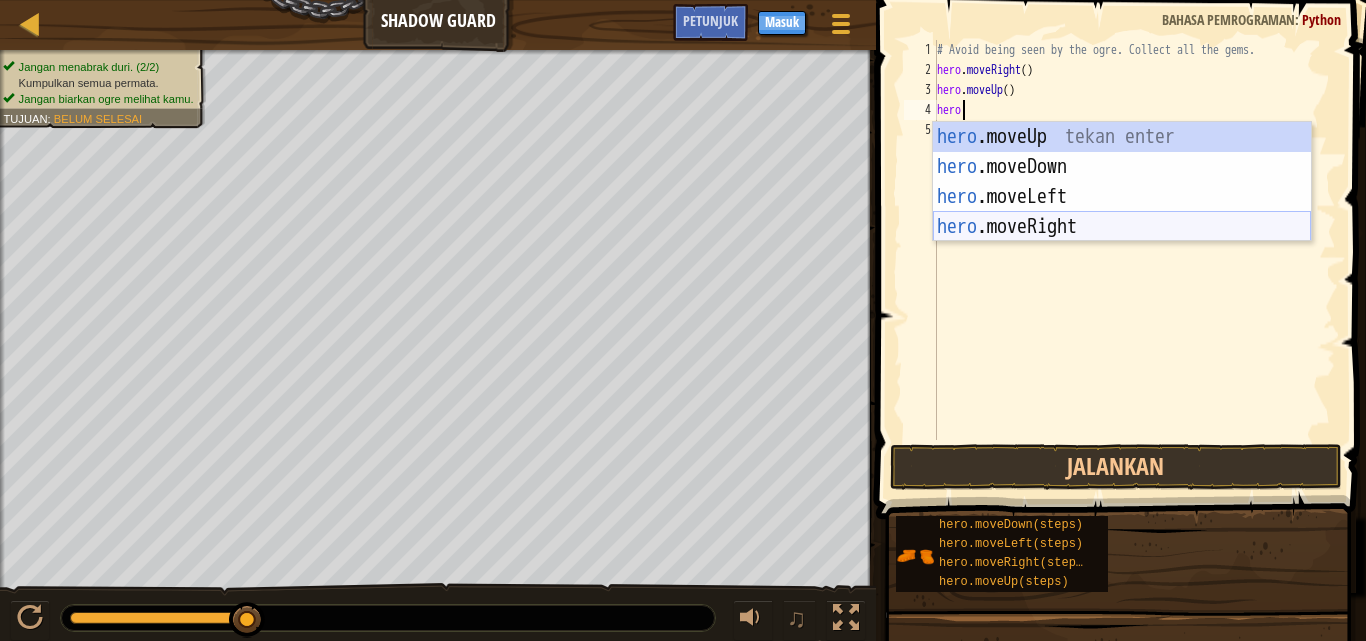 click on "hero .moveUp tekan enter hero .moveDown tekan enter hero .moveLeft tekan enter hero .moveRight tekan enter" at bounding box center (1122, 212) 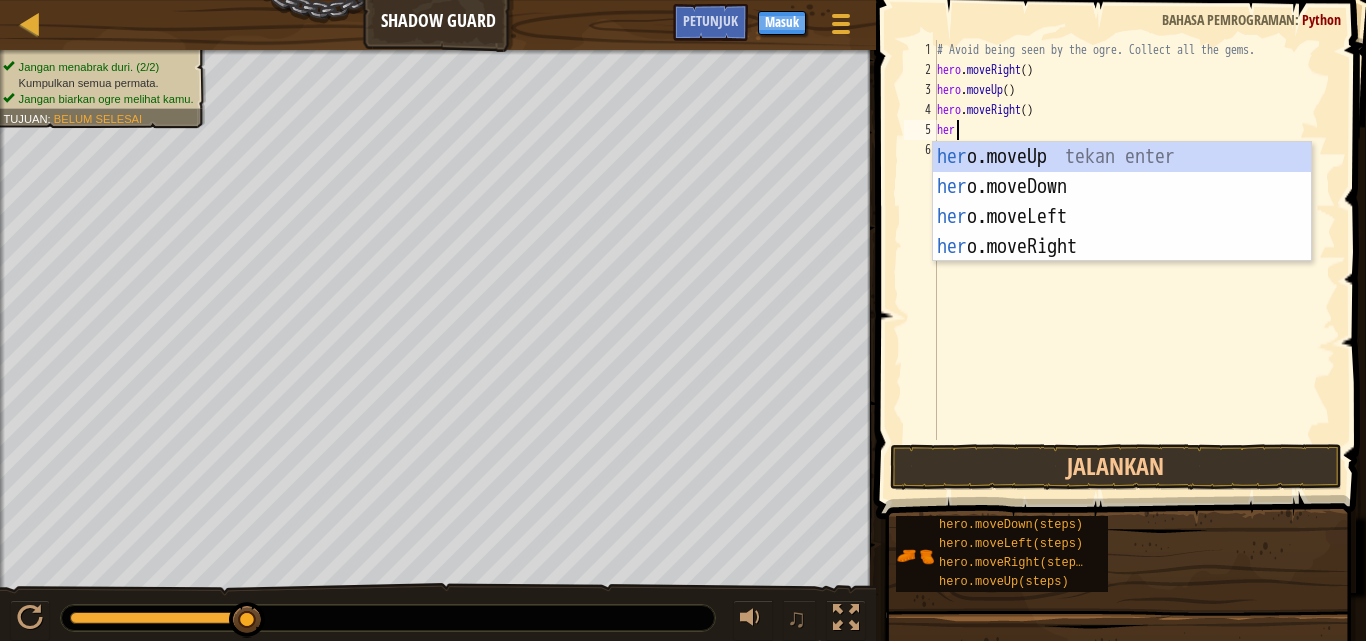 scroll, scrollTop: 9, scrollLeft: 1, axis: both 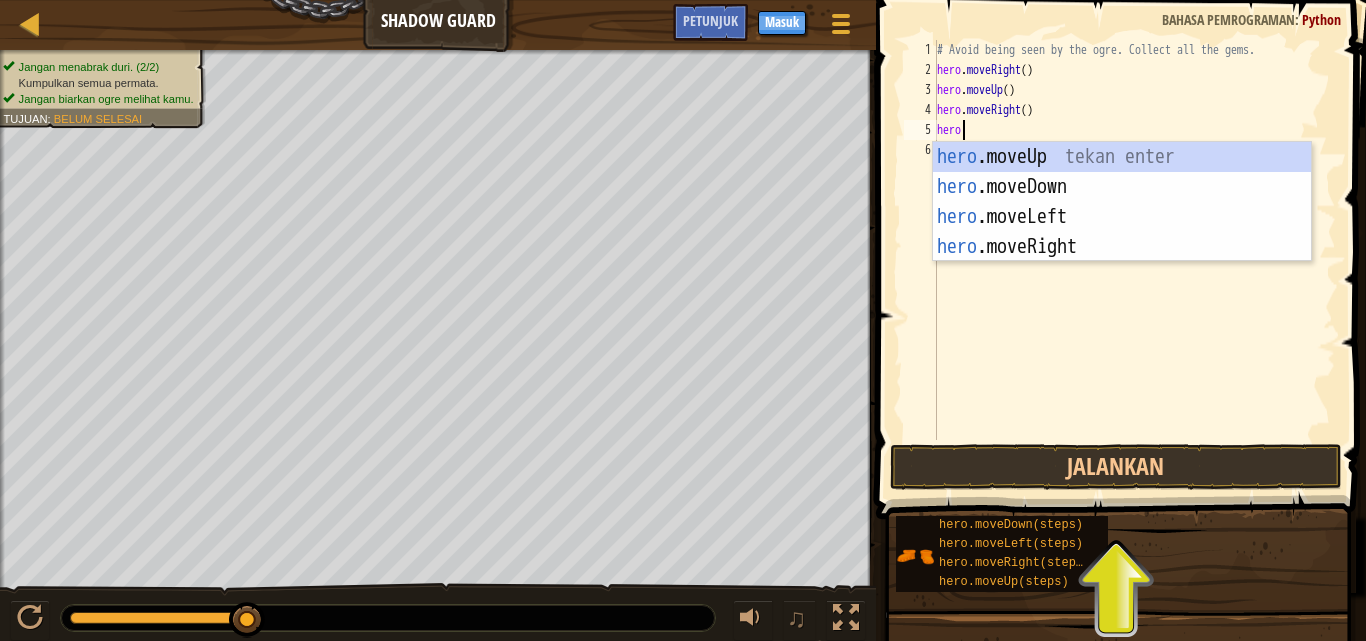click on "hero .moveUp tekan enter hero .moveDown tekan enter hero .moveLeft tekan enter hero .moveRight tekan enter" at bounding box center (1122, 232) 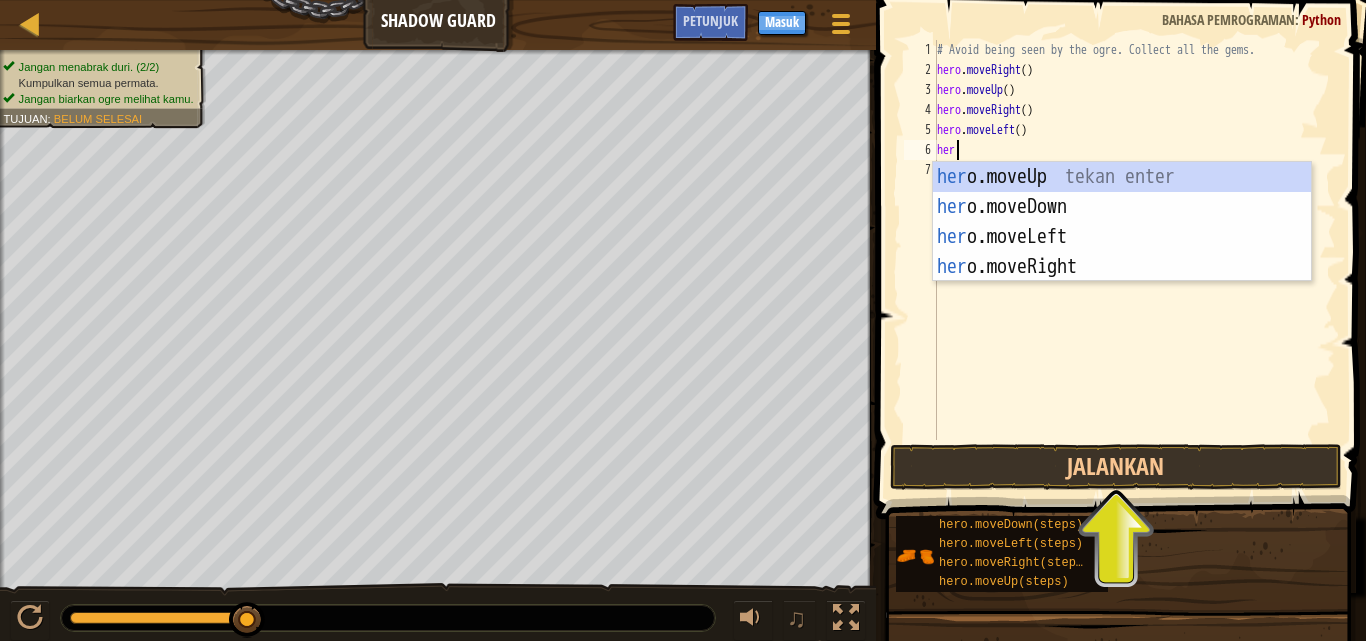 scroll, scrollTop: 9, scrollLeft: 1, axis: both 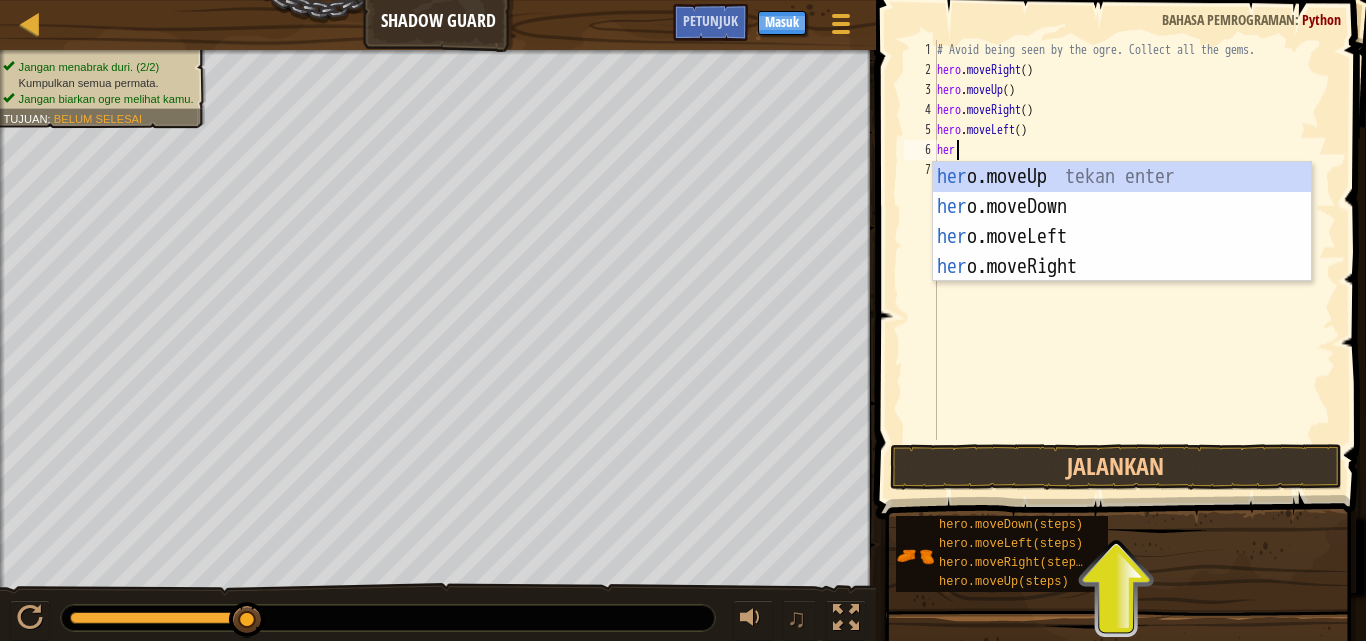 type on "hero" 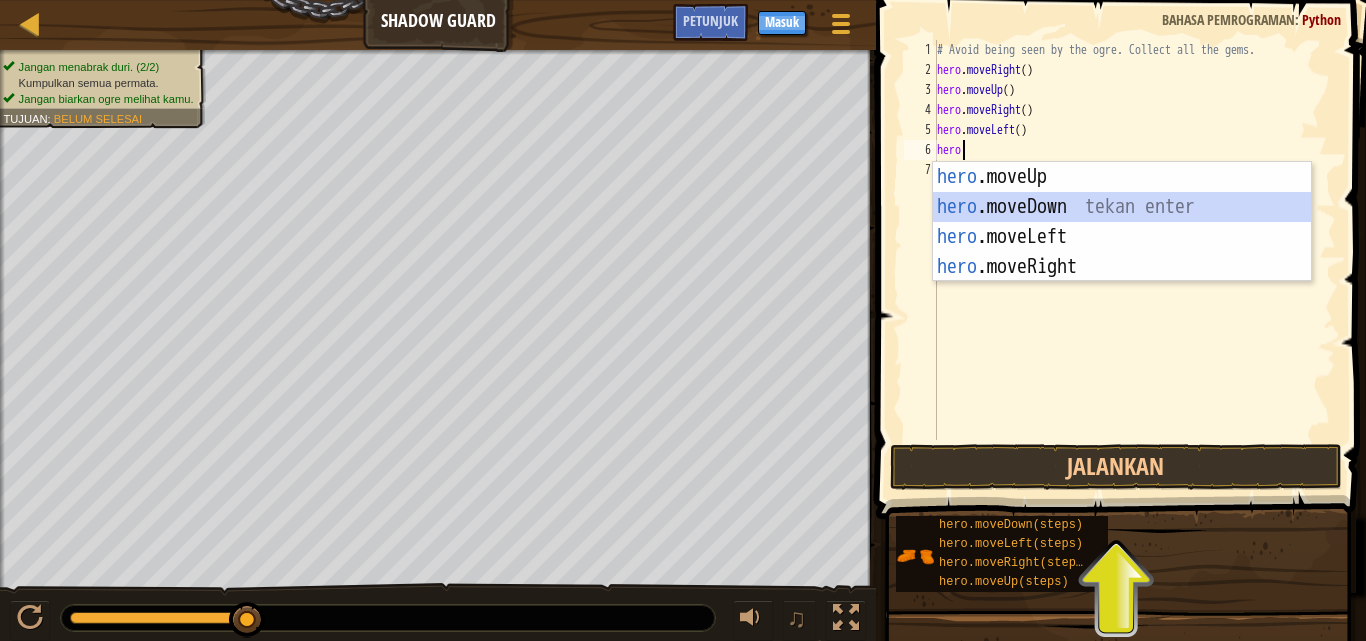click on "hero .moveUp tekan enter hero .moveDown tekan enter hero .moveLeft tekan enter hero .moveRight tekan enter" at bounding box center [1122, 252] 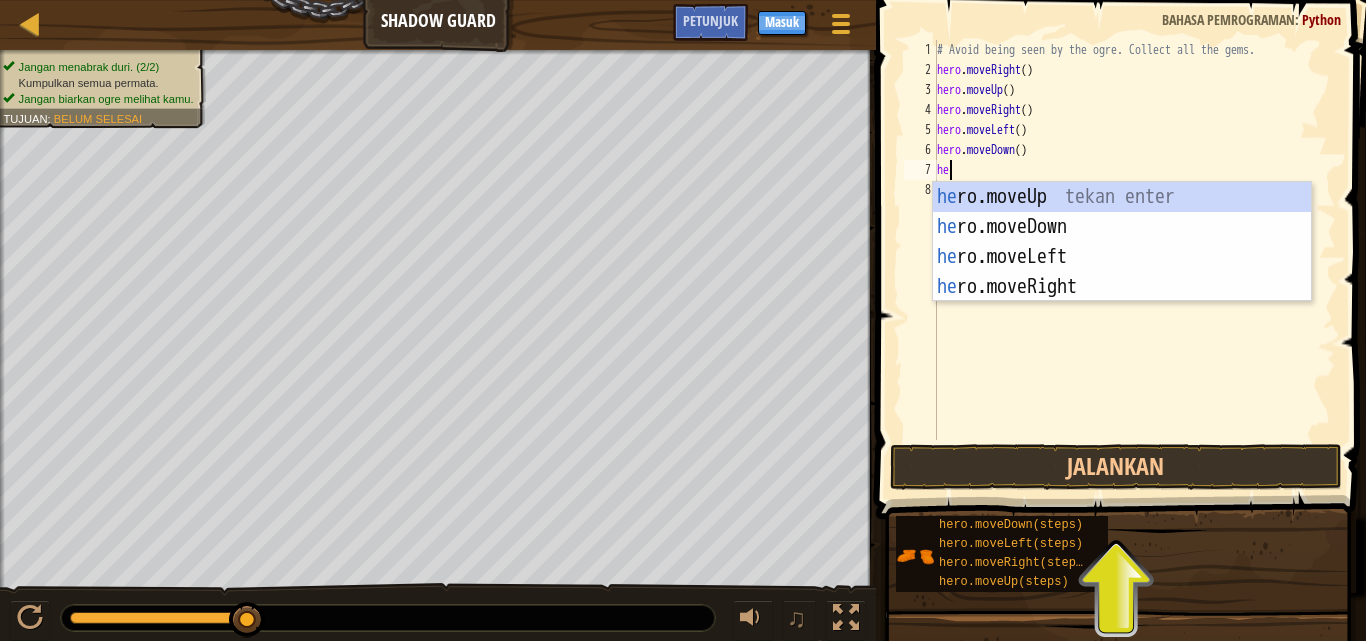 scroll, scrollTop: 9, scrollLeft: 1, axis: both 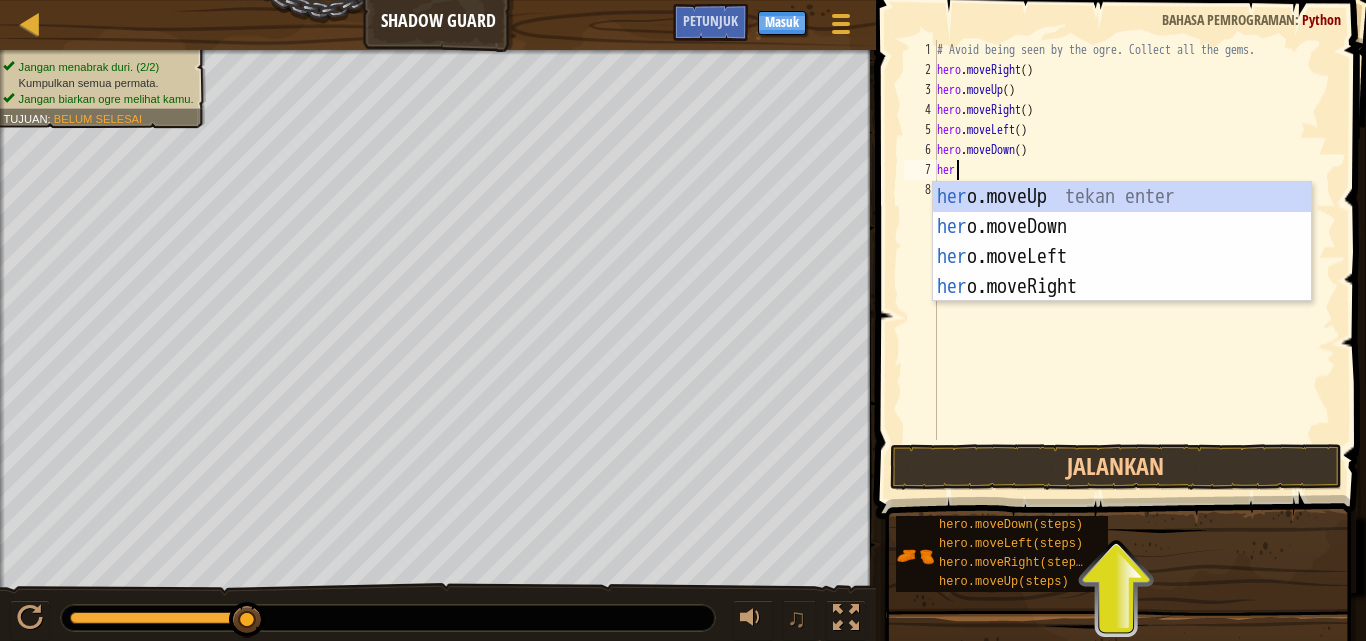 type on "hero" 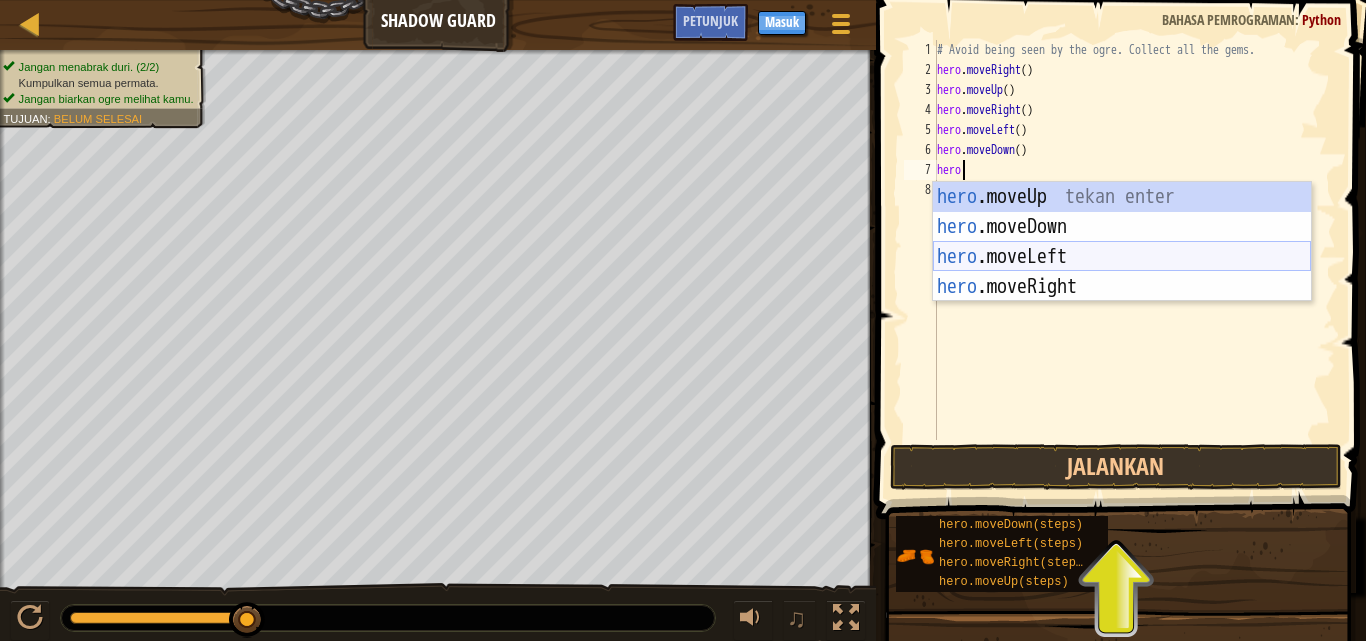 click on "hero .moveUp tekan enter hero .moveDown tekan enter hero .moveLeft tekan enter hero .moveRight tekan enter" at bounding box center [1122, 272] 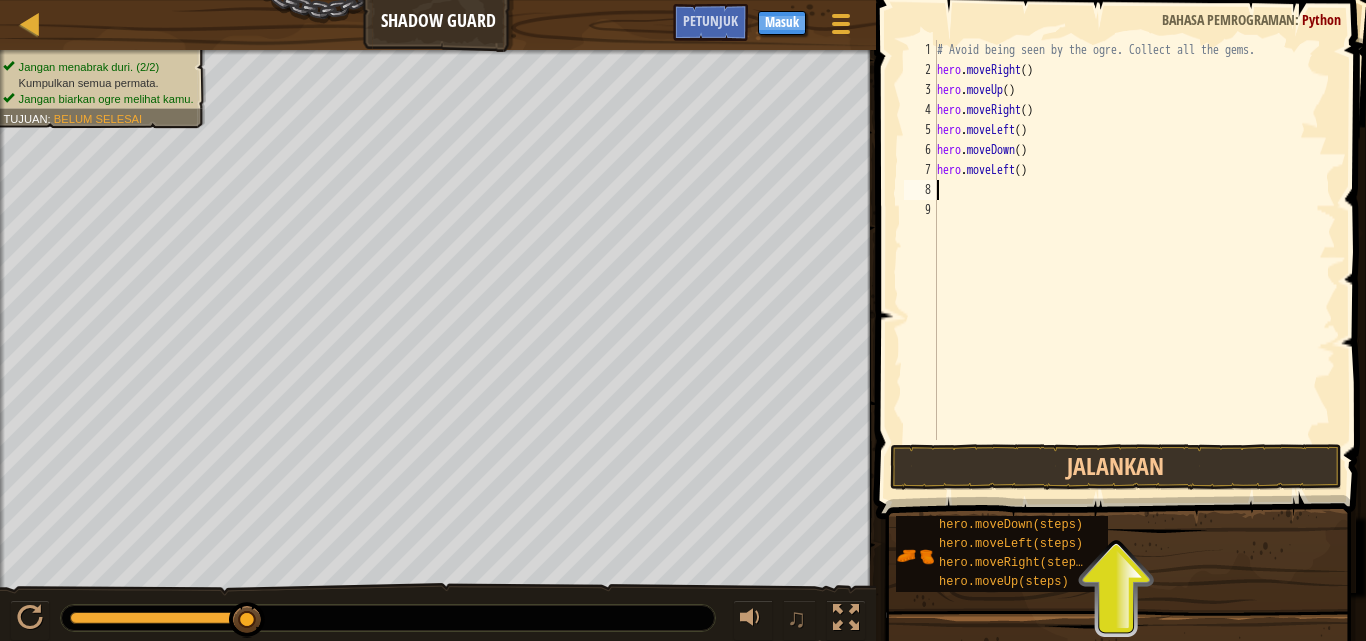 scroll, scrollTop: 9, scrollLeft: 0, axis: vertical 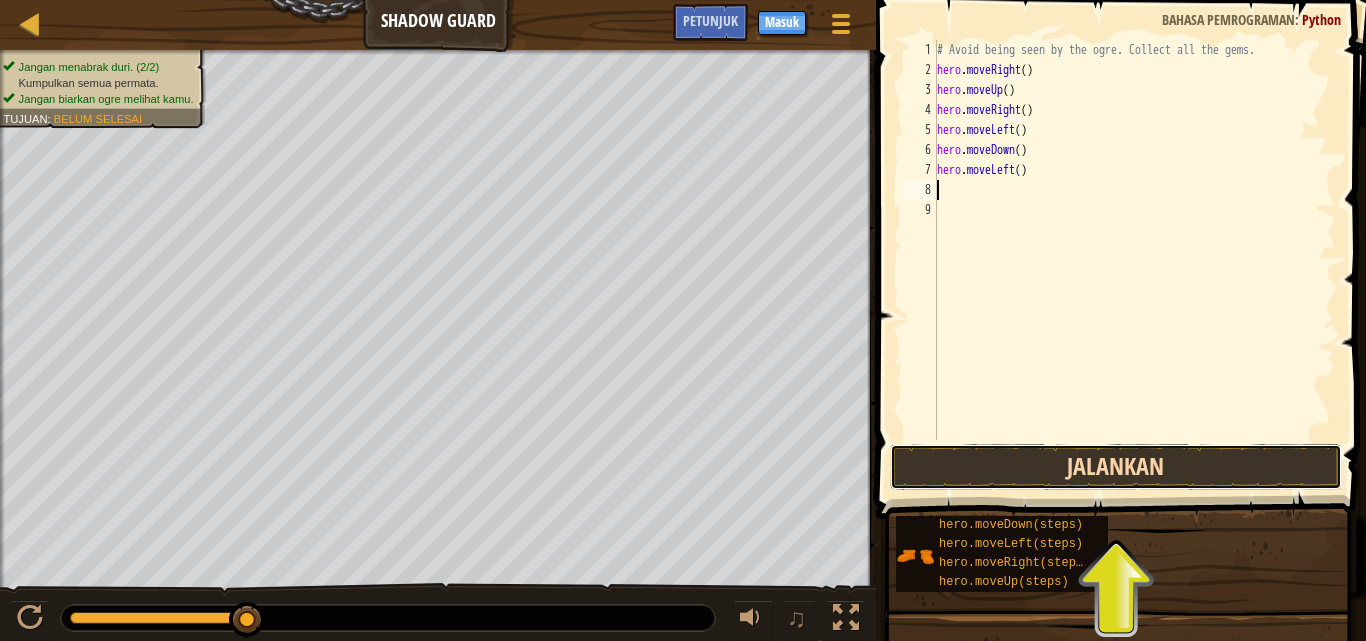 click on "Jalankan" at bounding box center [1116, 467] 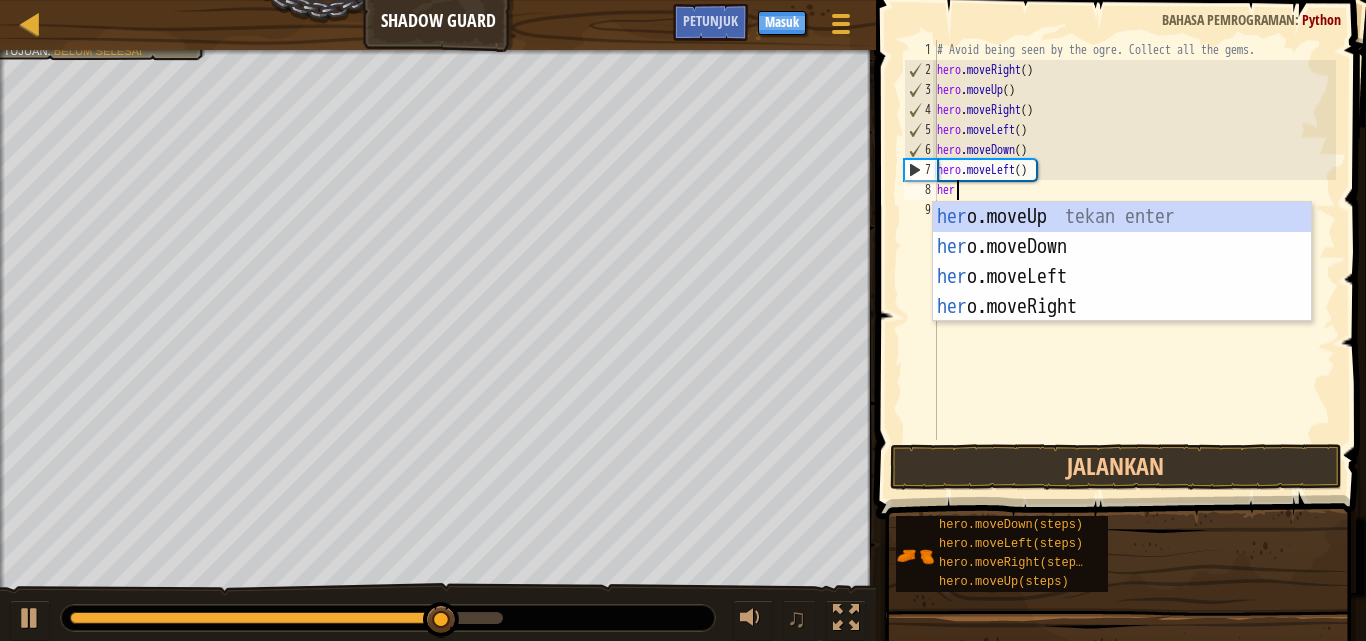 scroll, scrollTop: 9, scrollLeft: 1, axis: both 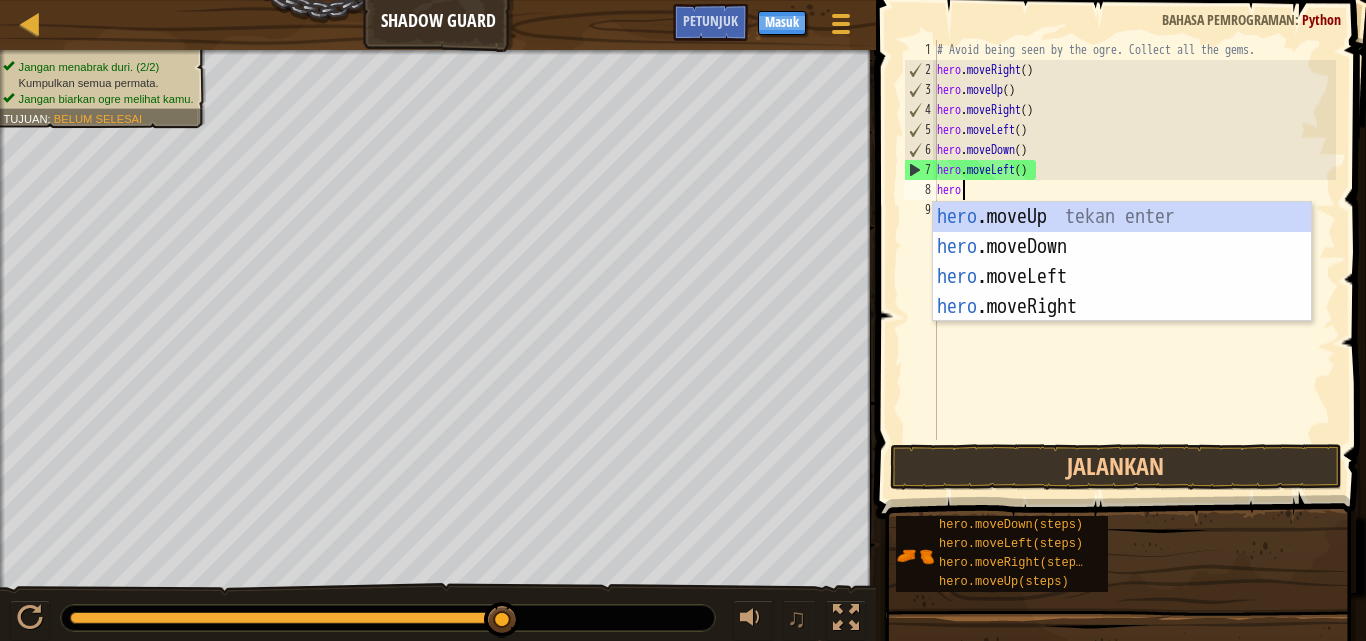 type on "heror" 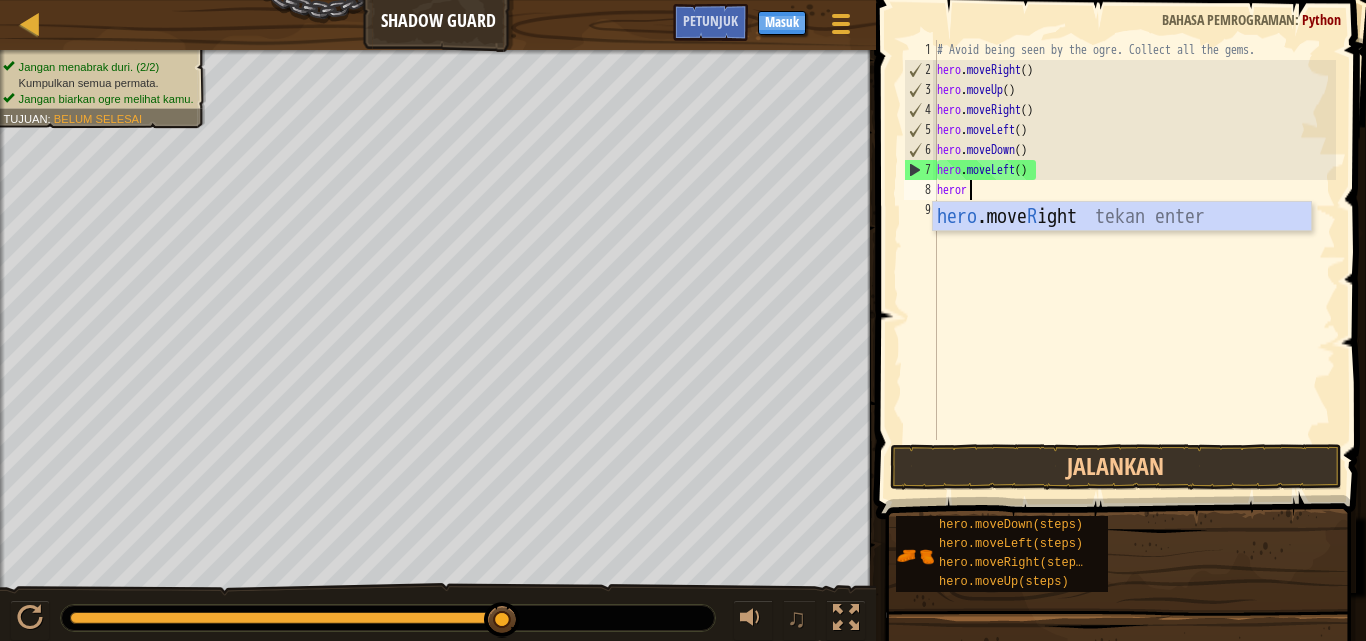 scroll, scrollTop: 9, scrollLeft: 2, axis: both 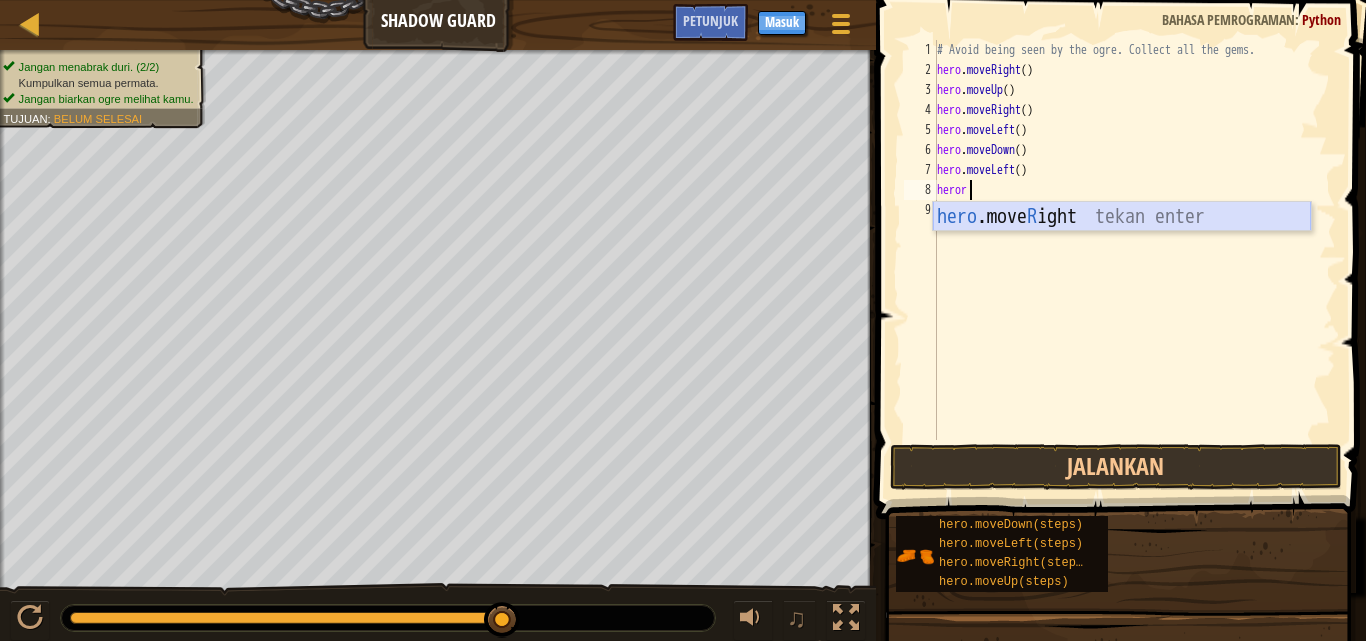 click on "hero .move R ight tekan enter" at bounding box center [1122, 247] 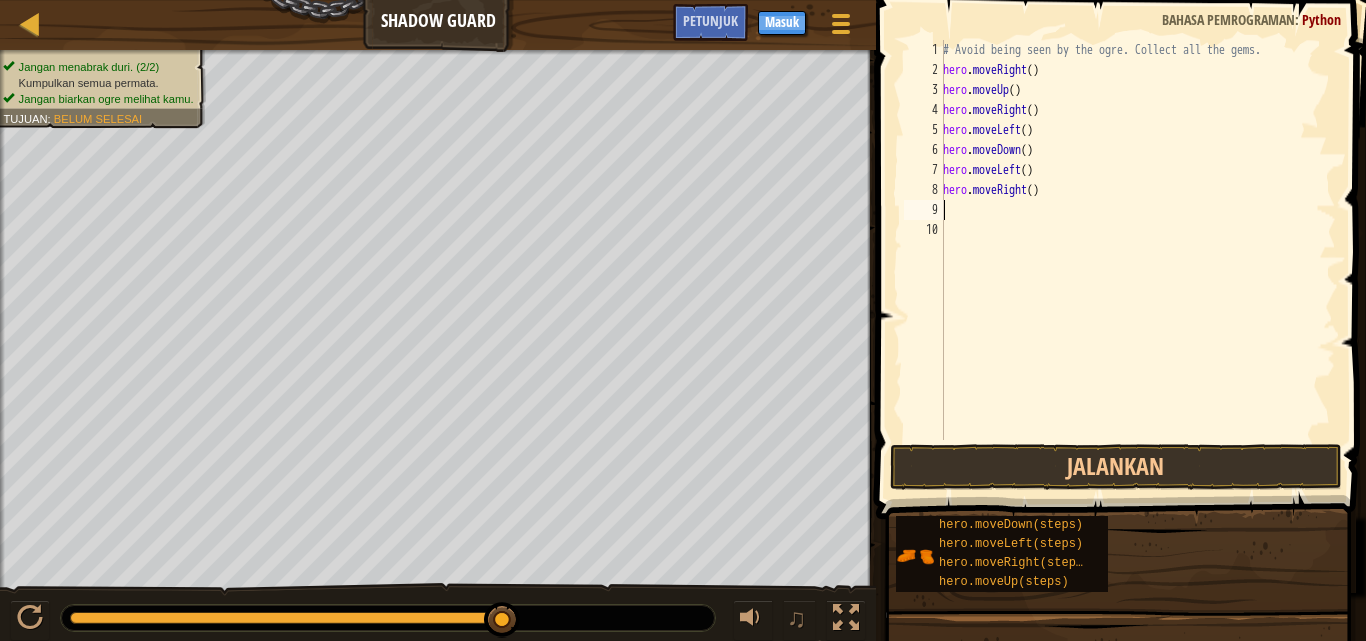 scroll, scrollTop: 9, scrollLeft: 0, axis: vertical 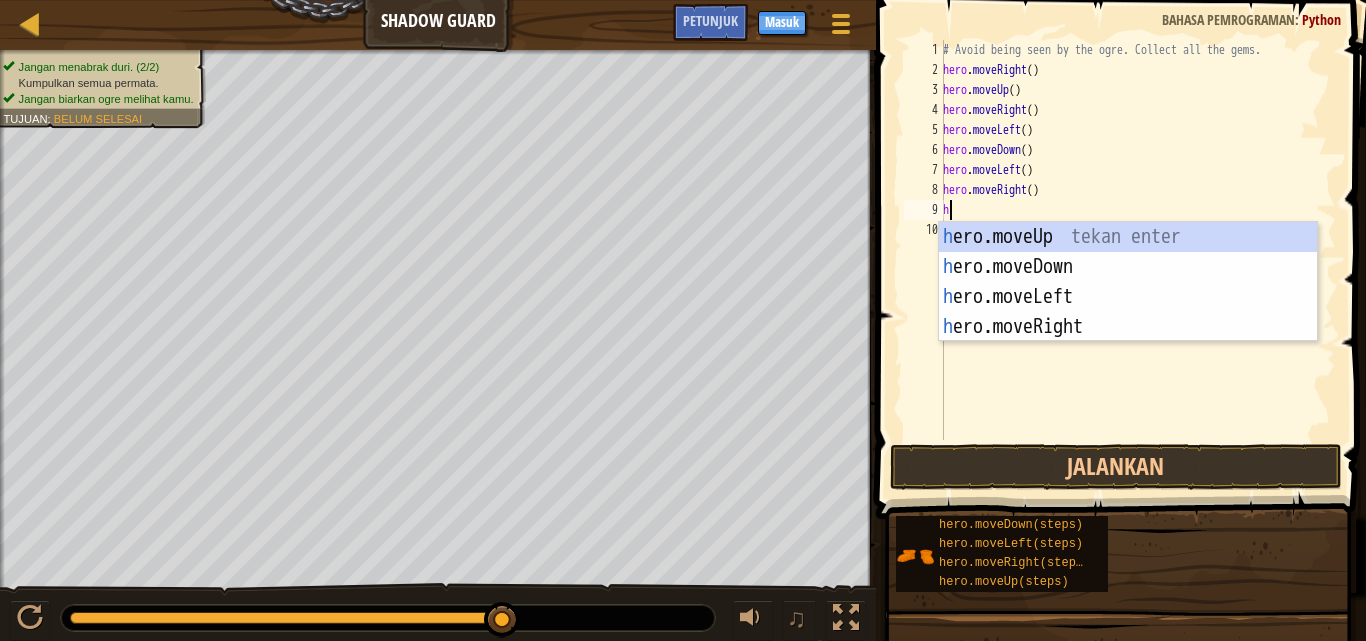 type on "her" 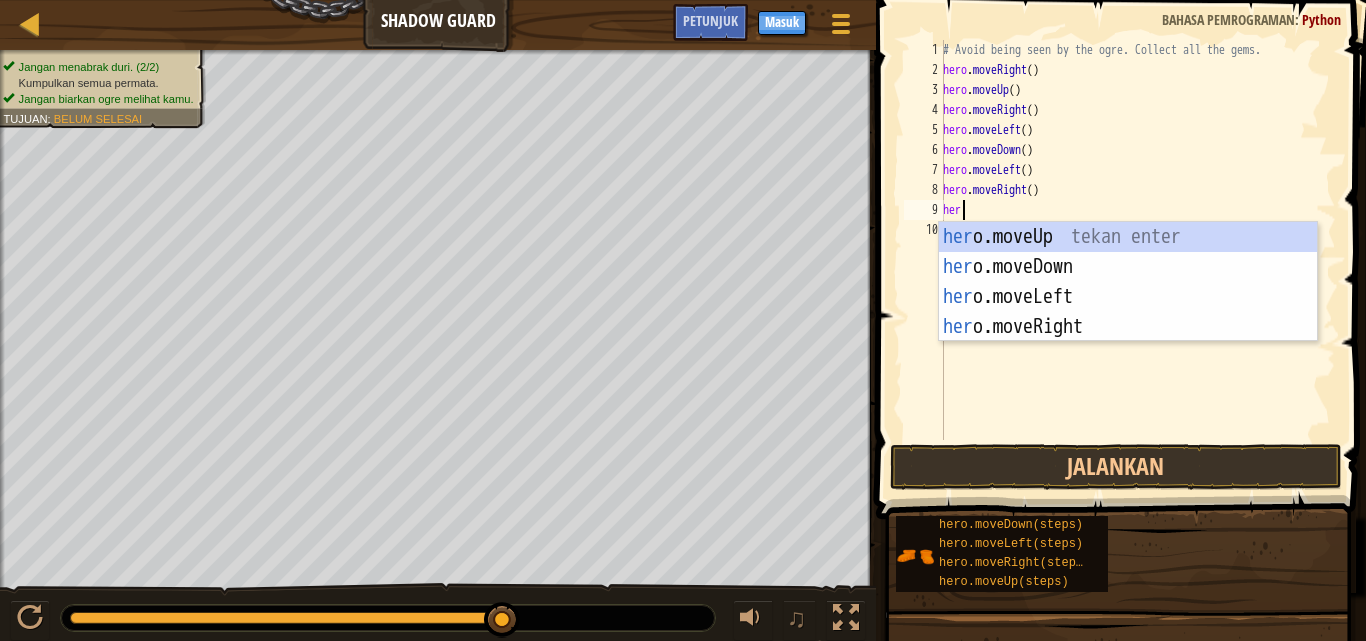 scroll, scrollTop: 9, scrollLeft: 1, axis: both 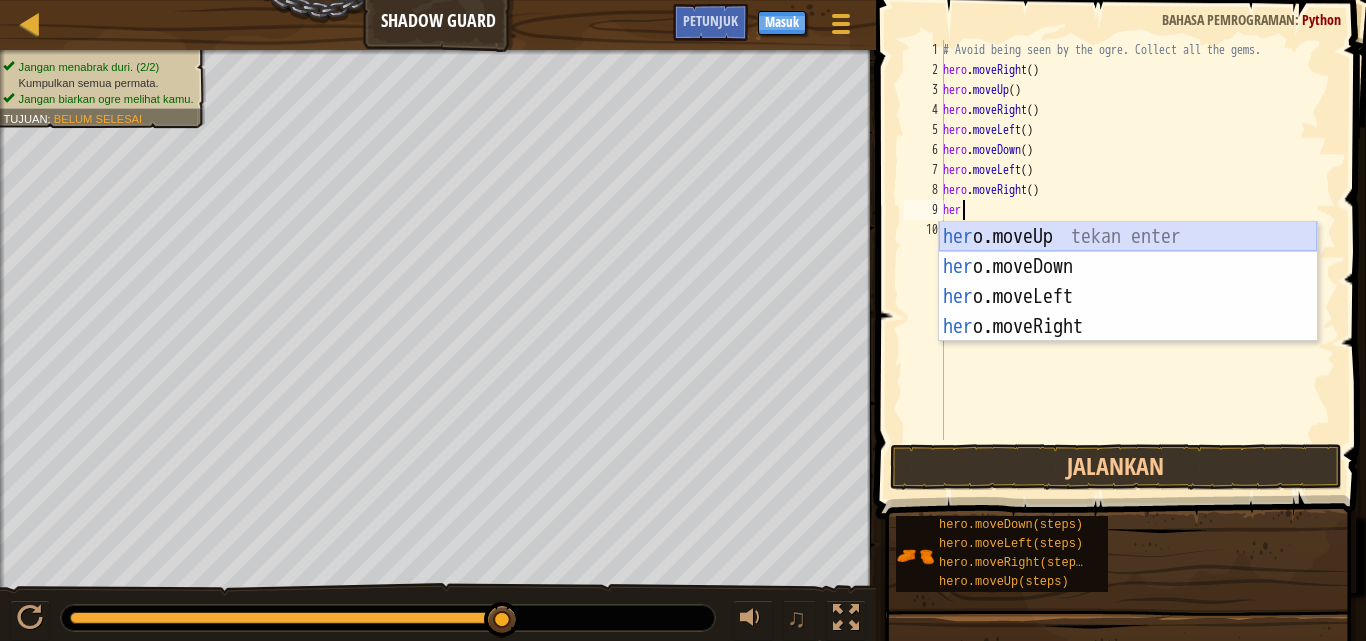 click on "her o.moveUp tekan enter her o.moveDown tekan enter her o.moveLeft tekan enter her o.moveRight tekan enter" at bounding box center (1128, 312) 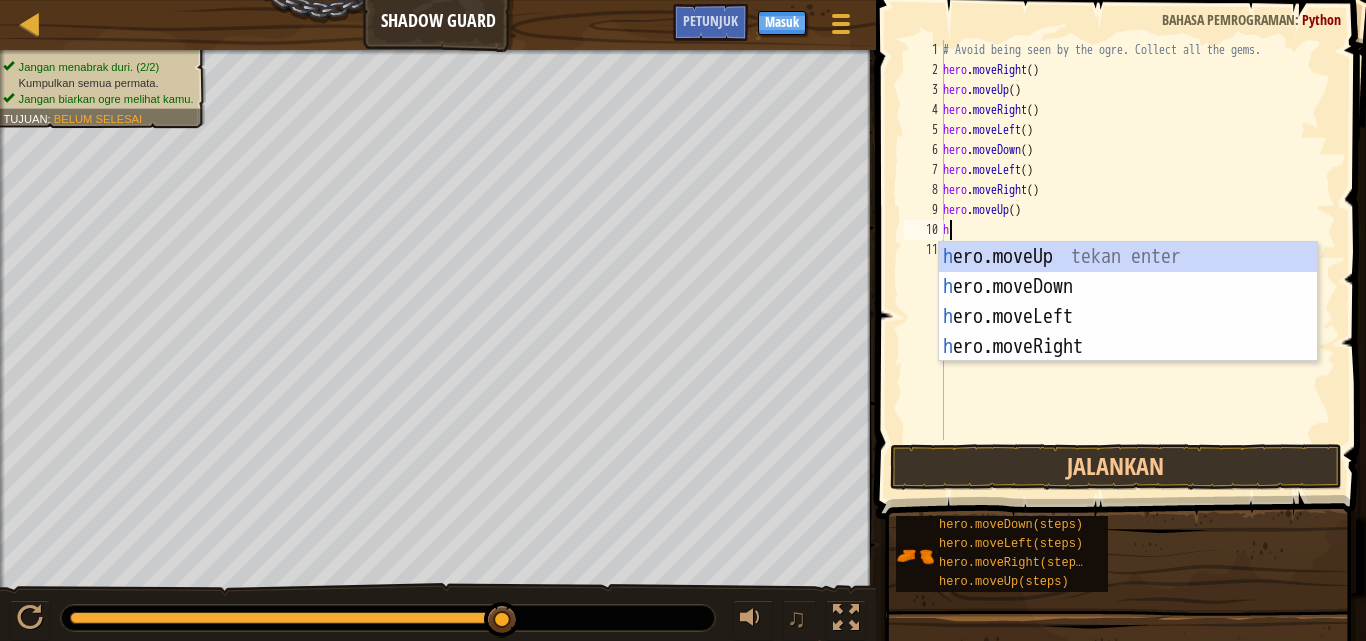 type on "her" 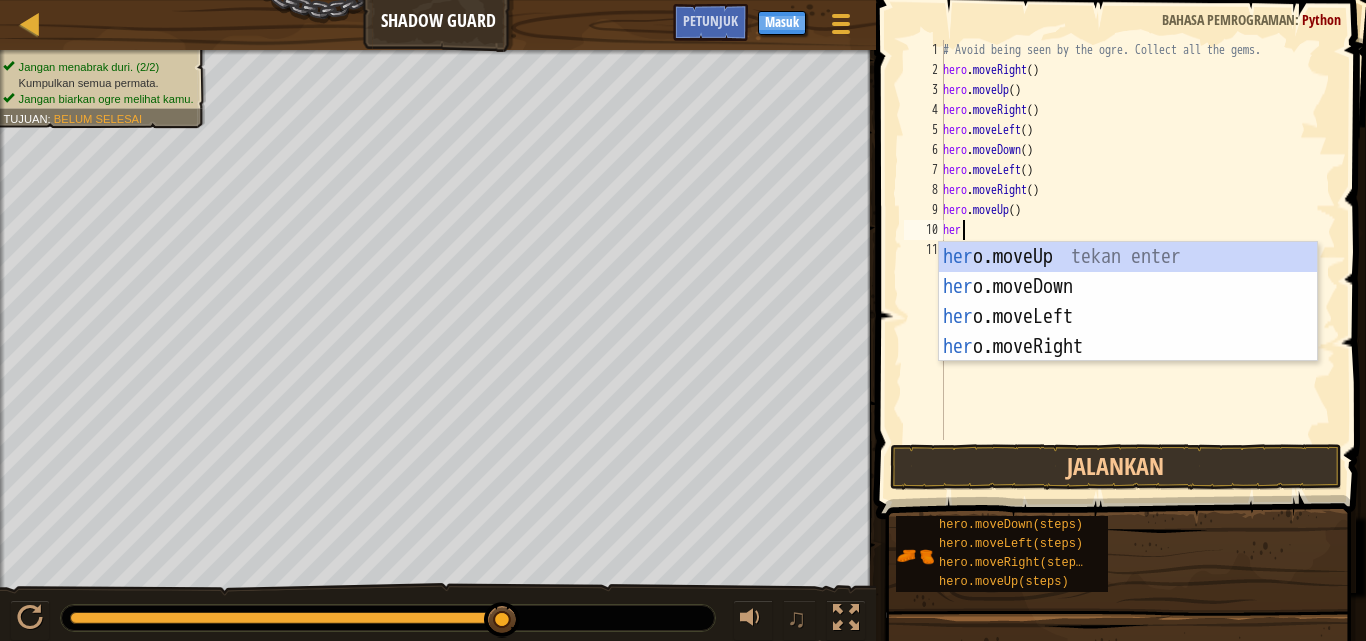 scroll, scrollTop: 9, scrollLeft: 1, axis: both 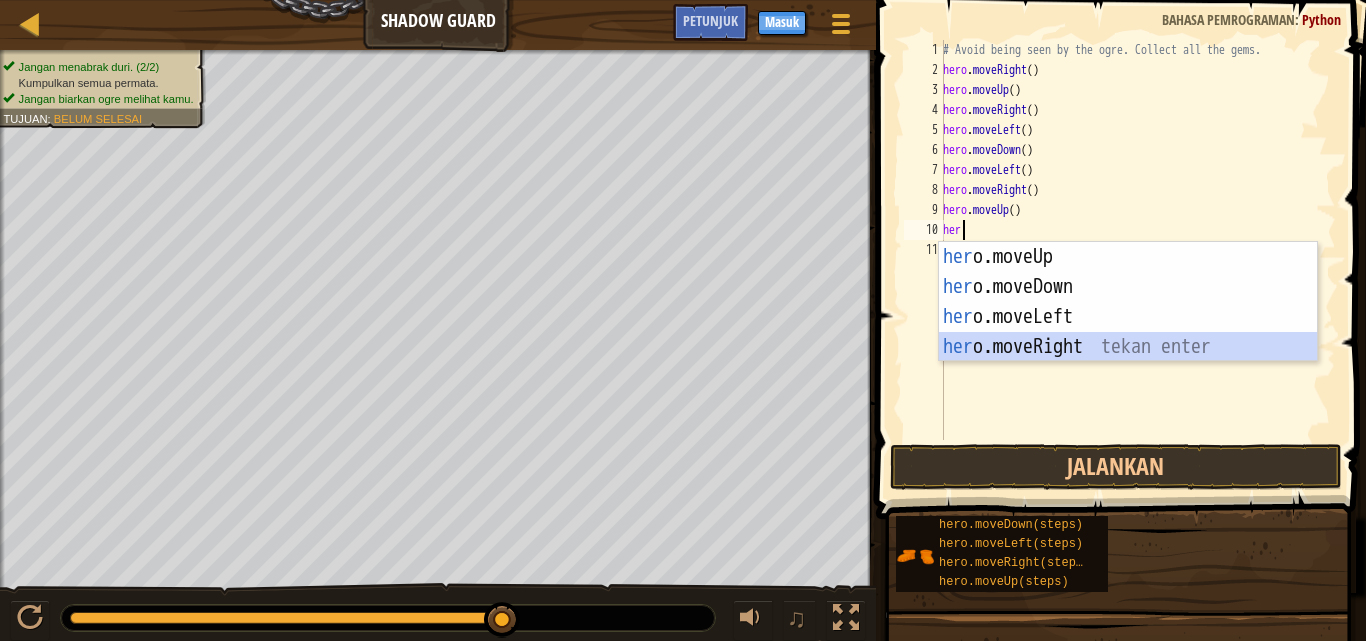 click on "her o.moveUp tekan enter her o.moveDown tekan enter her o.moveLeft tekan enter her o.moveRight tekan enter" at bounding box center (1128, 332) 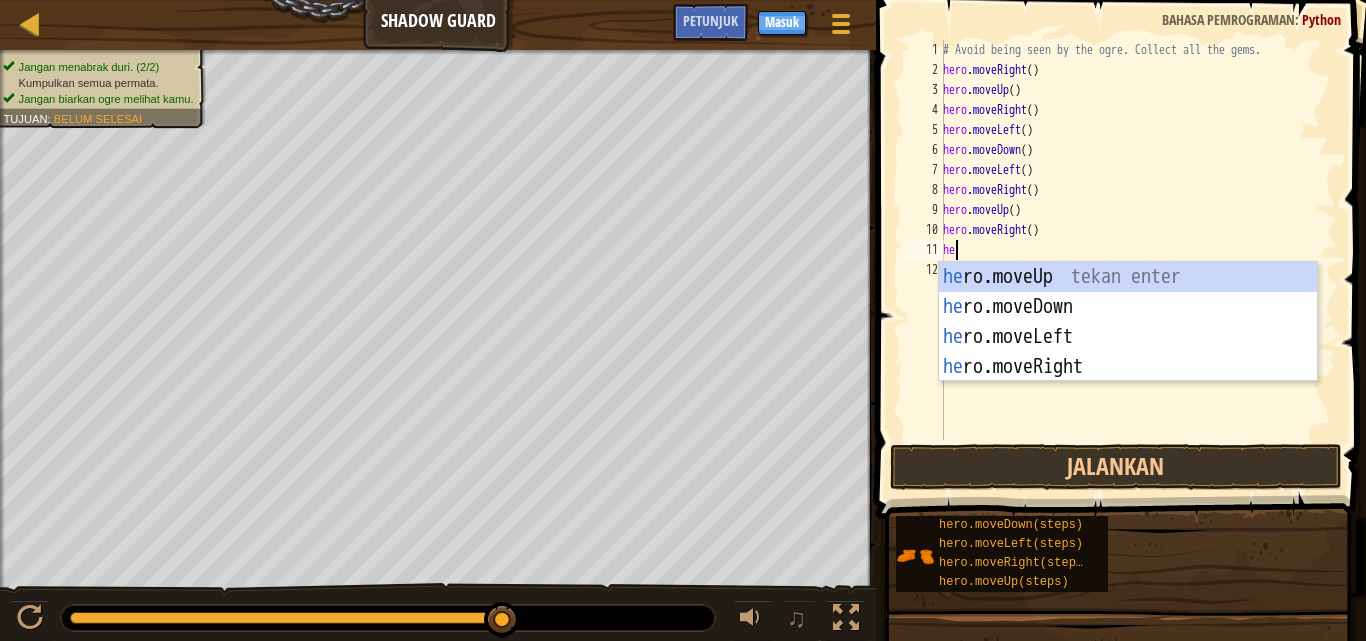 scroll, scrollTop: 9, scrollLeft: 1, axis: both 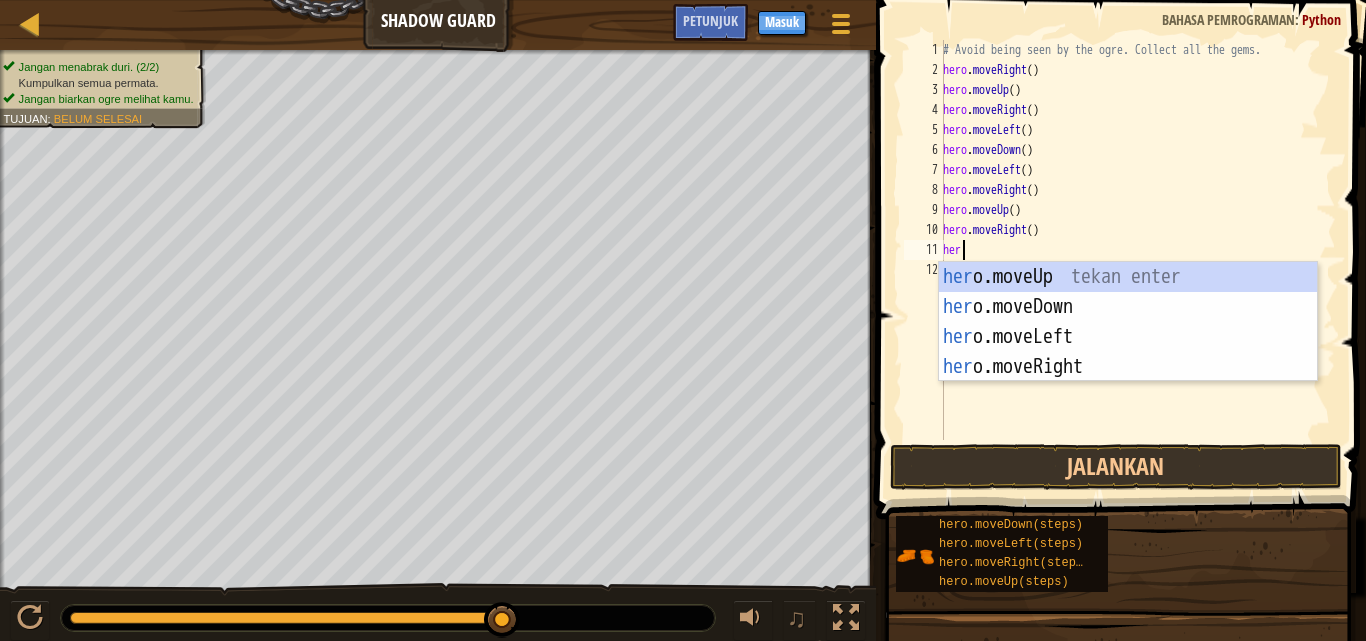 type on "hero" 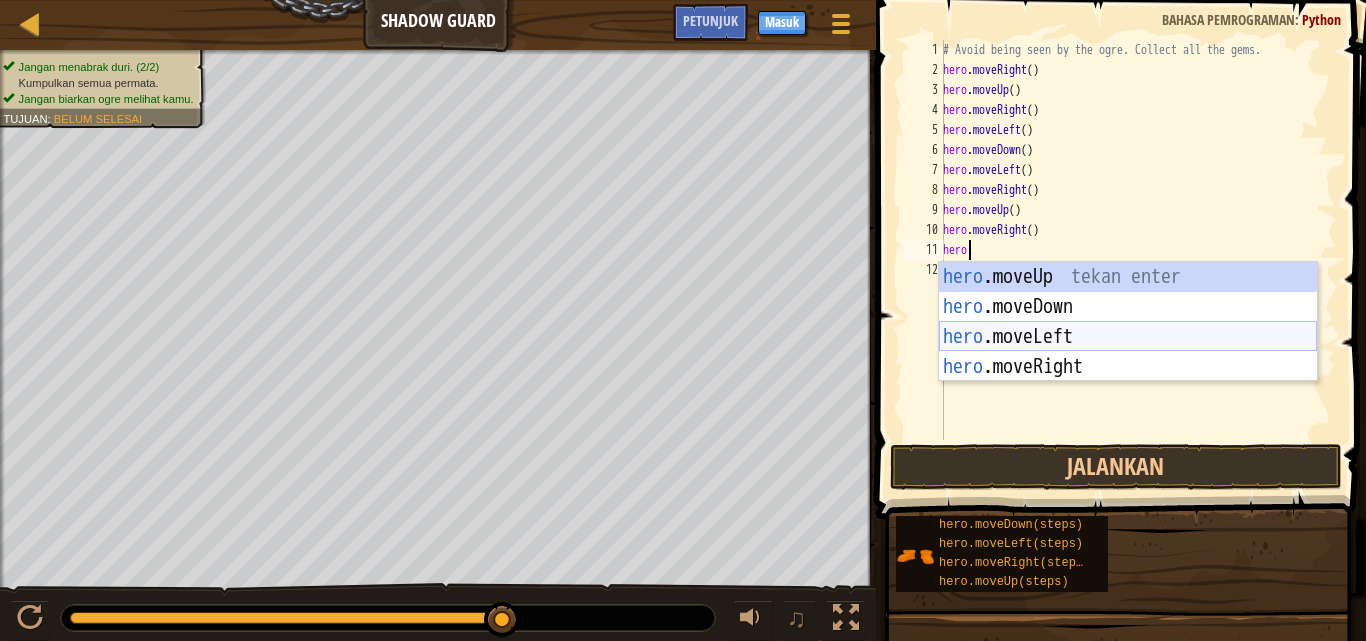 click on "hero .moveUp tekan enter hero .moveDown tekan enter hero .moveLeft tekan enter hero .moveRight tekan enter" at bounding box center [1128, 352] 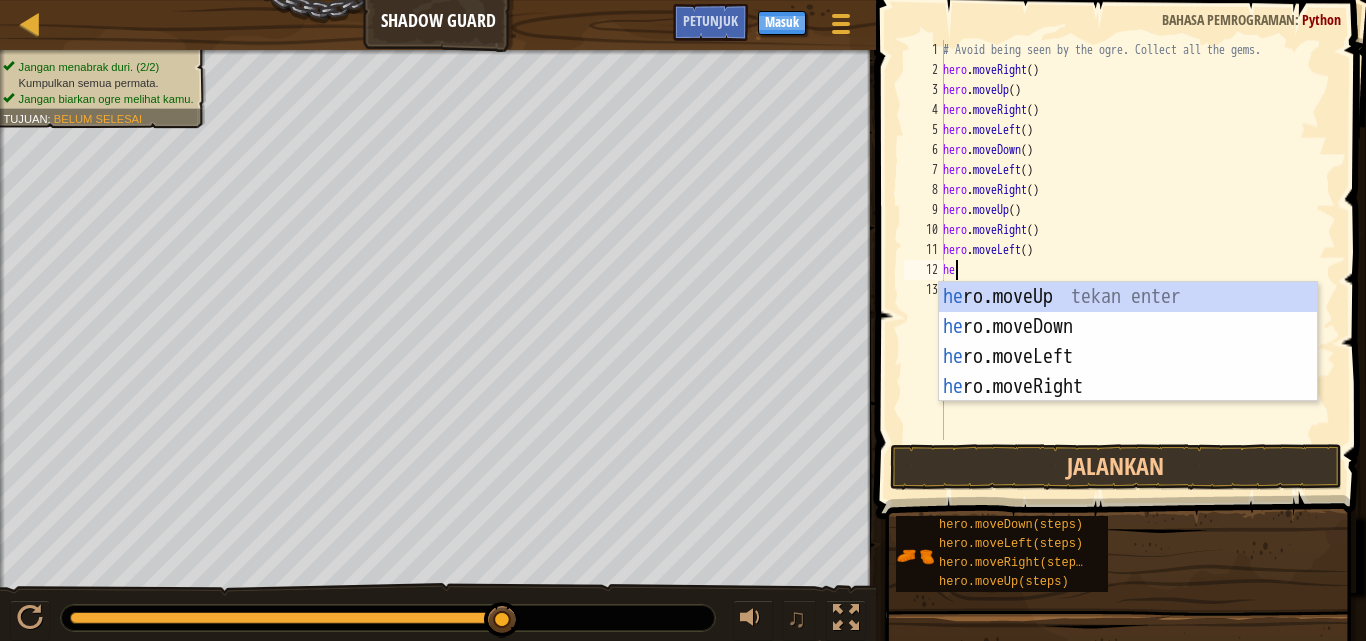 scroll, scrollTop: 9, scrollLeft: 1, axis: both 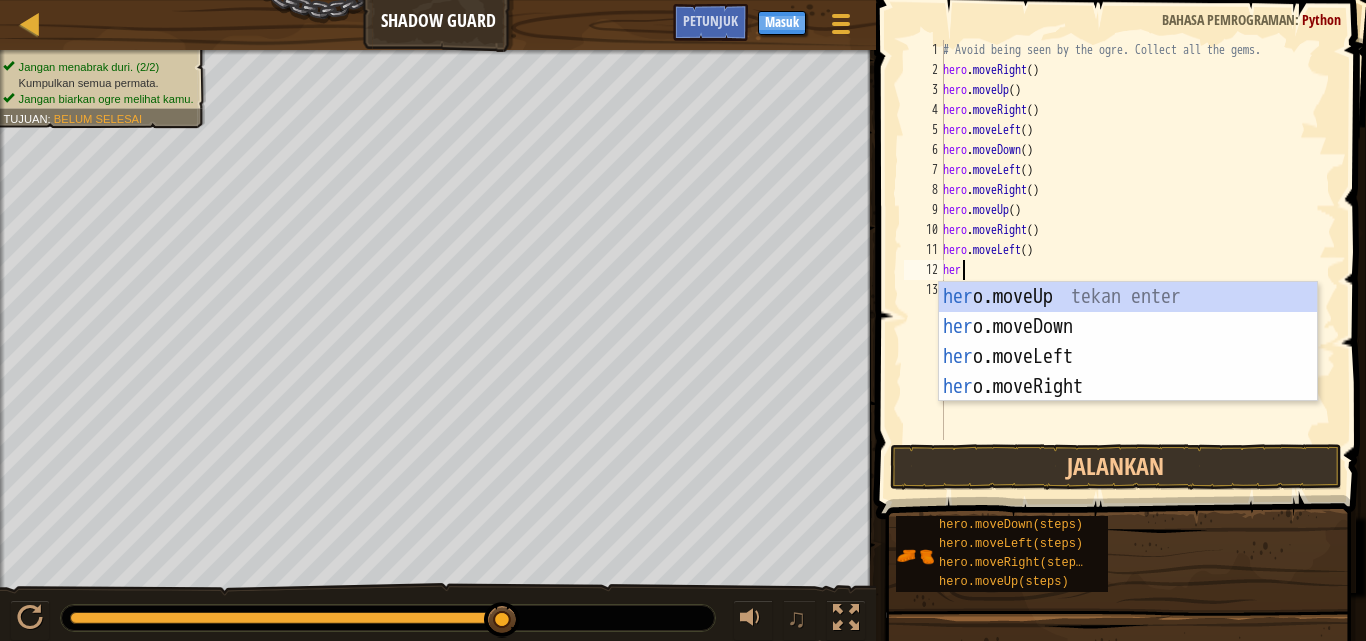 type on "hero" 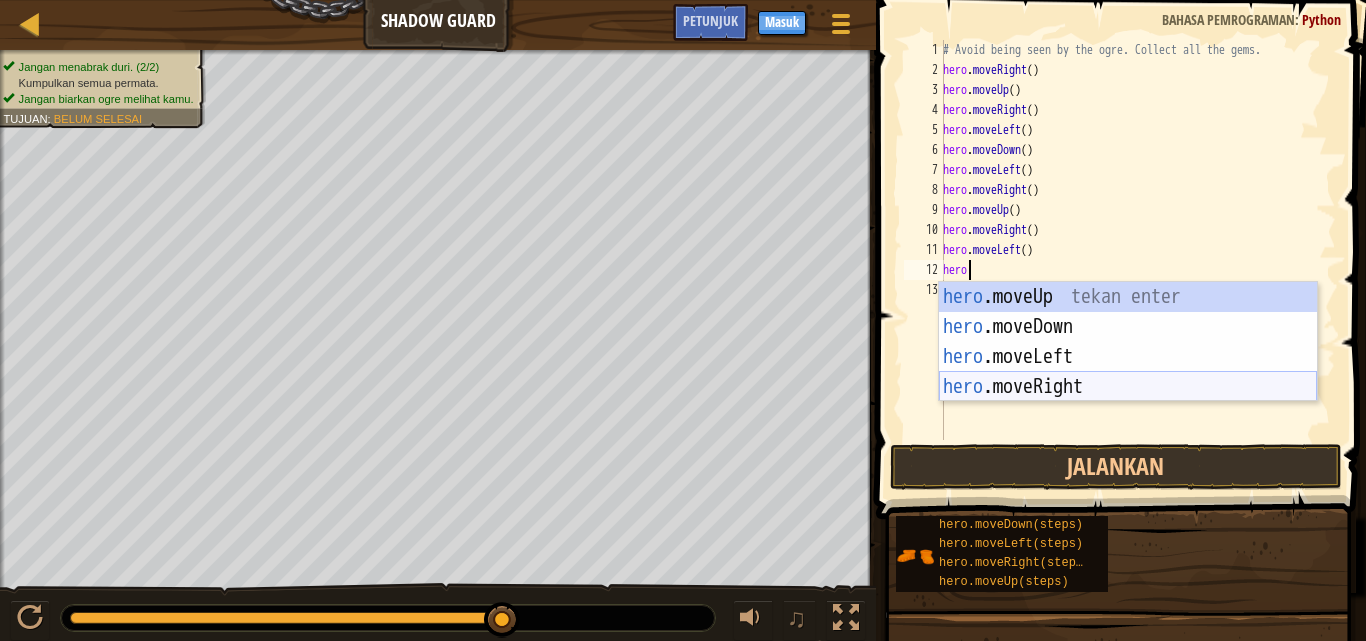 click on "hero .moveUp tekan enter hero .moveDown tekan enter hero .moveLeft tekan enter hero .moveRight tekan enter" at bounding box center (1128, 372) 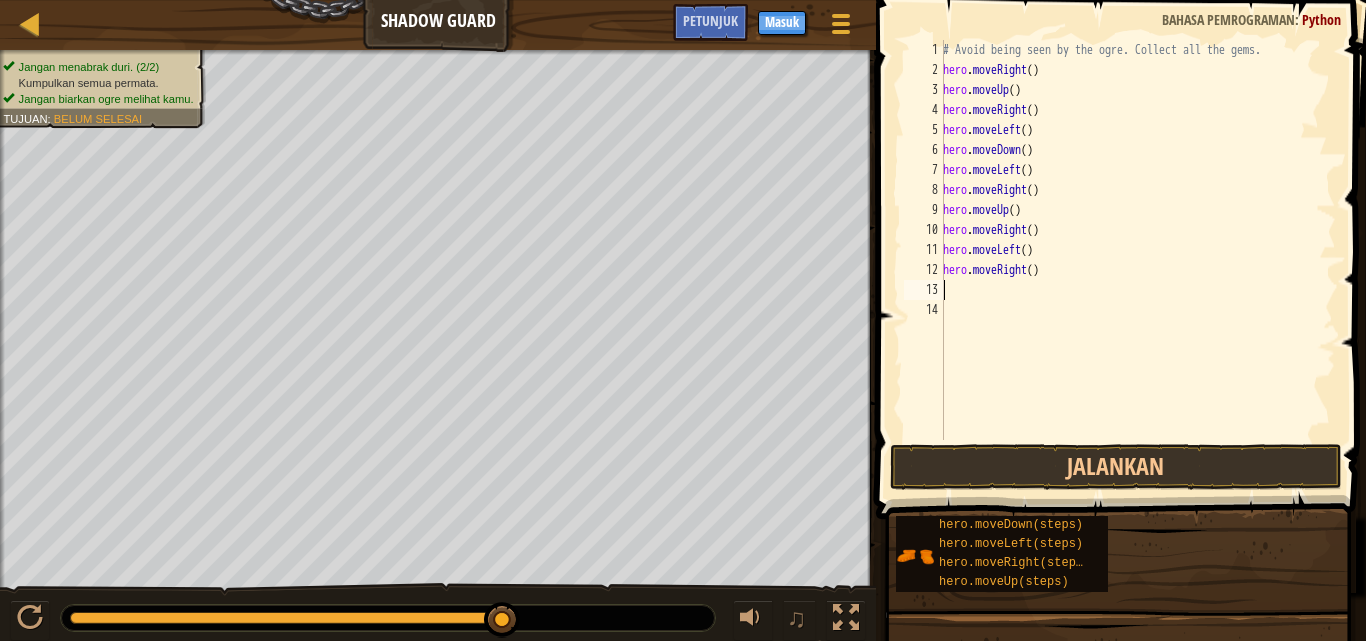 scroll, scrollTop: 9, scrollLeft: 0, axis: vertical 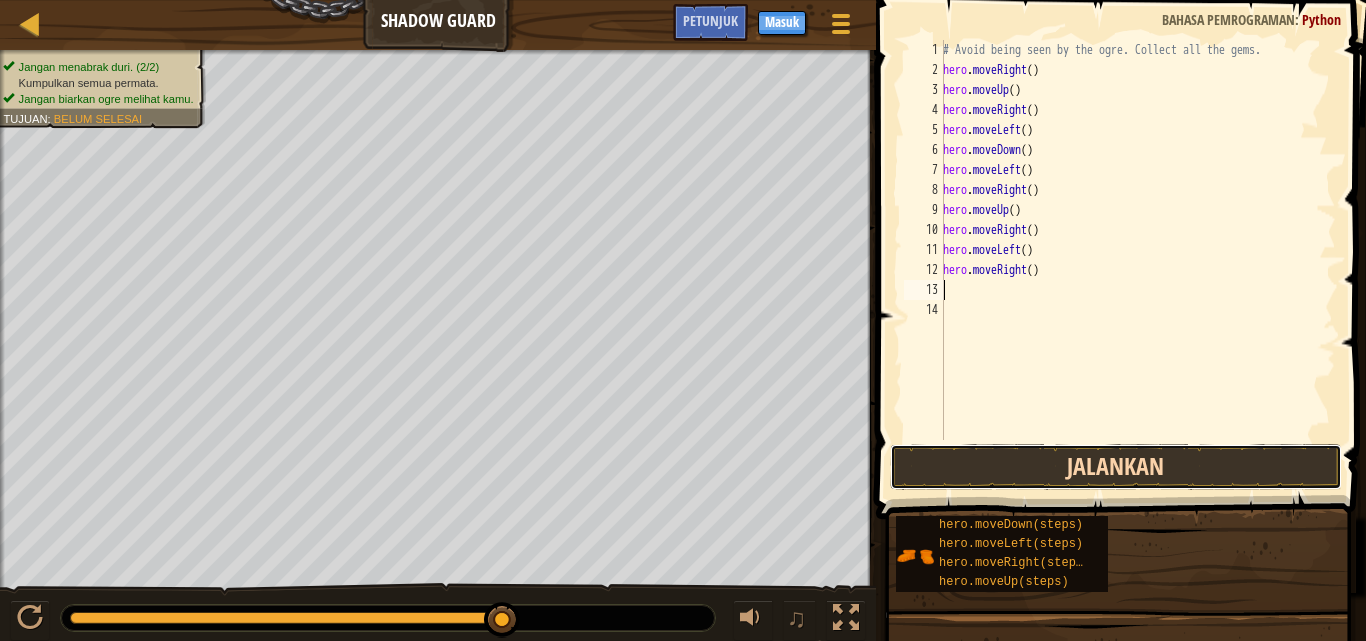 click on "Jalankan" at bounding box center (1116, 467) 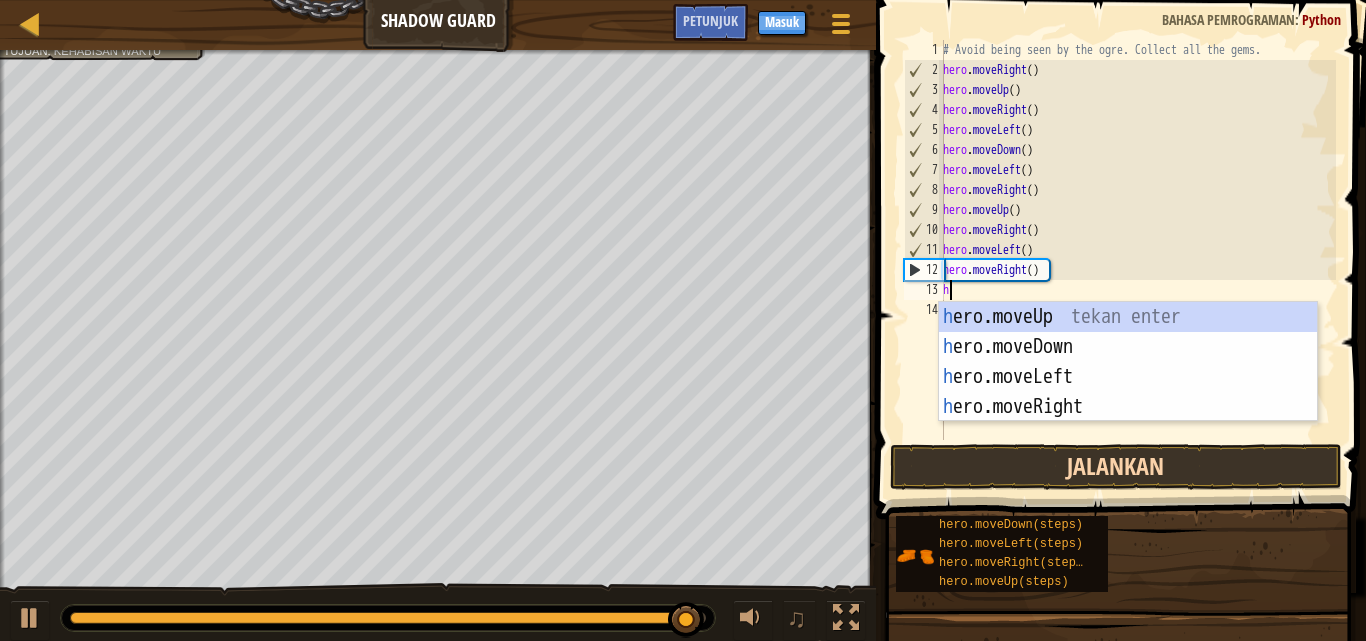 type on "her" 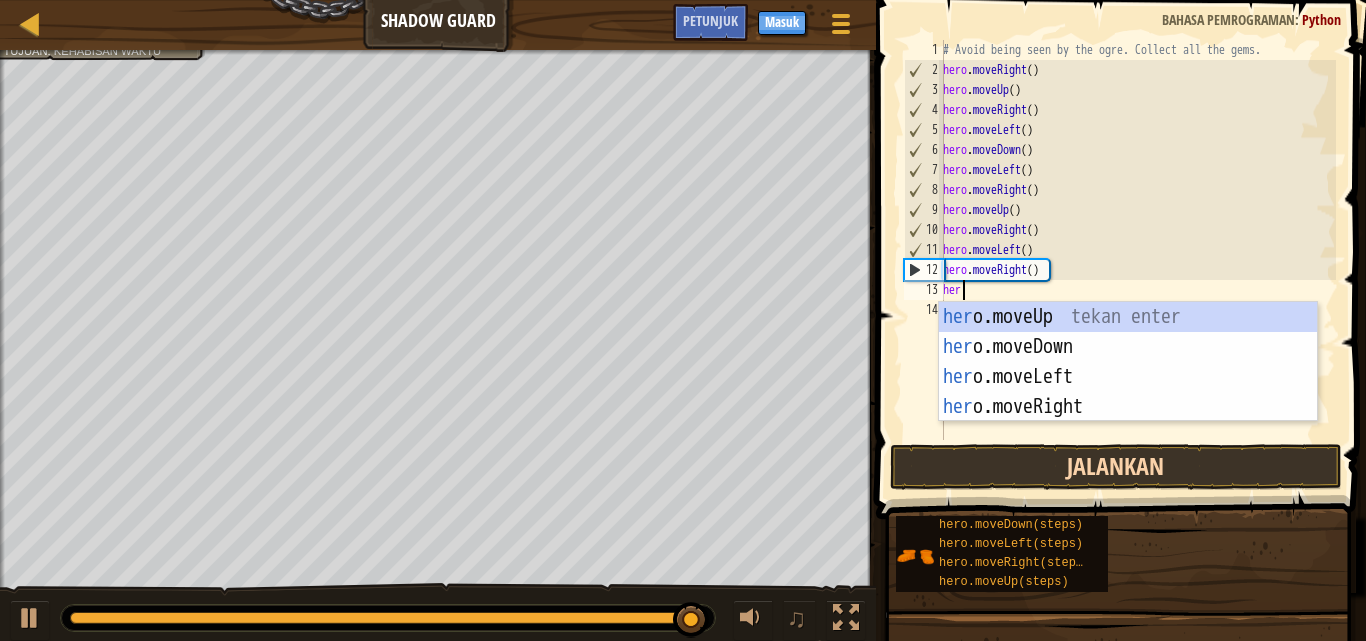 scroll, scrollTop: 9, scrollLeft: 1, axis: both 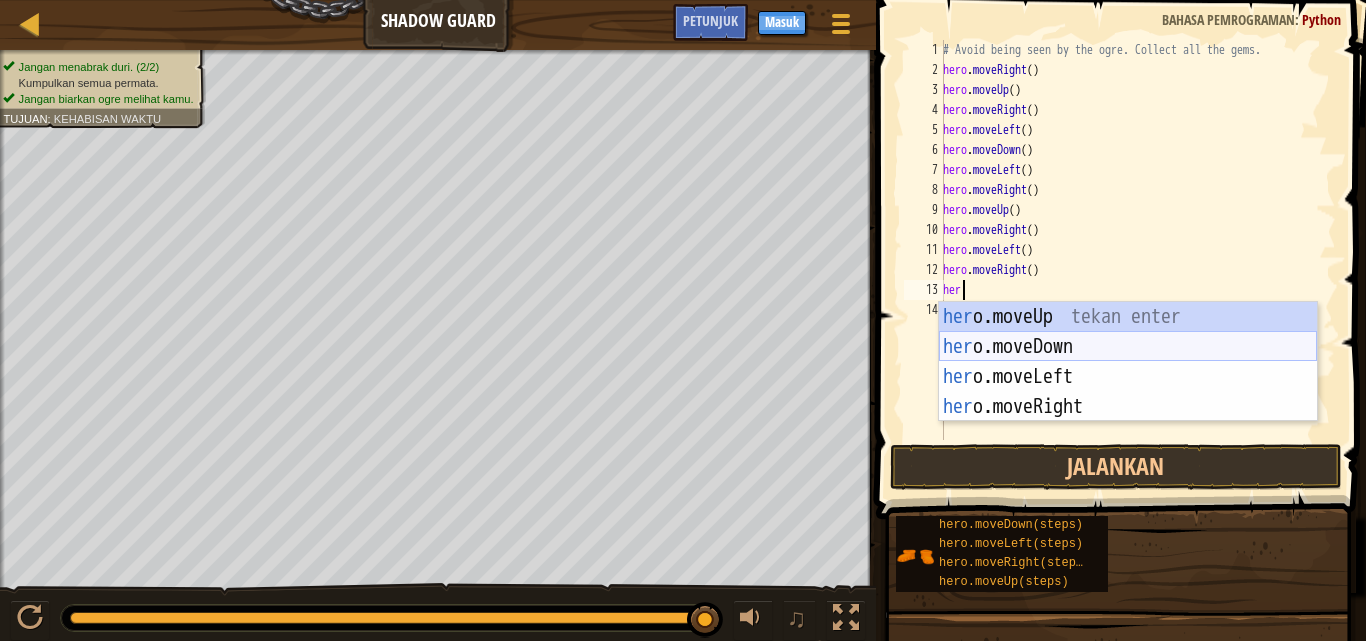 click on "her o.moveUp tekan enter her o.moveDown tekan enter her o.moveLeft tekan enter her o.moveRight tekan enter" at bounding box center [1128, 392] 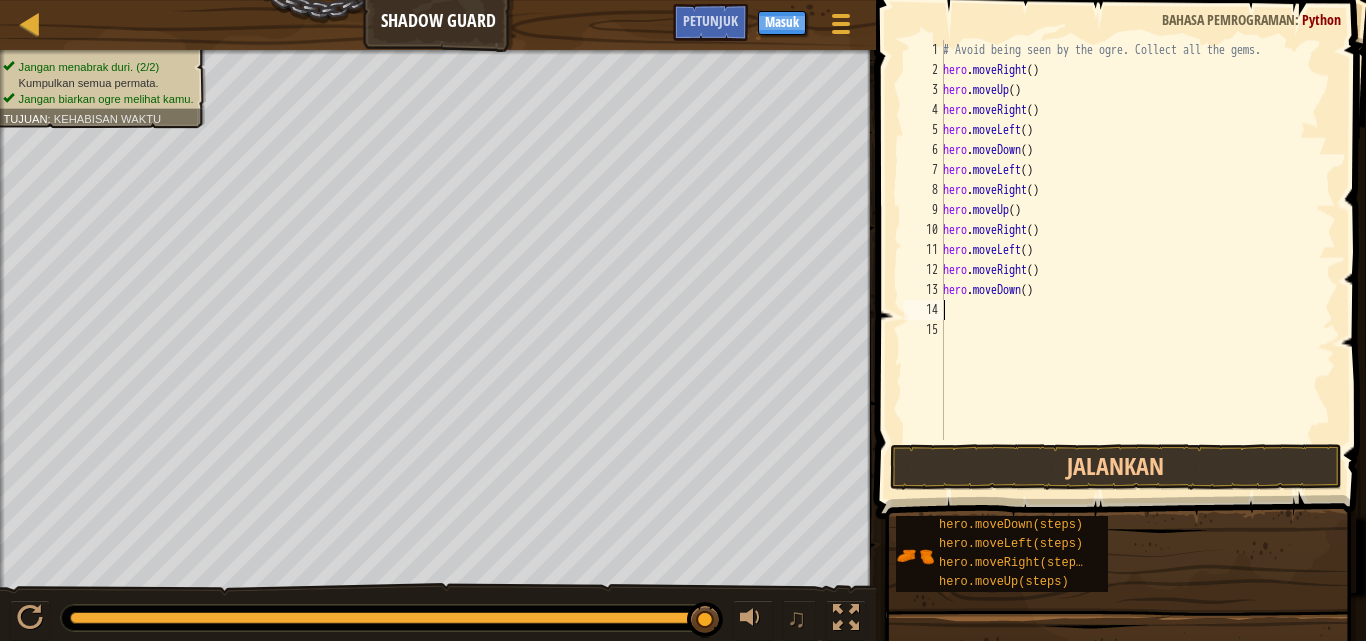 scroll, scrollTop: 9, scrollLeft: 0, axis: vertical 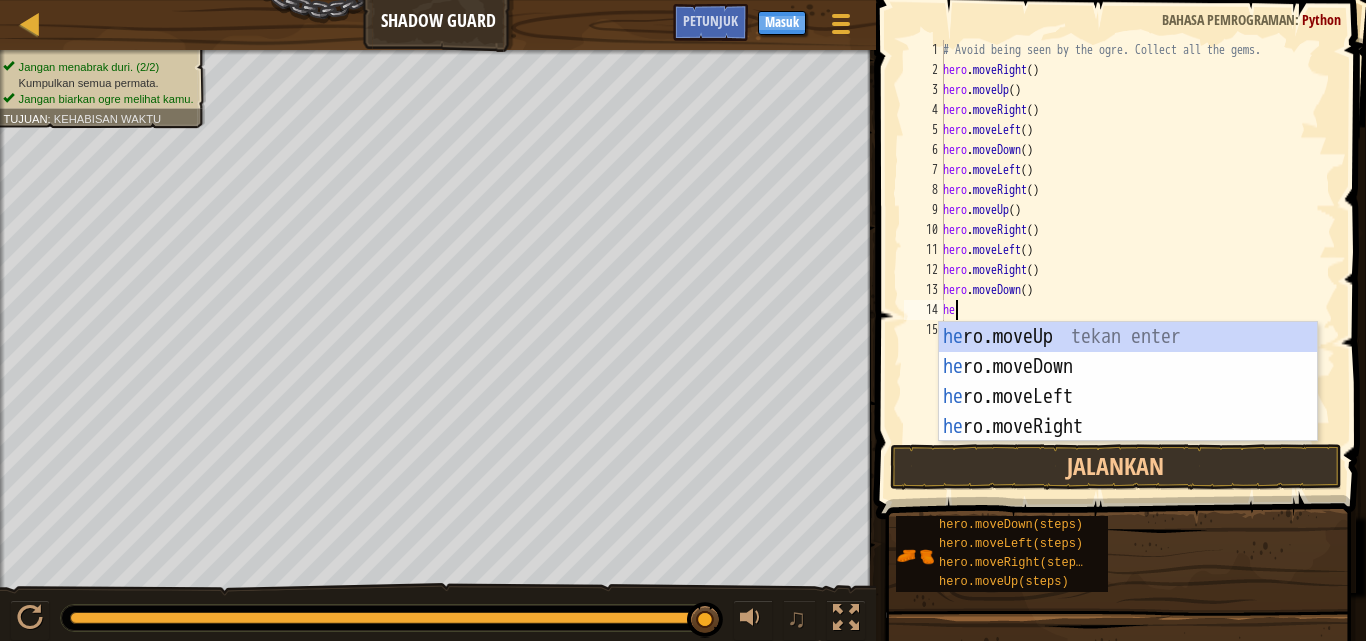 type on "her" 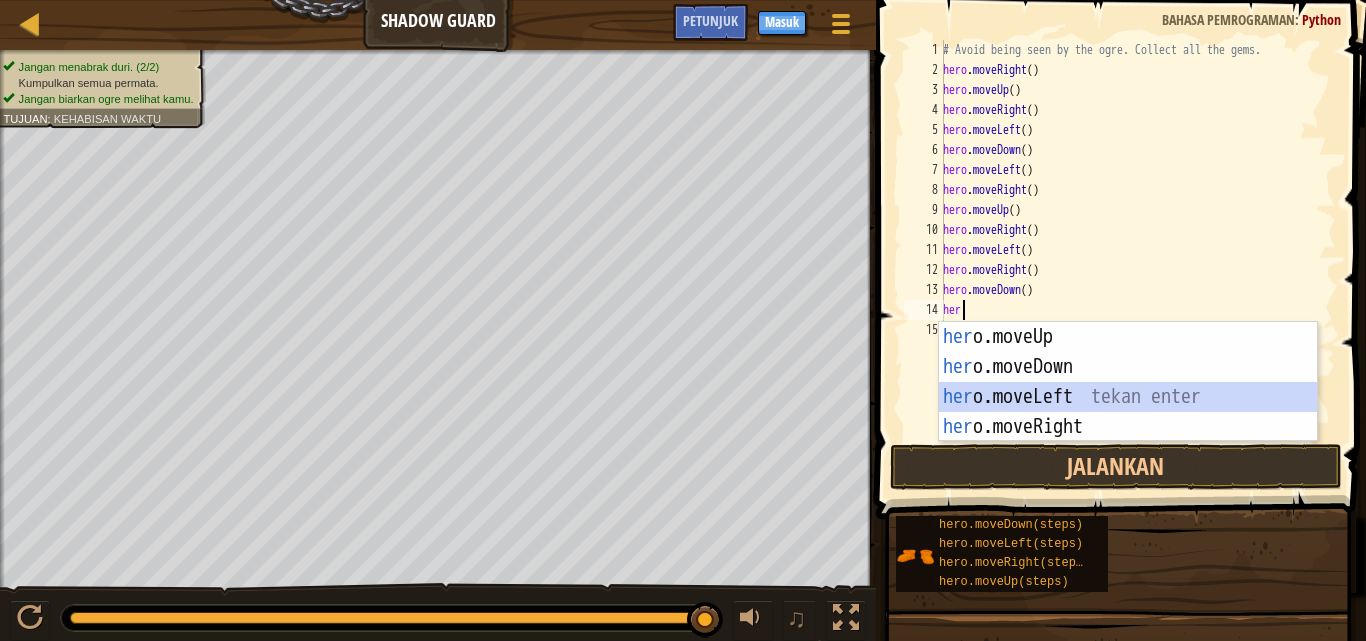 click on "her o.moveUp tekan enter her o.moveDown tekan enter her o.moveLeft tekan enter her o.moveRight tekan enter" at bounding box center (1128, 412) 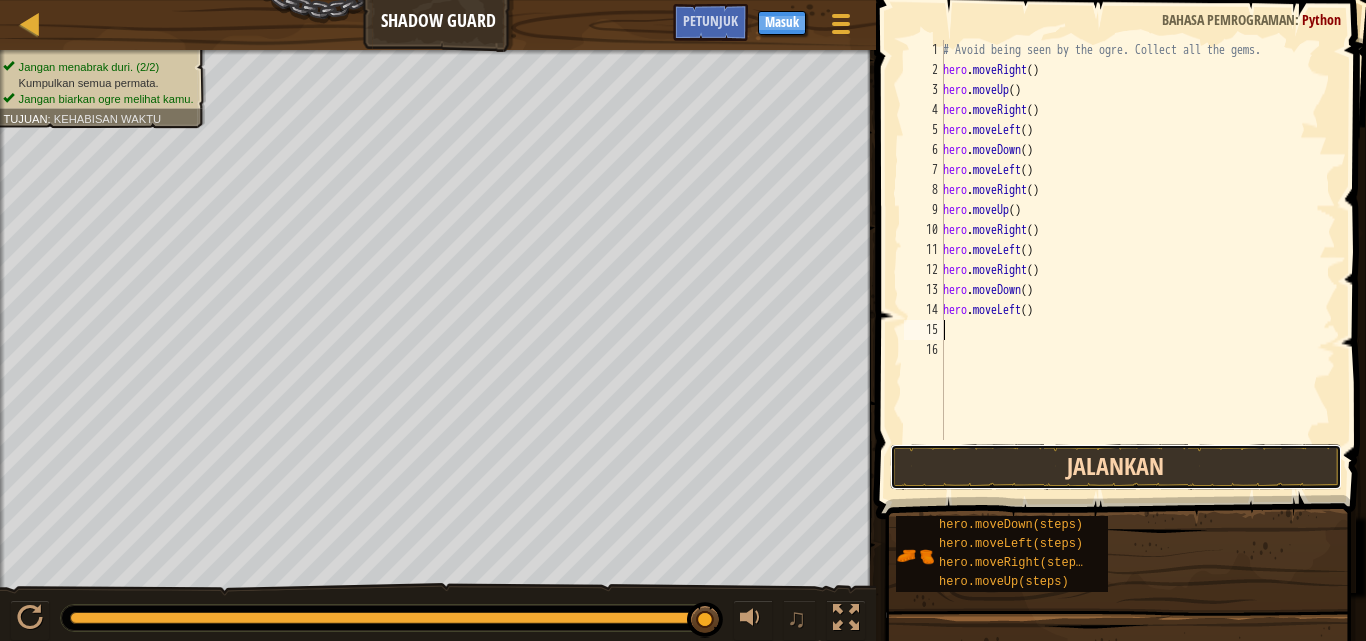 click on "Jalankan" at bounding box center [1116, 467] 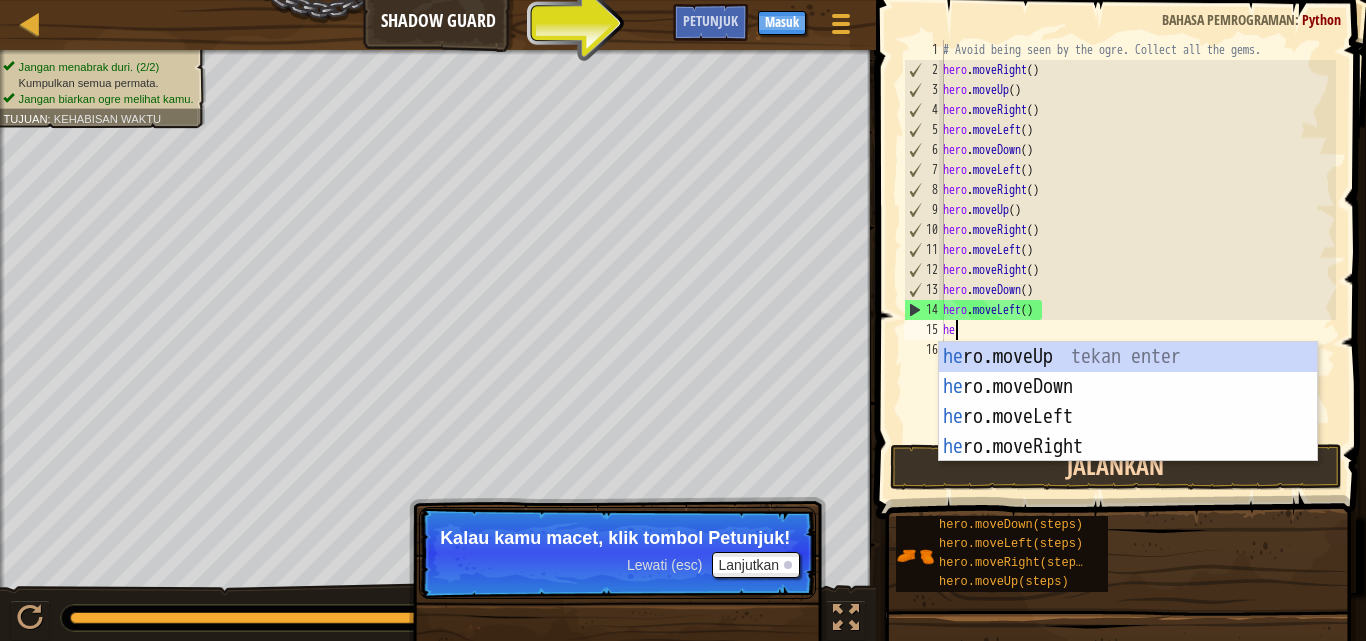 type on "her" 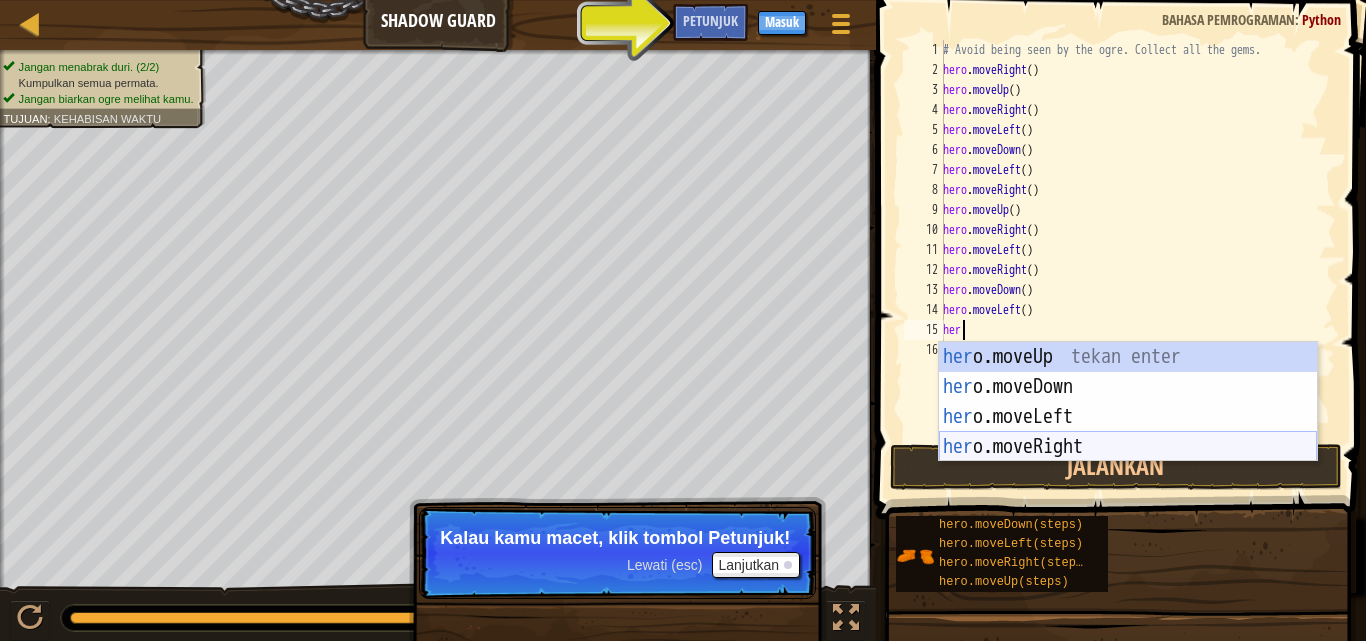click on "her o.moveUp tekan enter her o.moveDown tekan enter her o.moveLeft tekan enter her o.moveRight tekan enter" at bounding box center (1128, 432) 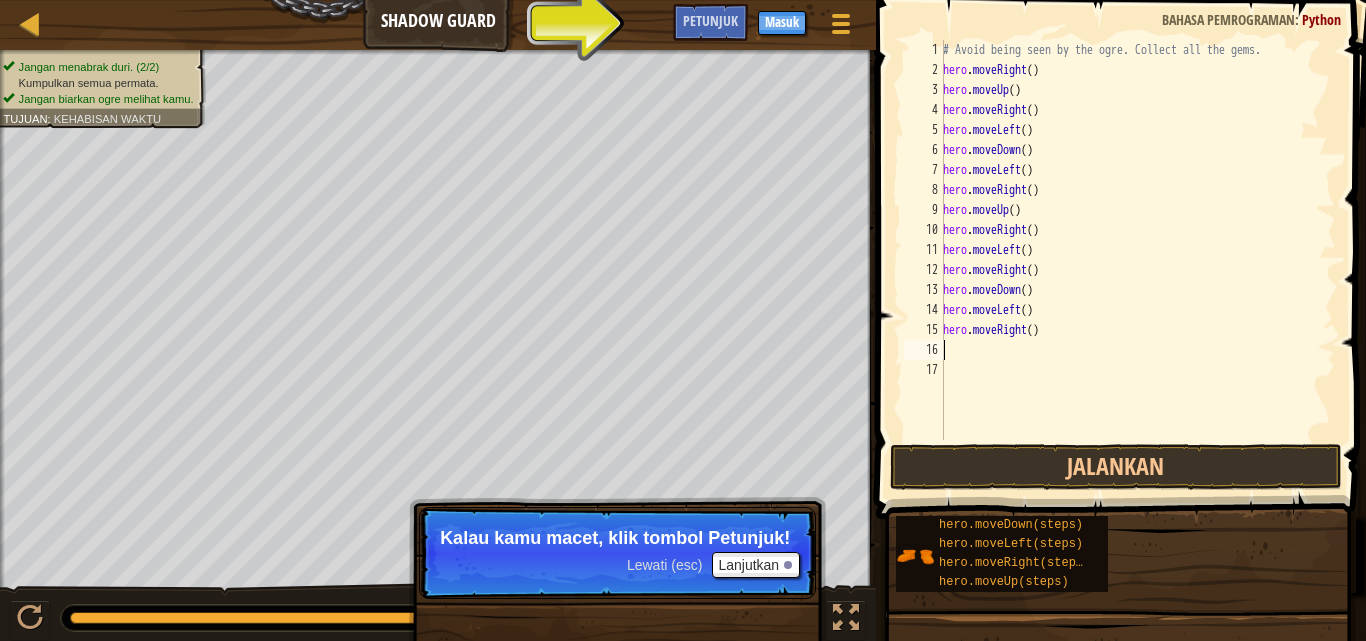 scroll, scrollTop: 9, scrollLeft: 0, axis: vertical 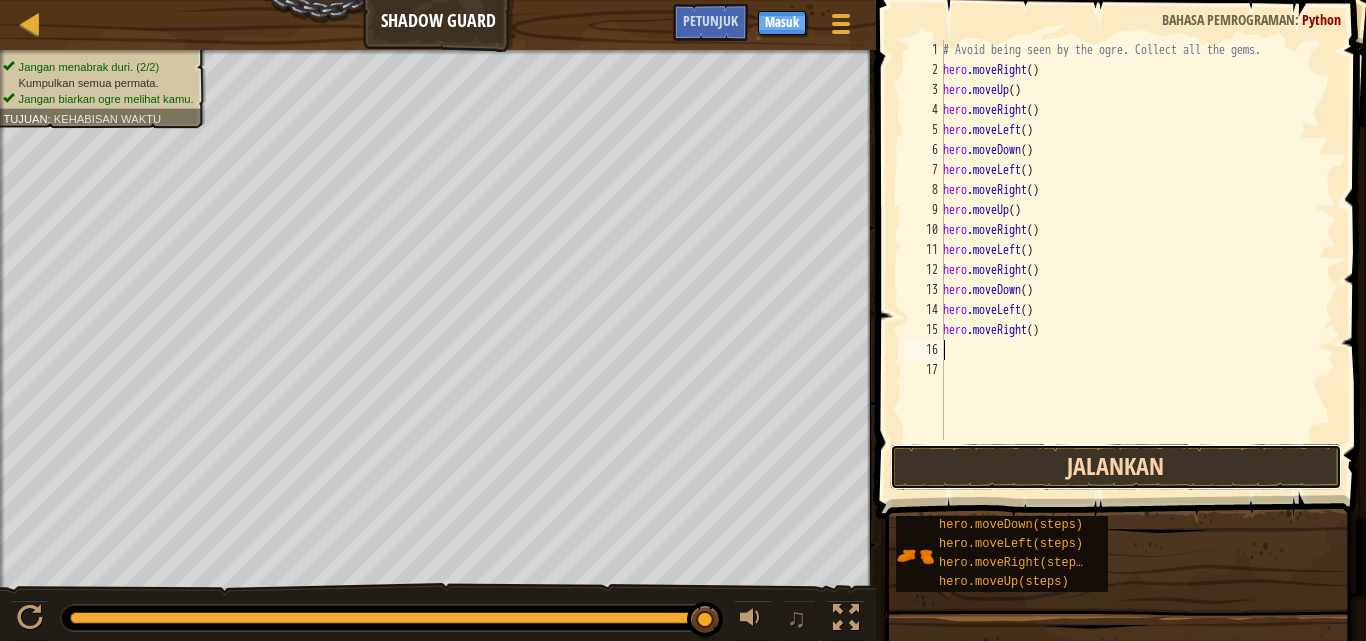 click on "Jalankan" at bounding box center (1116, 467) 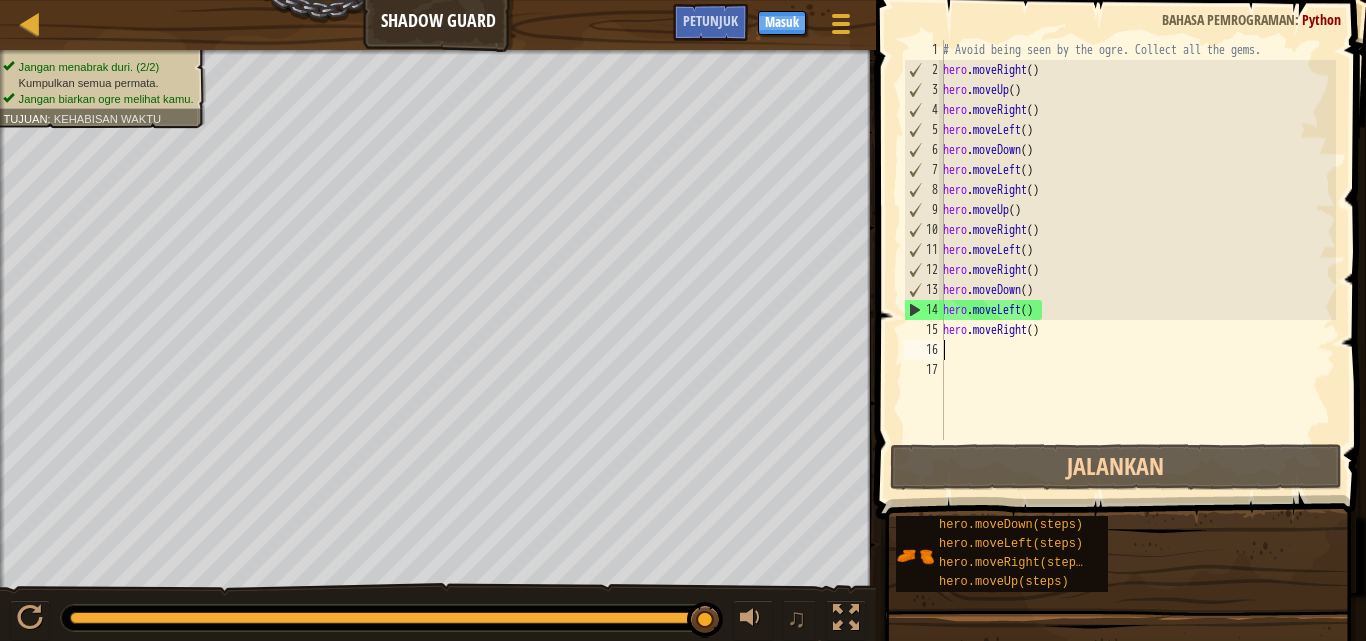 click on "# Avoid being seen by the ogre. Collect all the gems. hero . moveRight ( ) hero . moveUp ( ) hero . moveRight ( ) hero . moveLeft ( ) hero . moveDown ( ) hero . moveLeft ( ) hero . moveRight ( ) hero . moveUp ( ) hero . moveRight ( ) hero . moveLeft ( ) hero . moveRight ( ) hero . moveDown ( ) hero . moveLeft ( ) hero . moveRight ( )" at bounding box center [1137, 260] 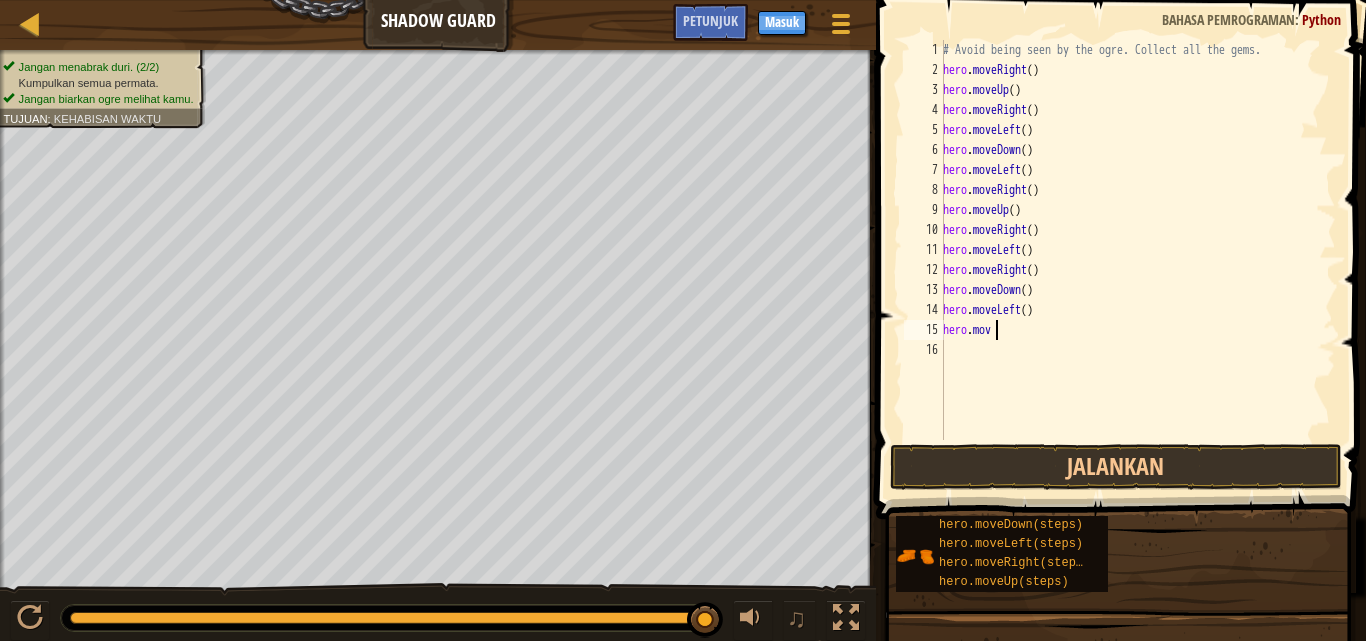 type on "h" 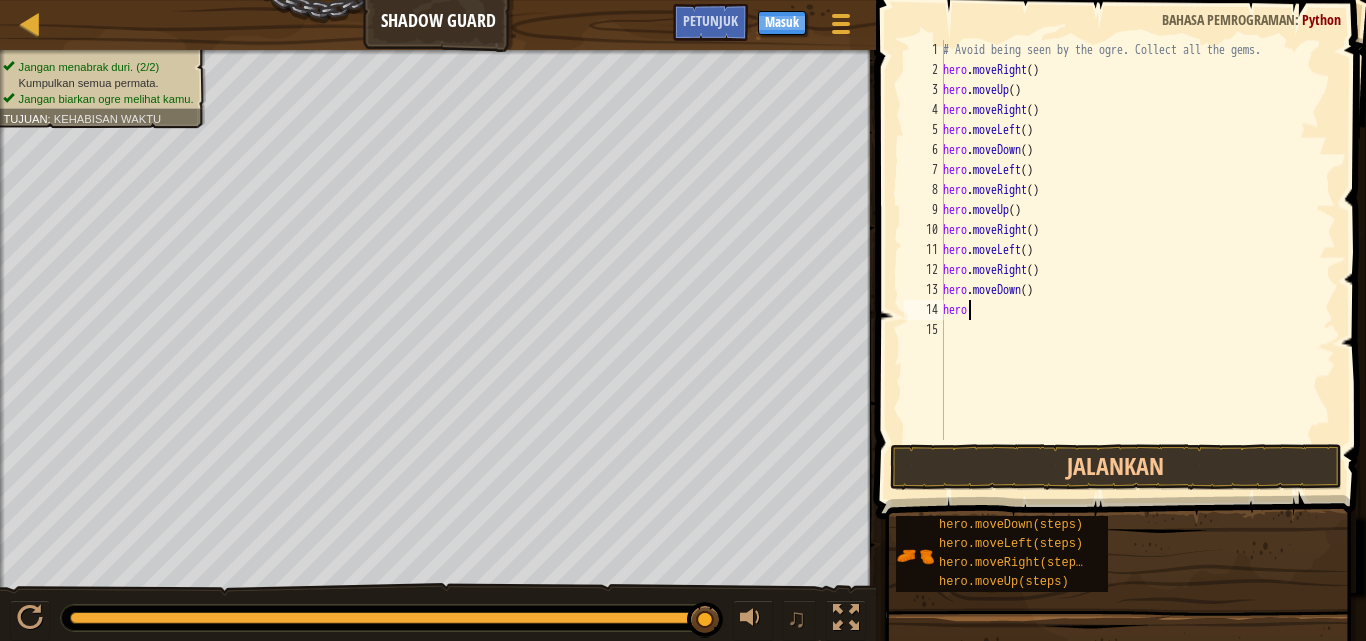 type on "h" 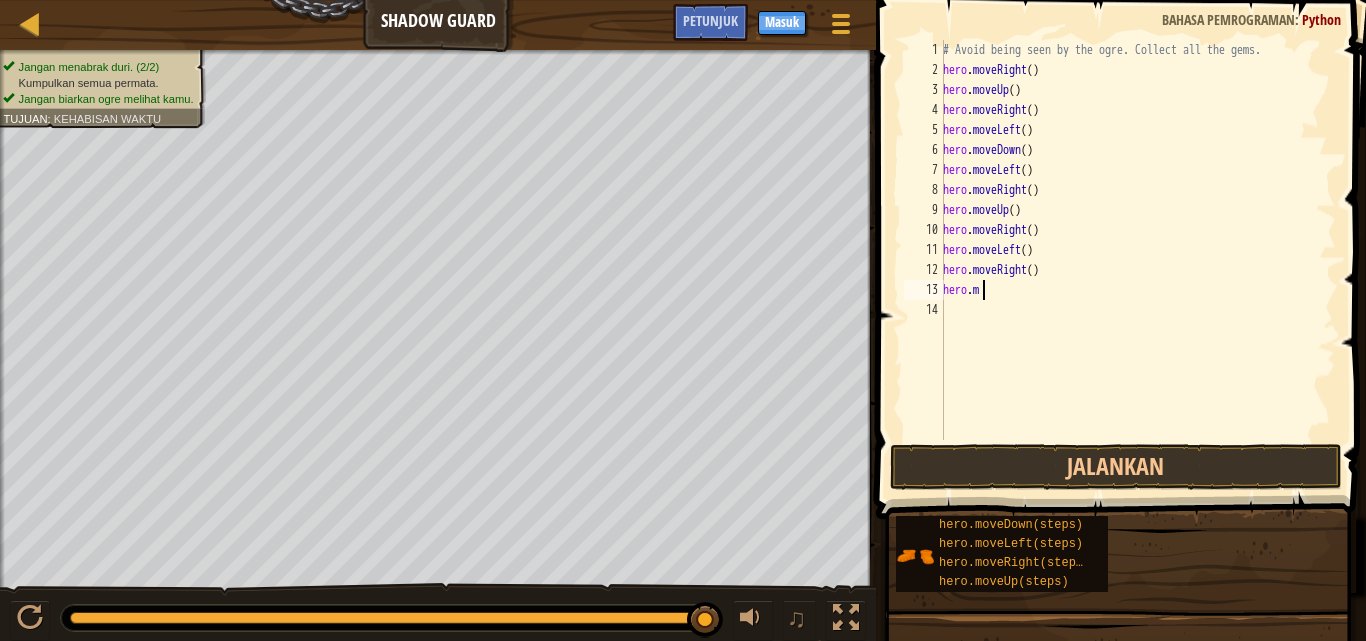 type on "h" 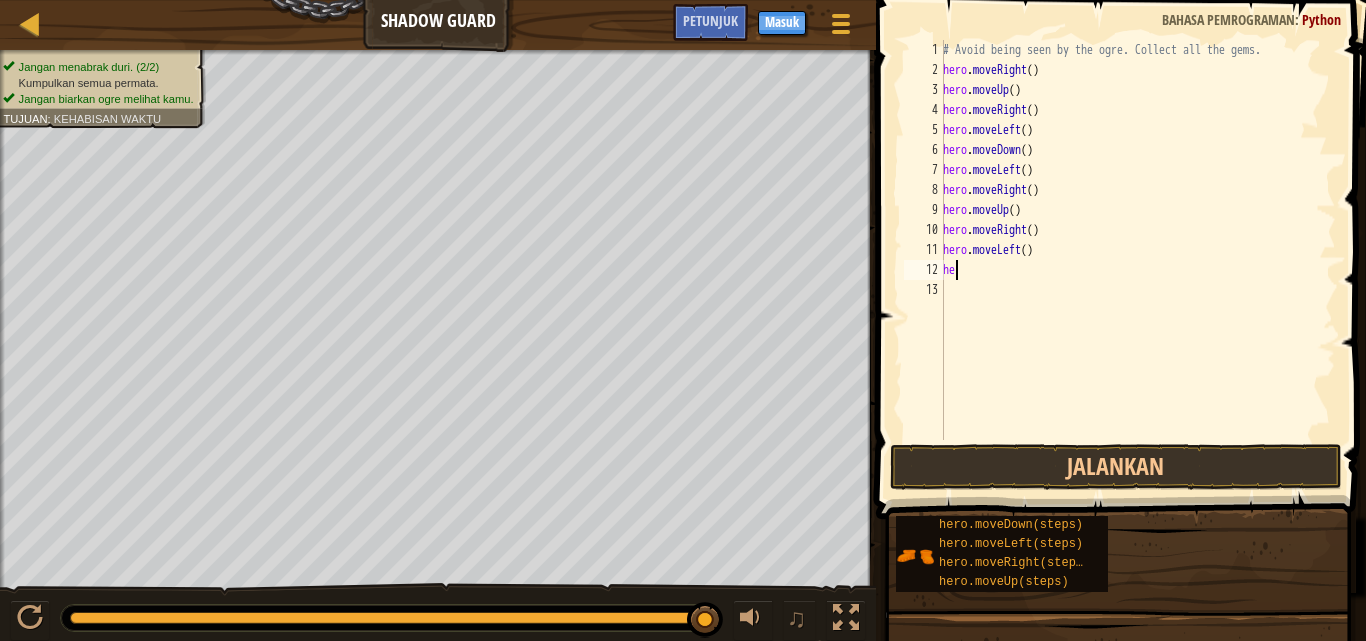 type on "h" 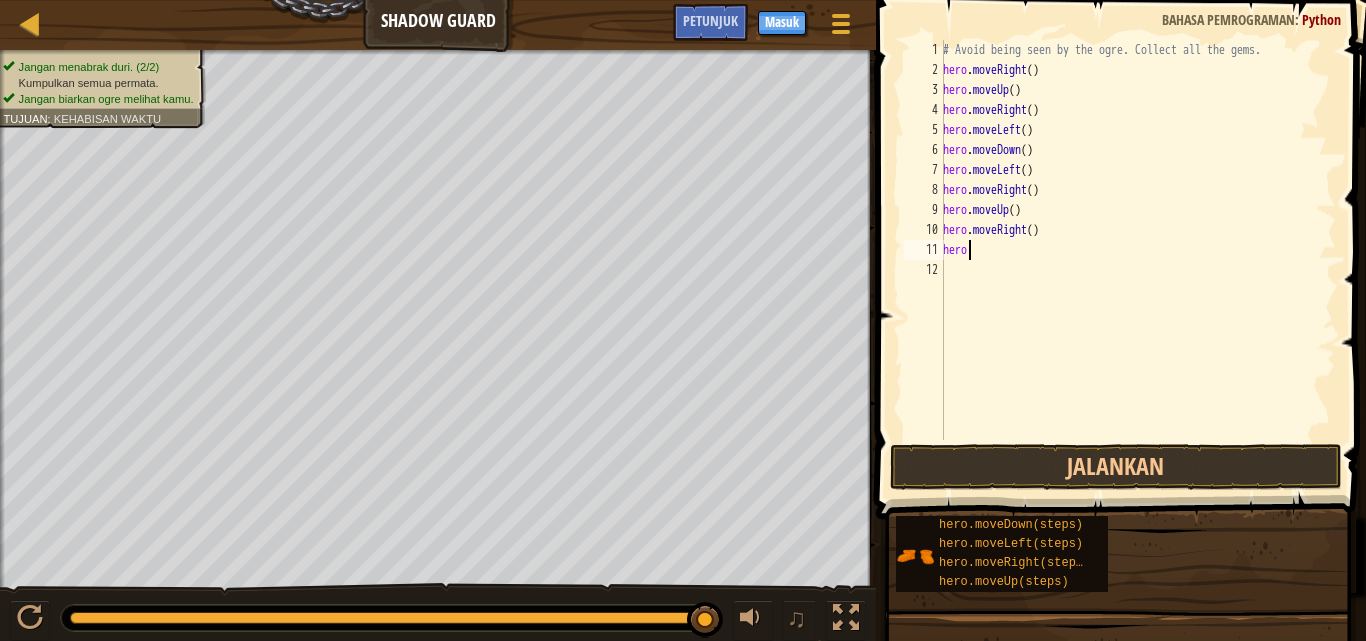 type on "h" 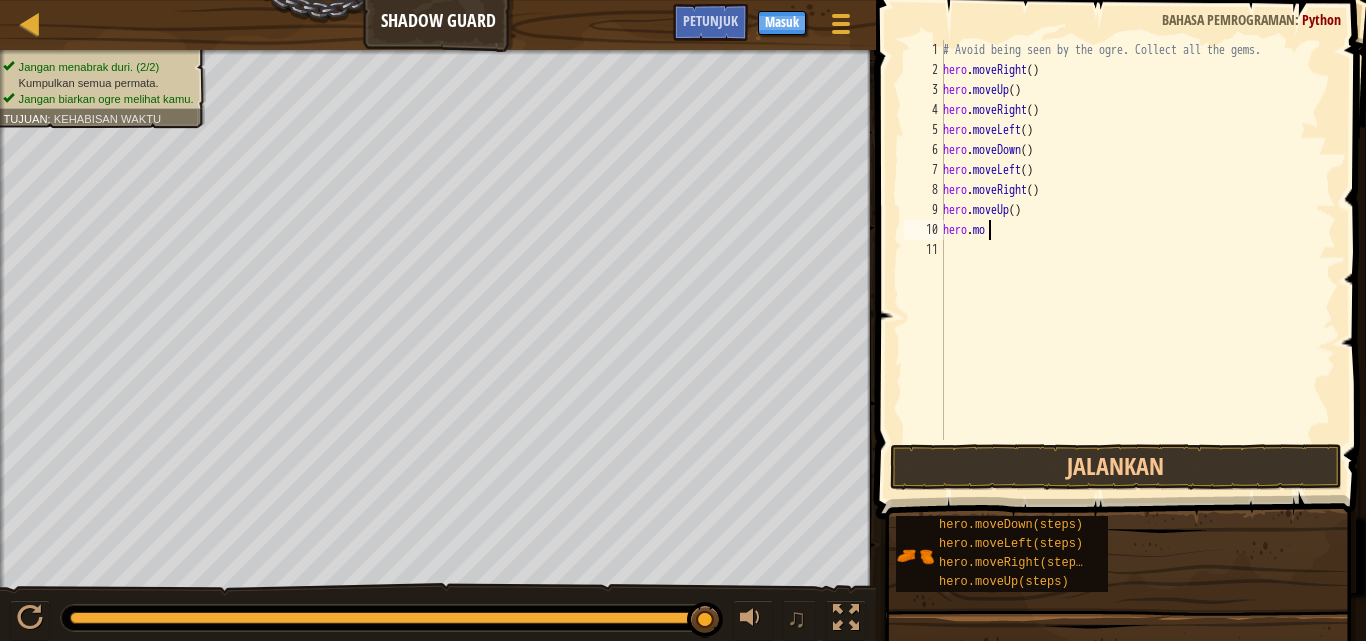 type on "h" 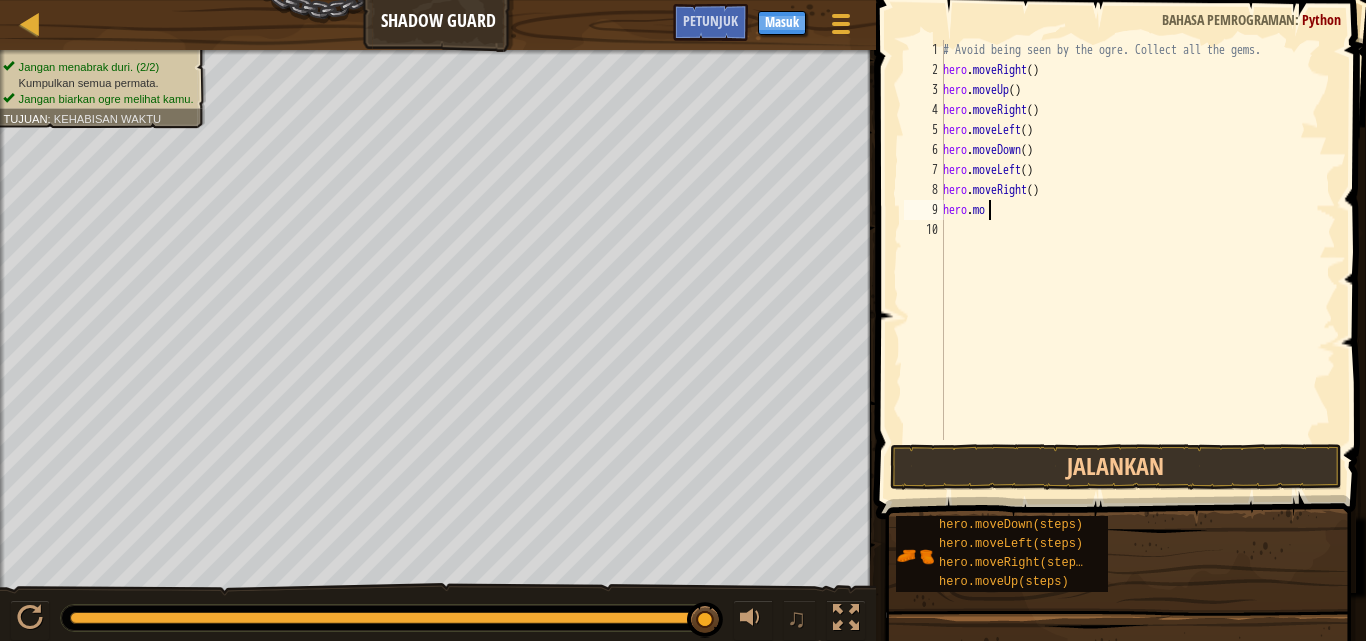 type on "h" 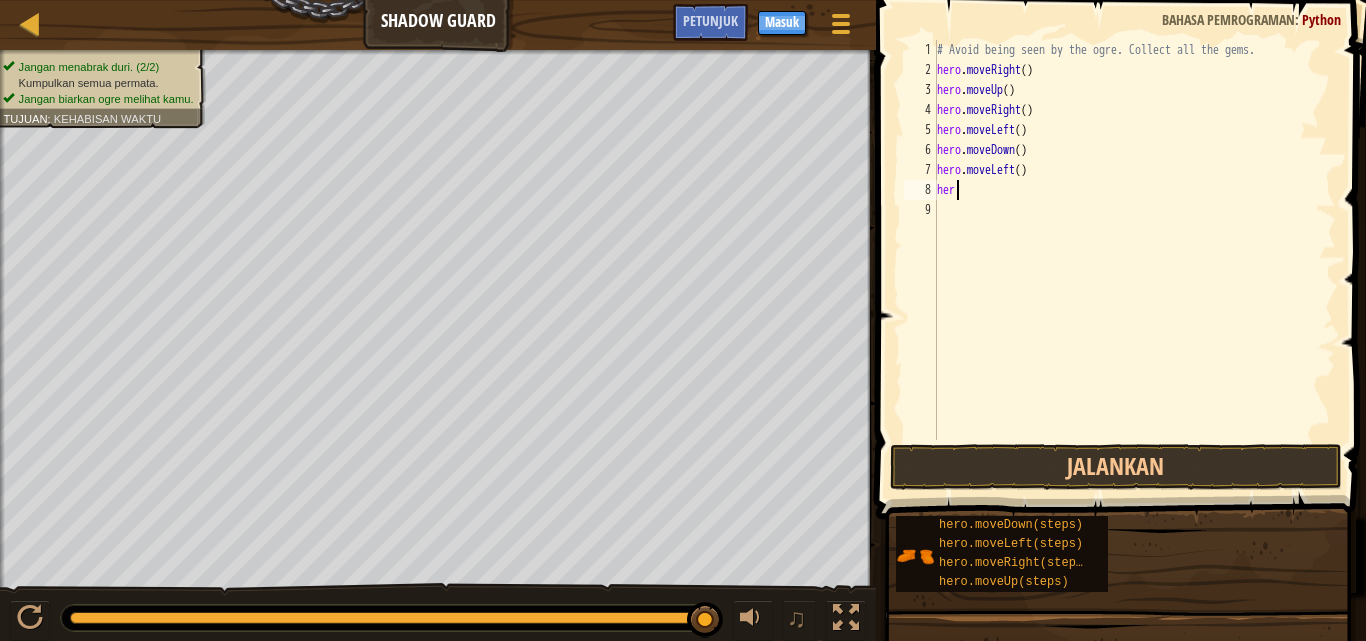 type on "h" 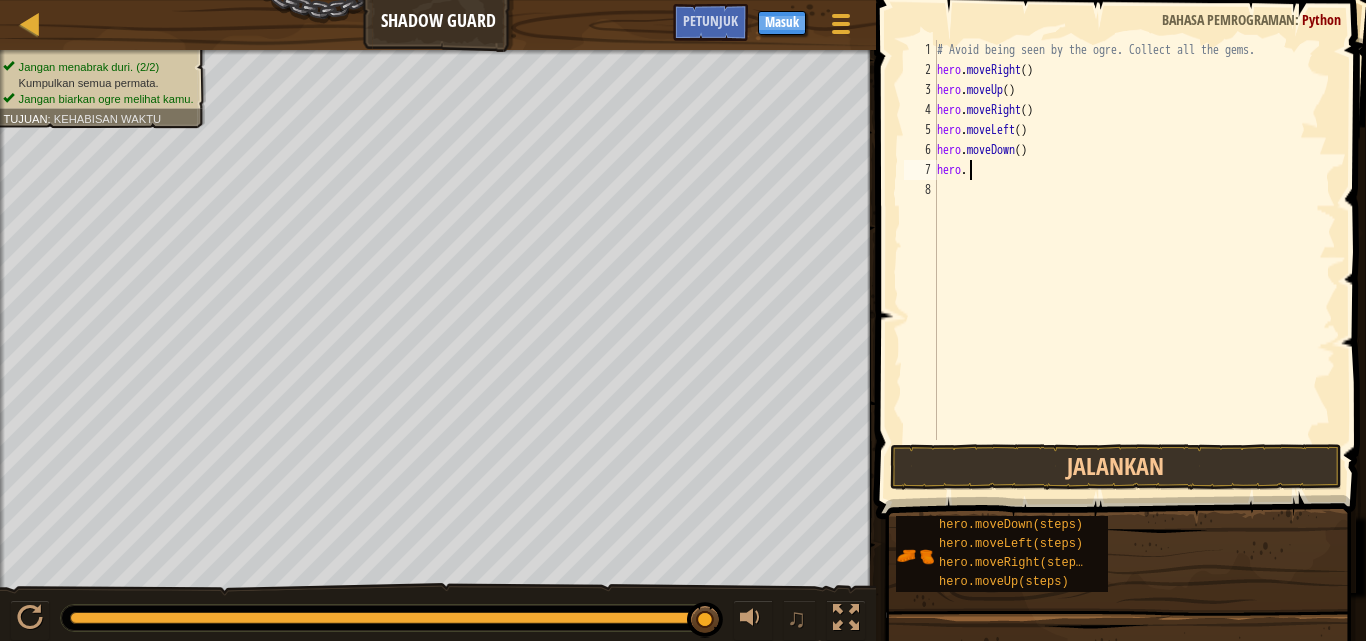 type on "h" 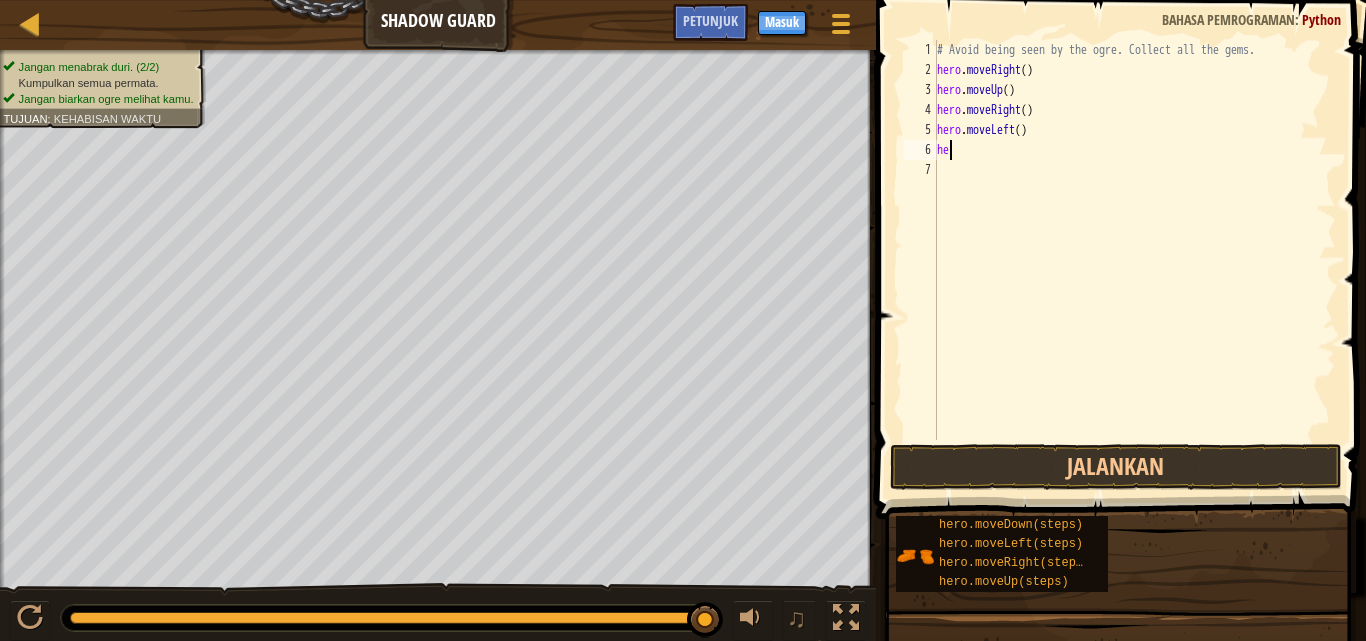 type on "h" 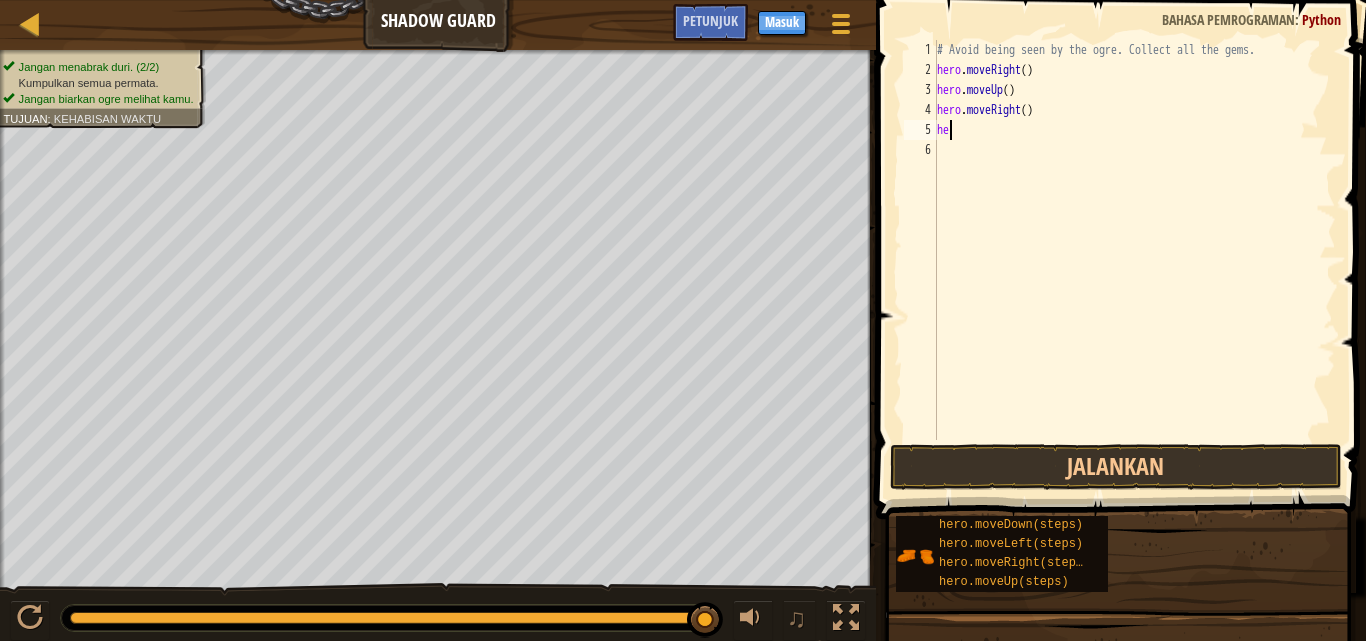 type on "h" 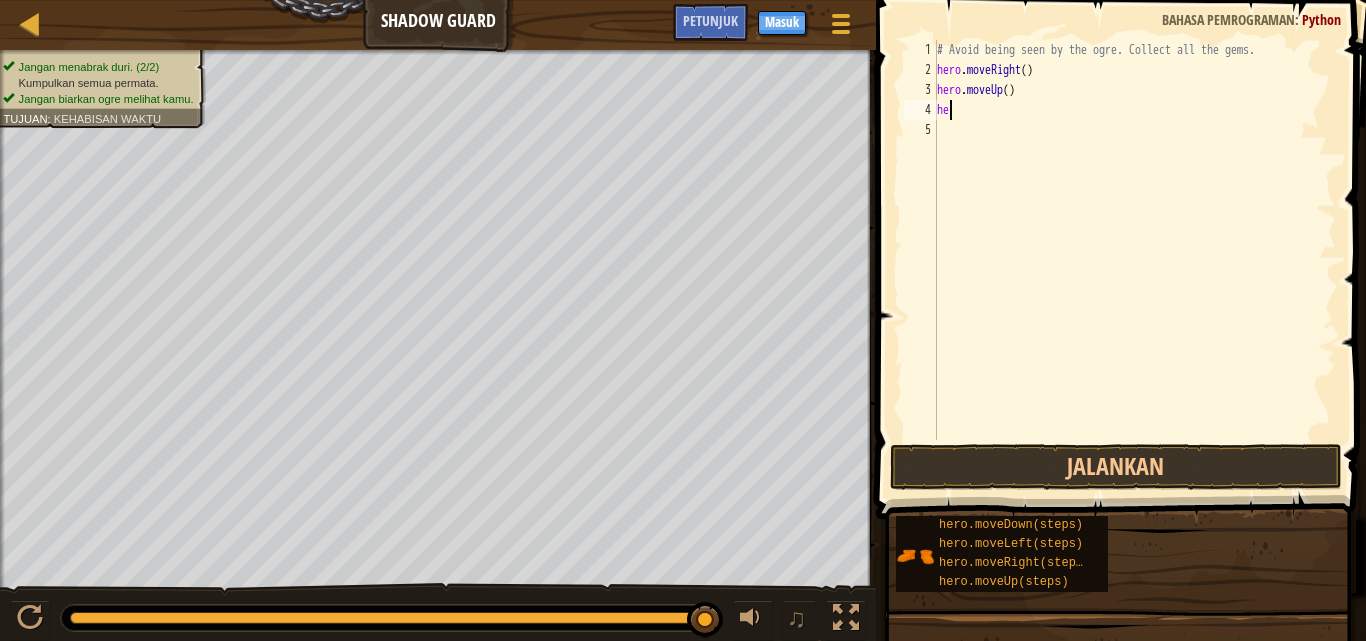 type on "h" 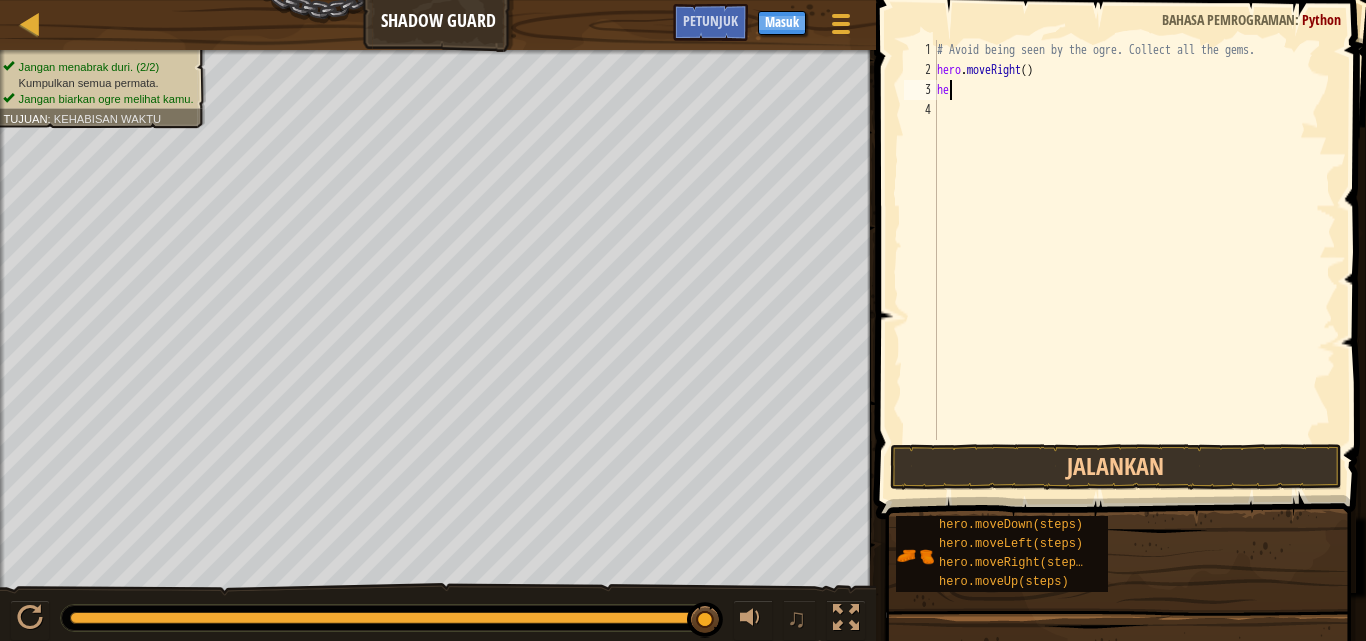 type on "h" 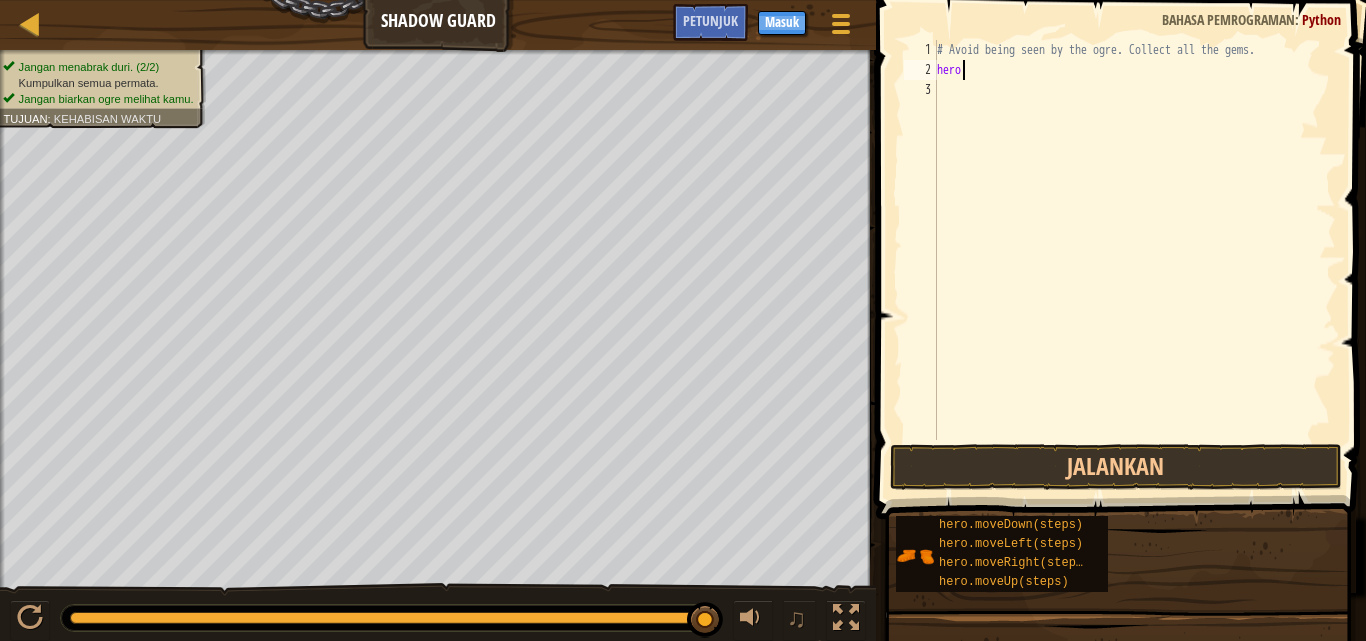 type on "heror" 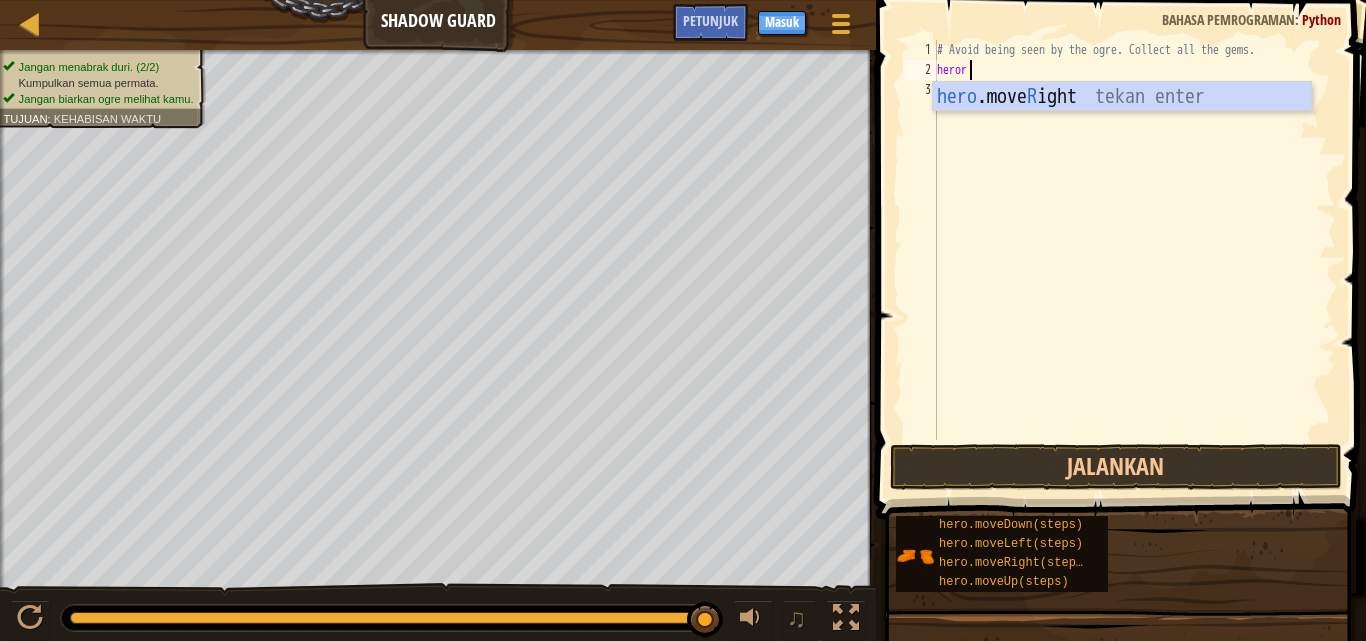 scroll, scrollTop: 9, scrollLeft: 2, axis: both 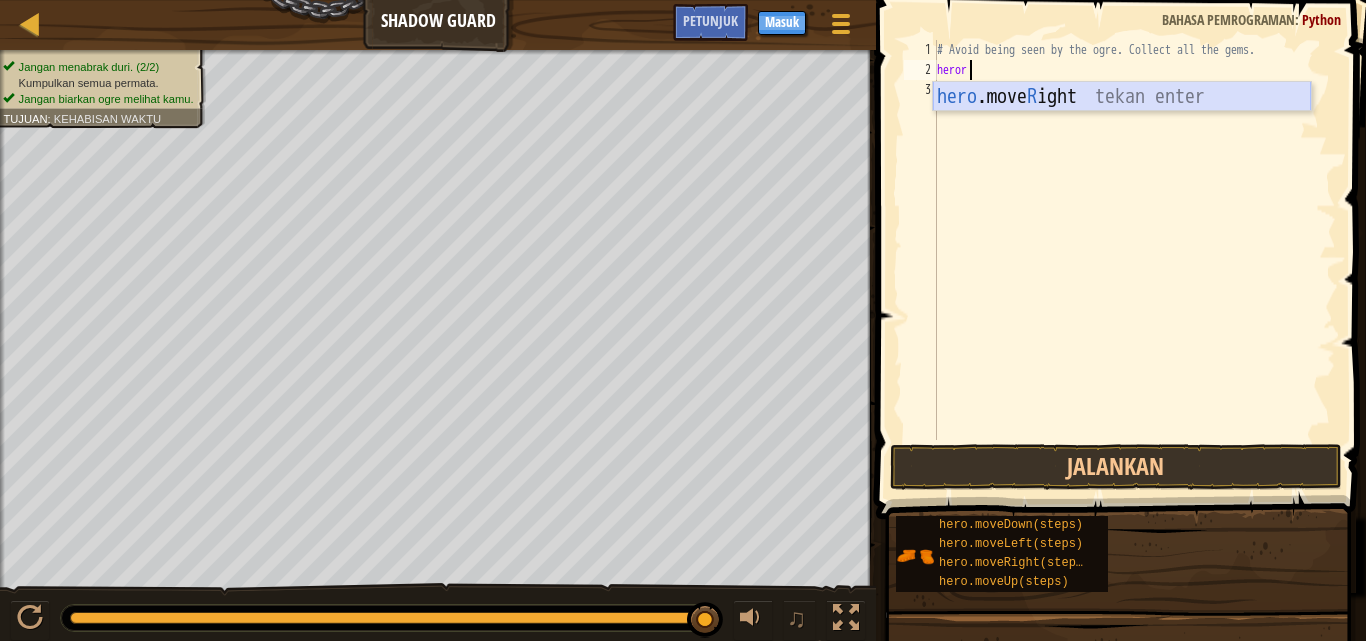 click on "hero .move R ight tekan enter" at bounding box center (1122, 127) 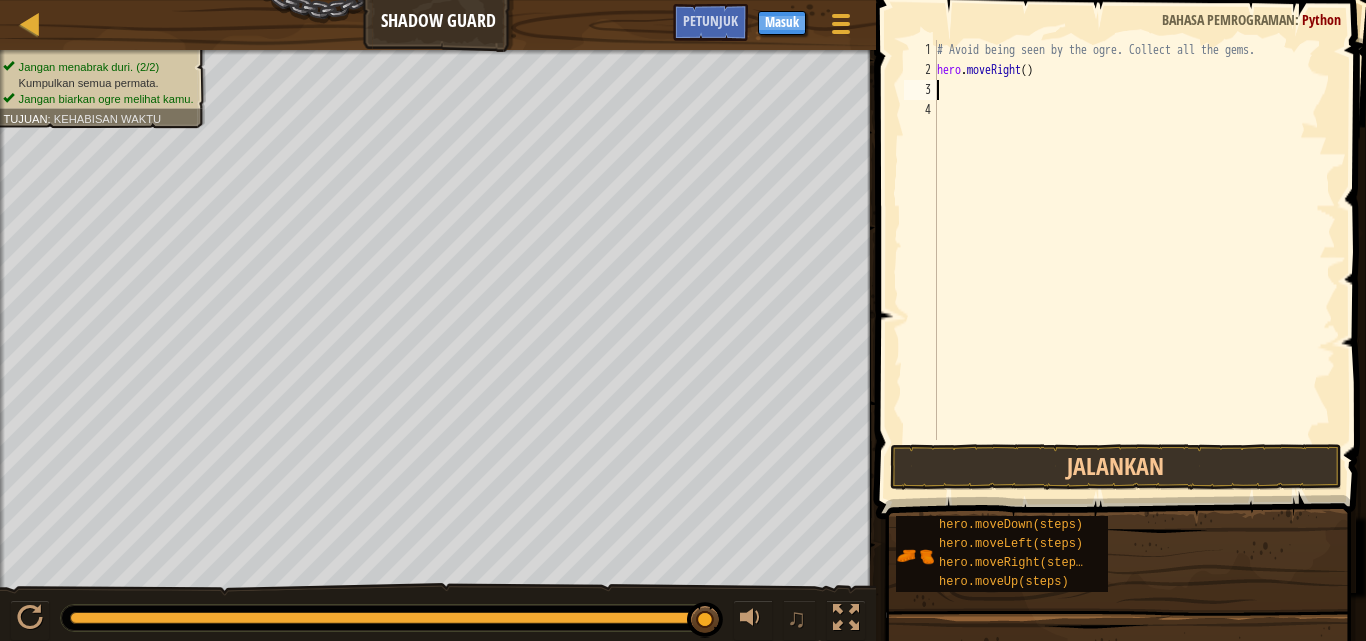 scroll, scrollTop: 9, scrollLeft: 0, axis: vertical 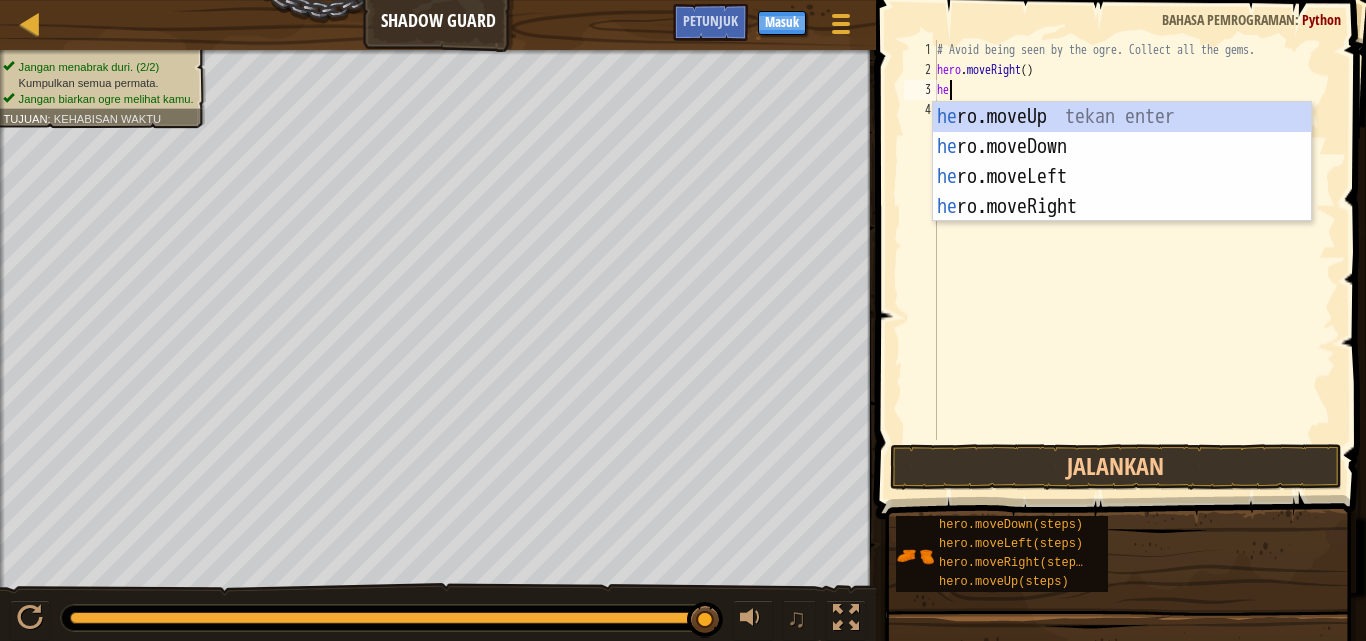 type on "her" 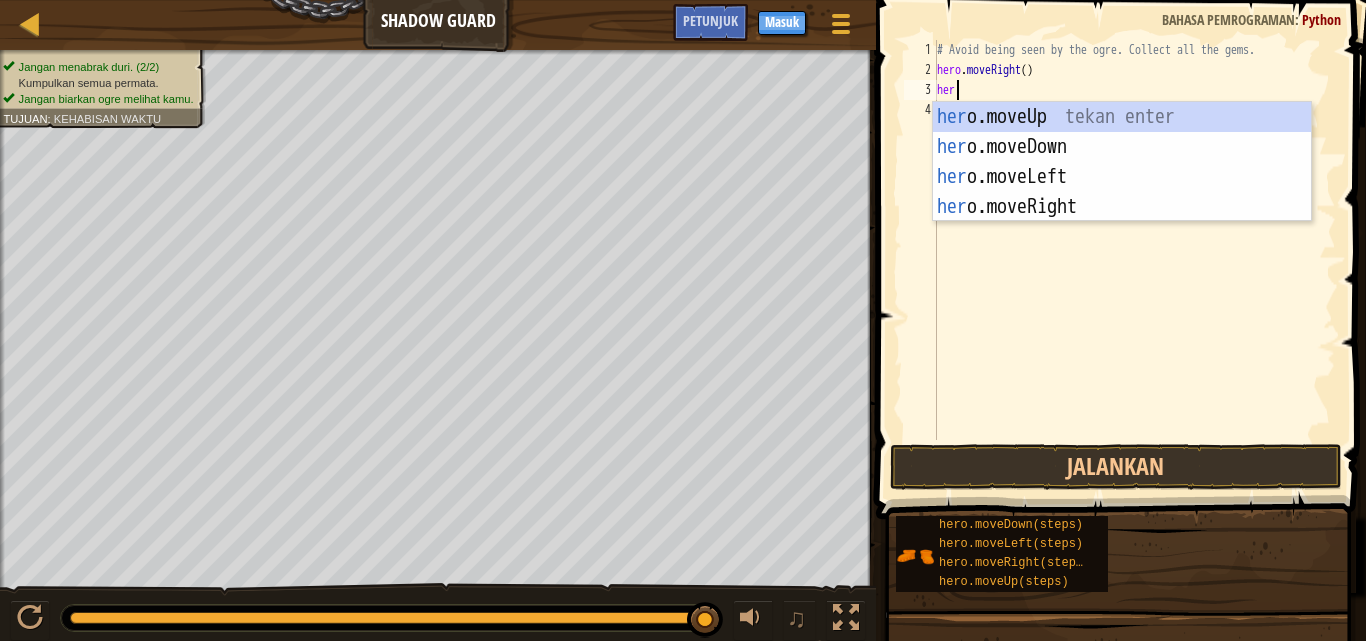 scroll, scrollTop: 9, scrollLeft: 1, axis: both 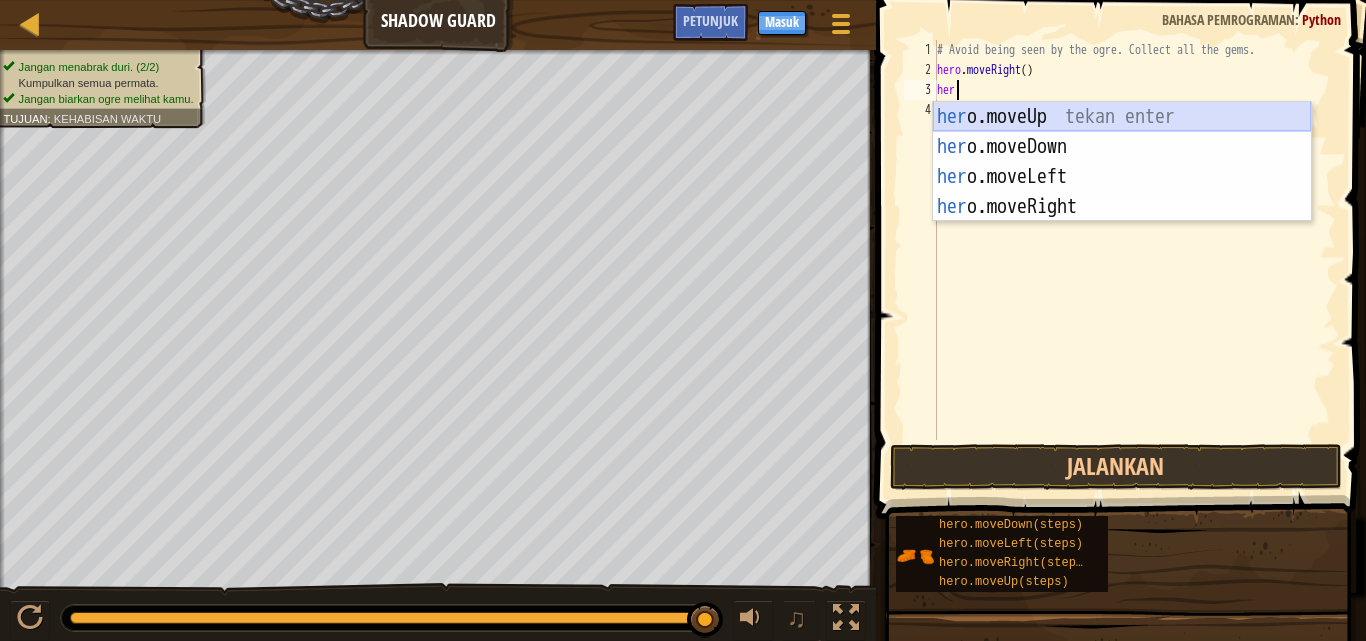 click on "her o.moveUp tekan enter her o.moveDown tekan enter her o.moveLeft tekan enter her o.moveRight tekan enter" at bounding box center [1122, 192] 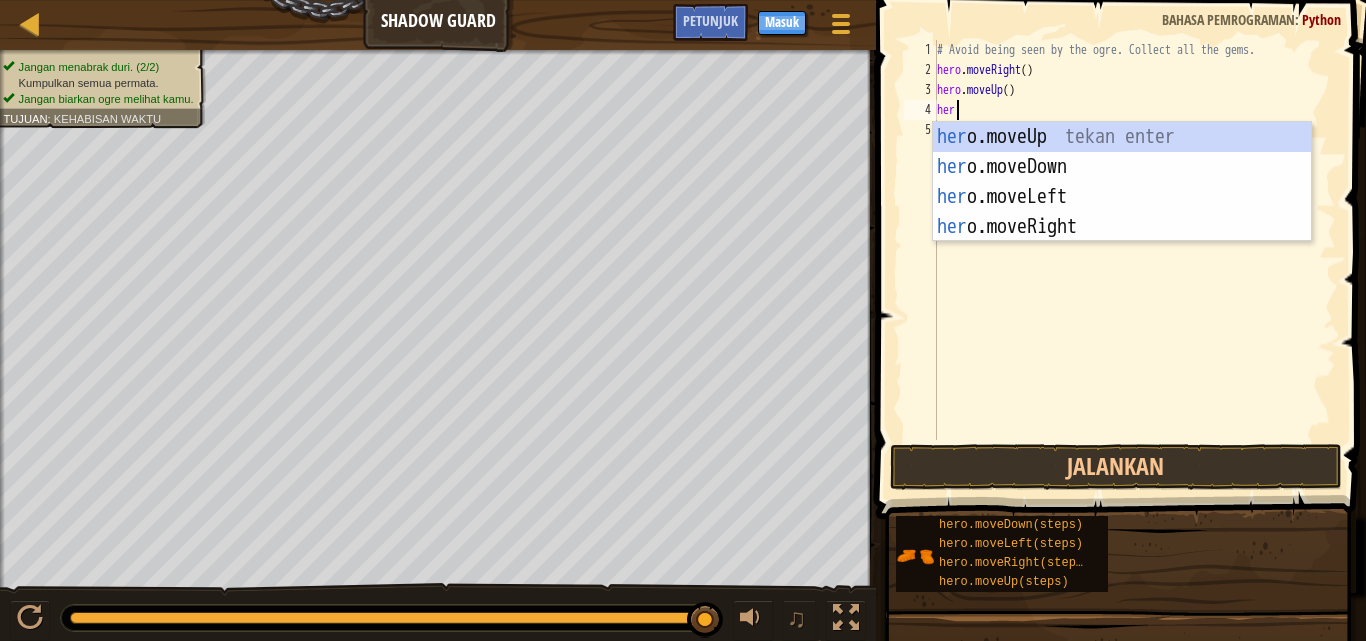scroll, scrollTop: 9, scrollLeft: 1, axis: both 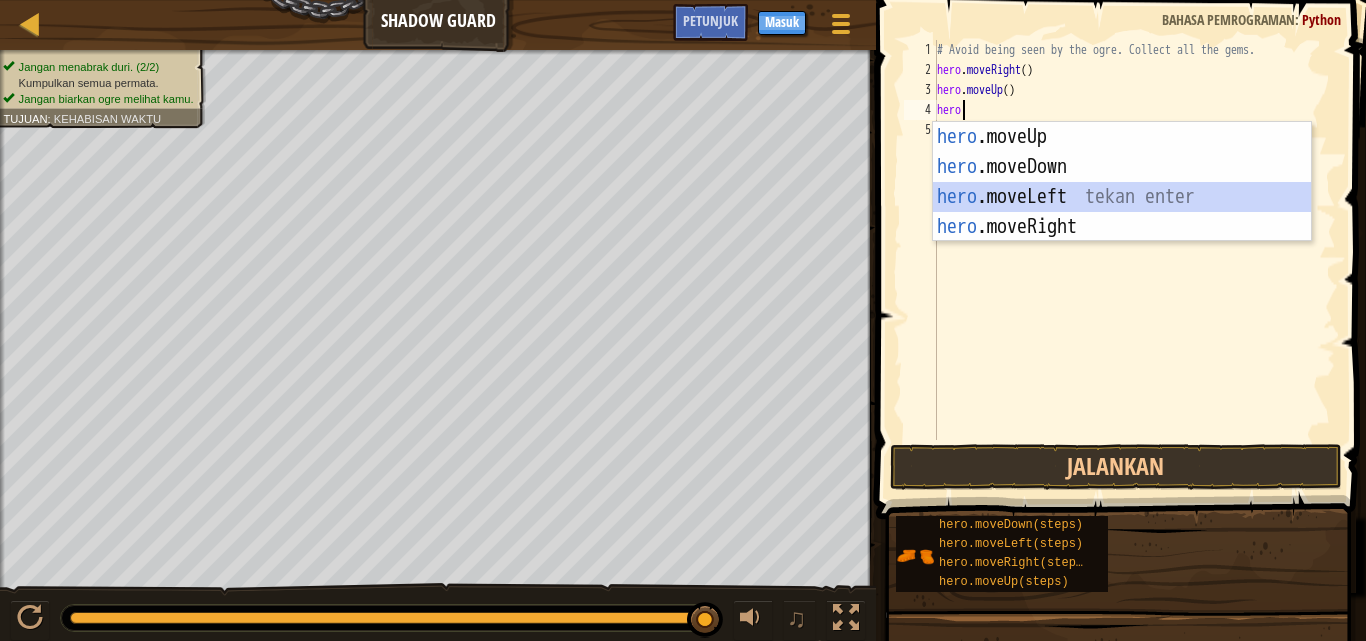 click on "hero .moveUp tekan enter hero .moveDown tekan enter hero .moveLeft tekan enter hero .moveRight tekan enter" at bounding box center (1122, 212) 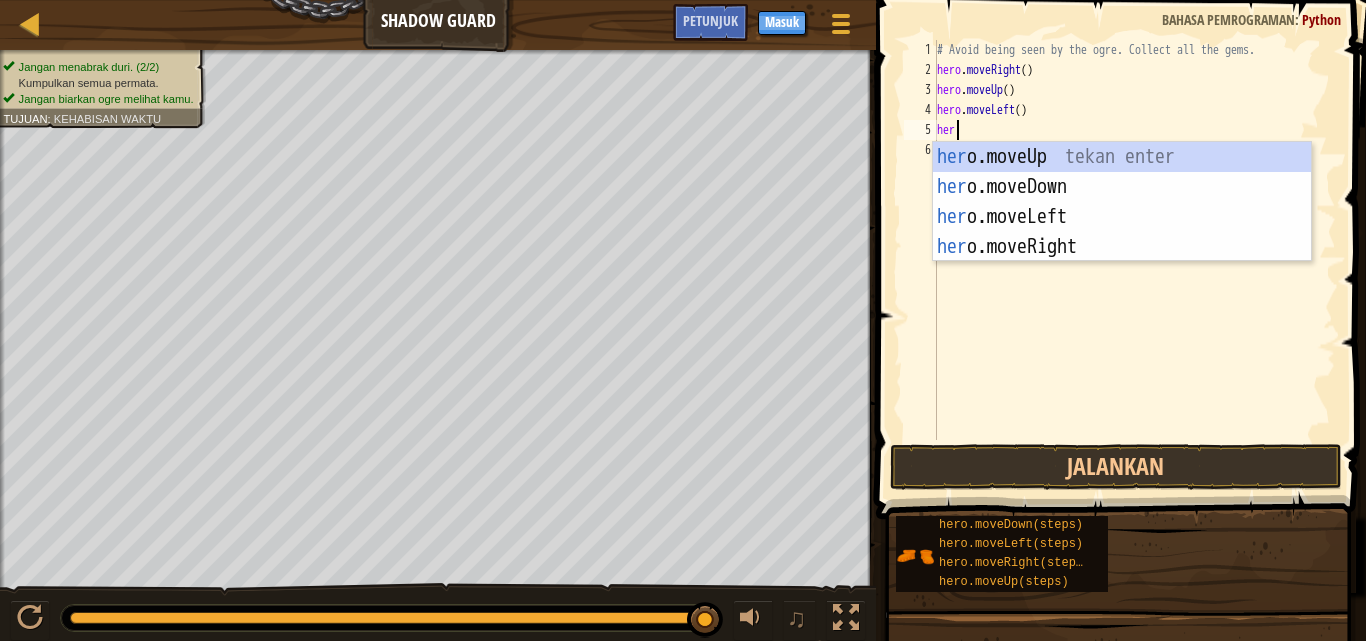 scroll, scrollTop: 9, scrollLeft: 1, axis: both 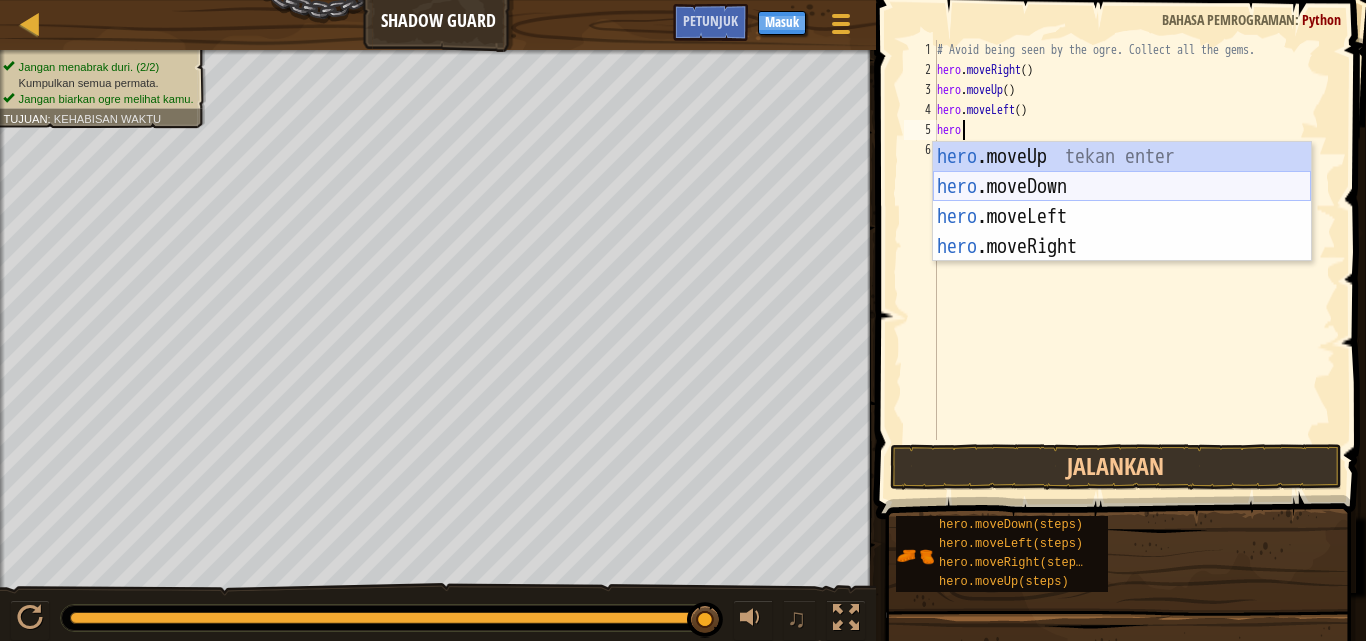 click on "hero .moveUp tekan enter hero .moveDown tekan enter hero .moveLeft tekan enter hero .moveRight tekan enter" at bounding box center (1122, 232) 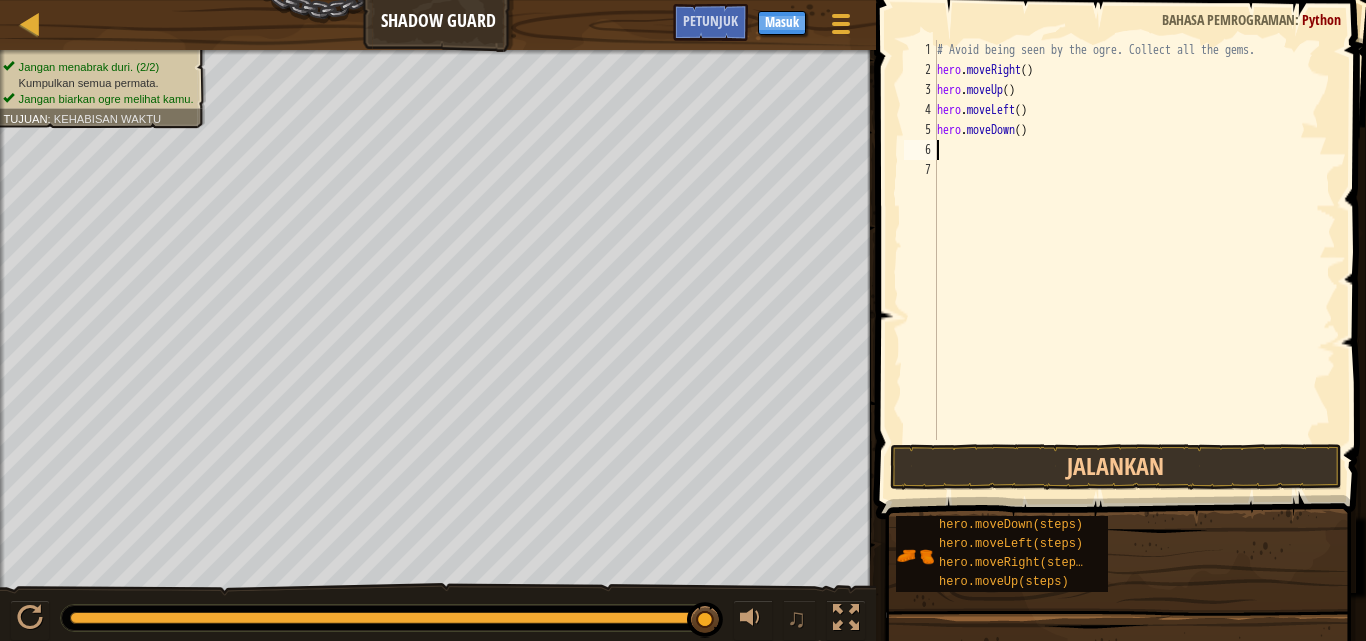 scroll, scrollTop: 9, scrollLeft: 0, axis: vertical 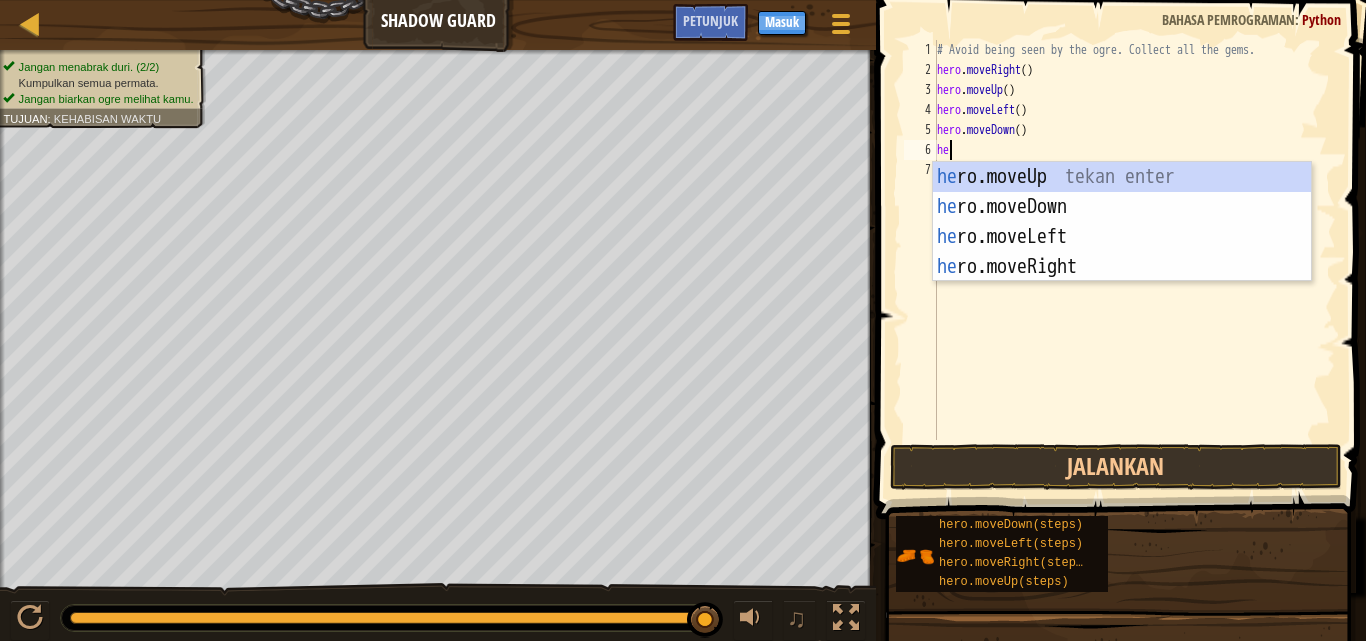 type on "her" 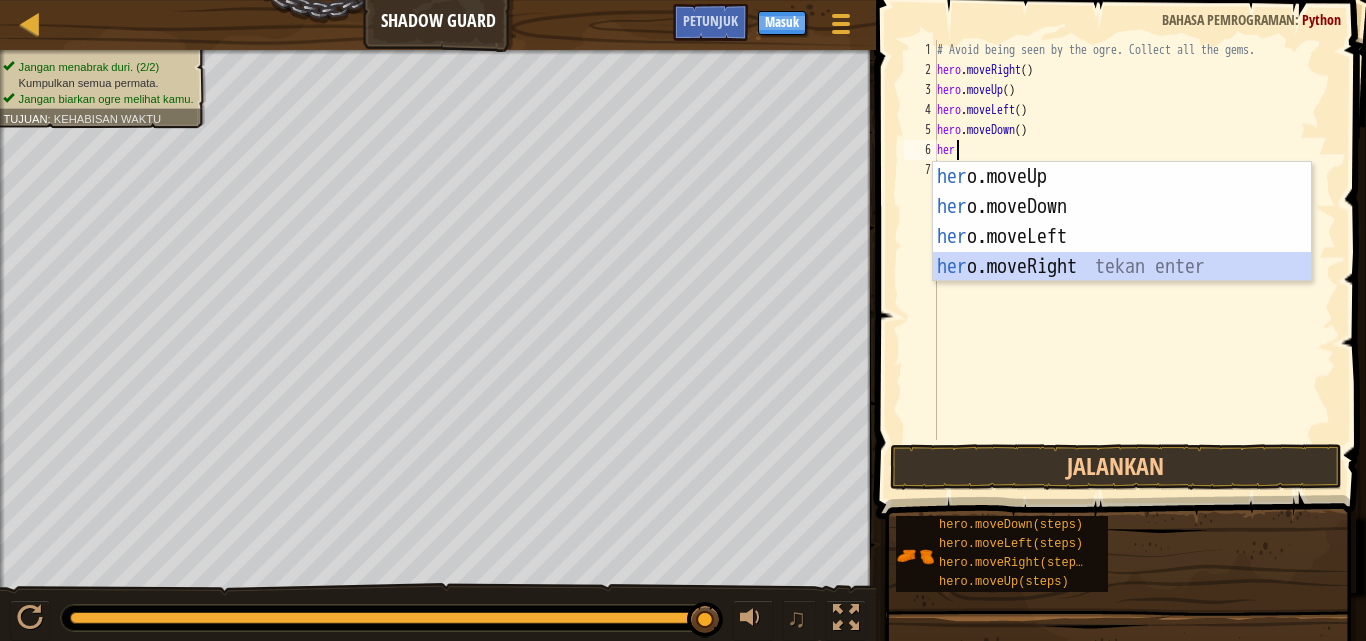 click on "her o.moveUp tekan enter her o.moveDown tekan enter her o.moveLeft tekan enter her o.moveRight tekan enter" at bounding box center [1122, 252] 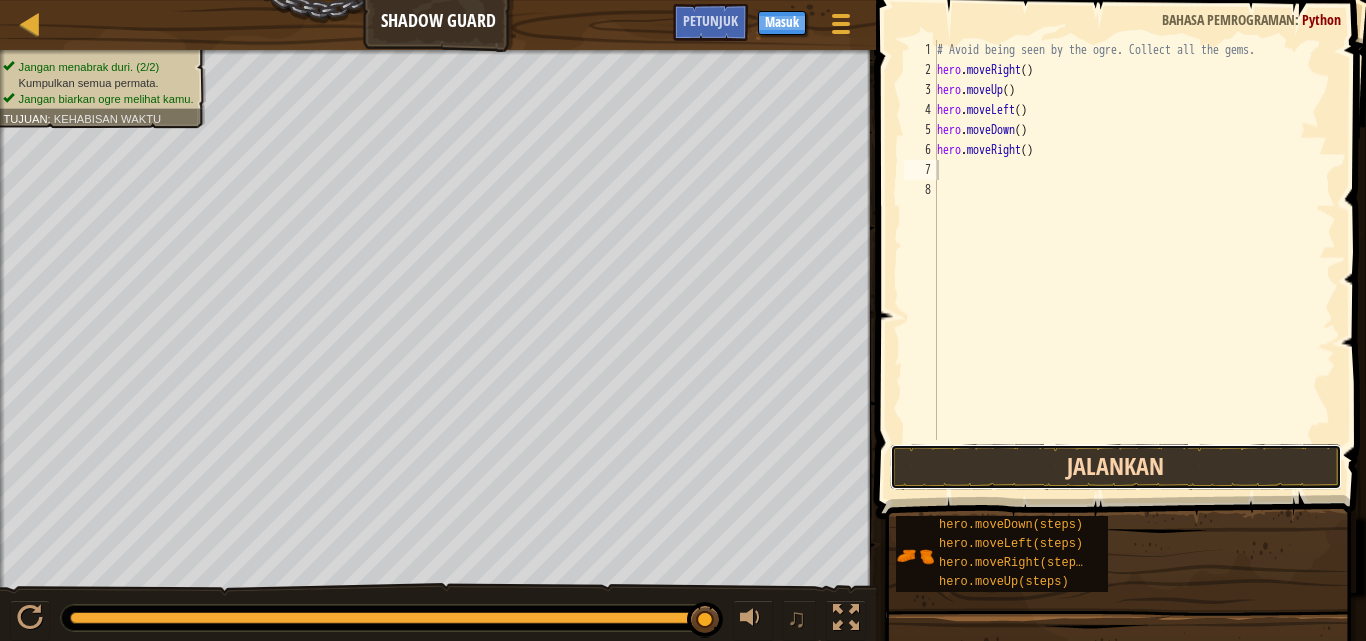 click on "Jalankan" at bounding box center [1116, 467] 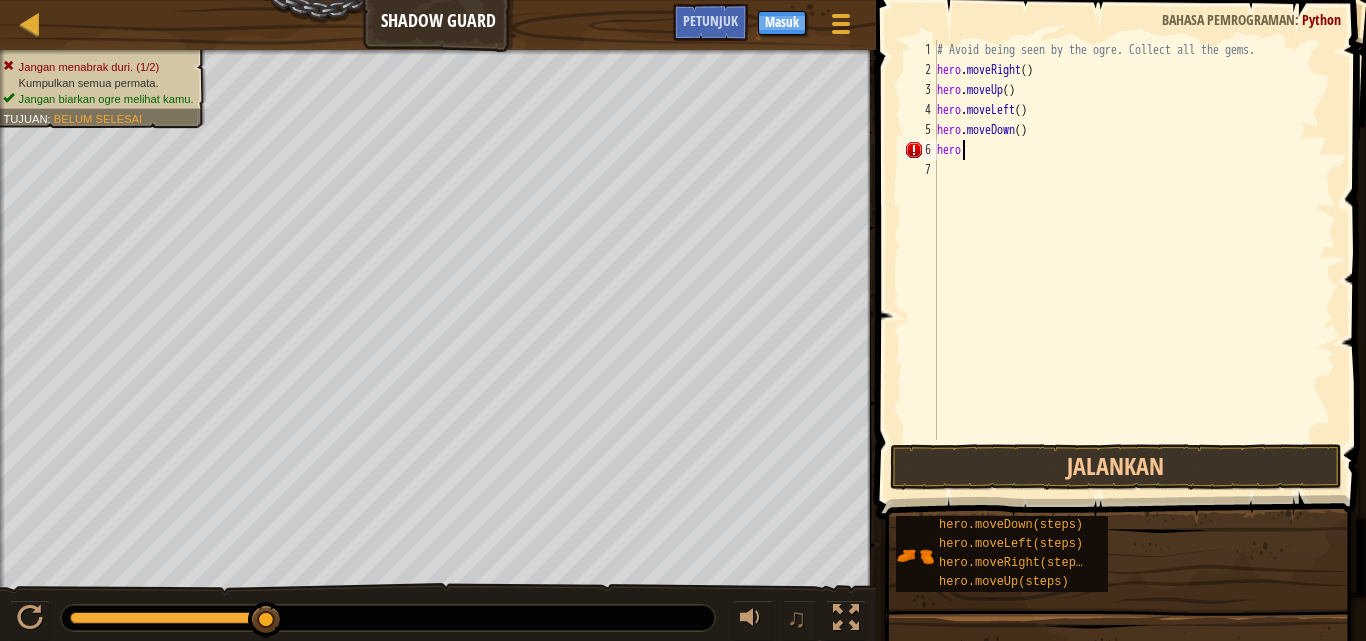 type on "h" 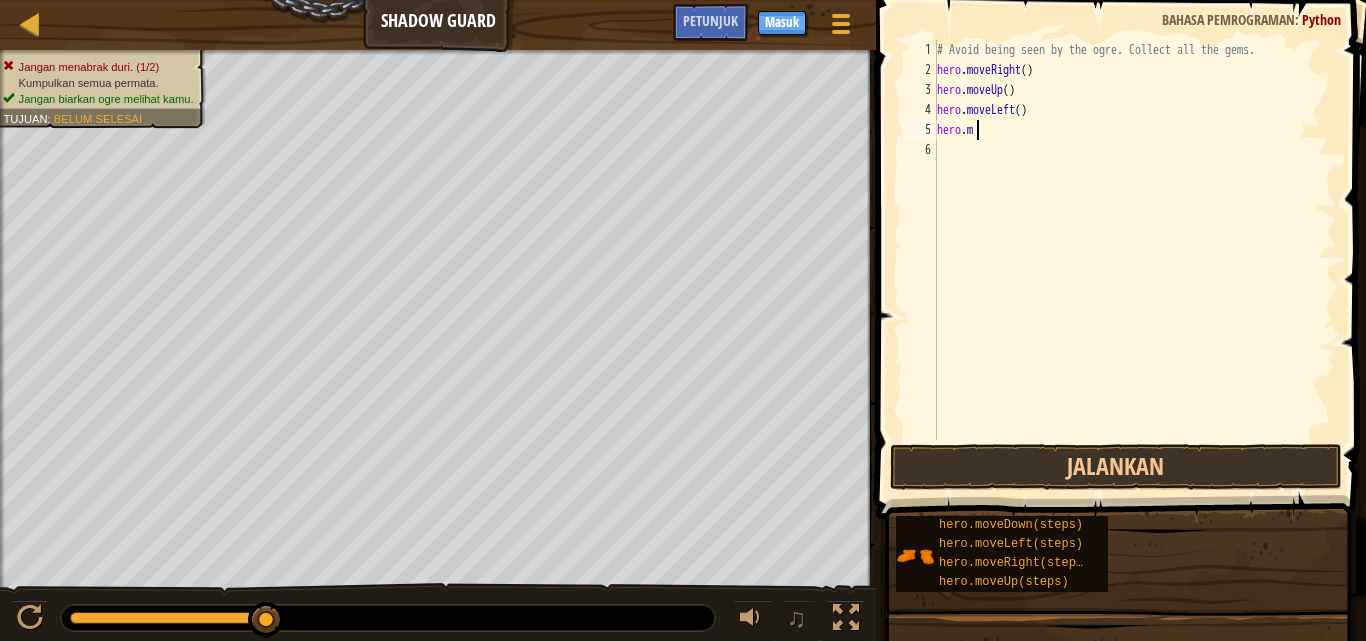 type on "h" 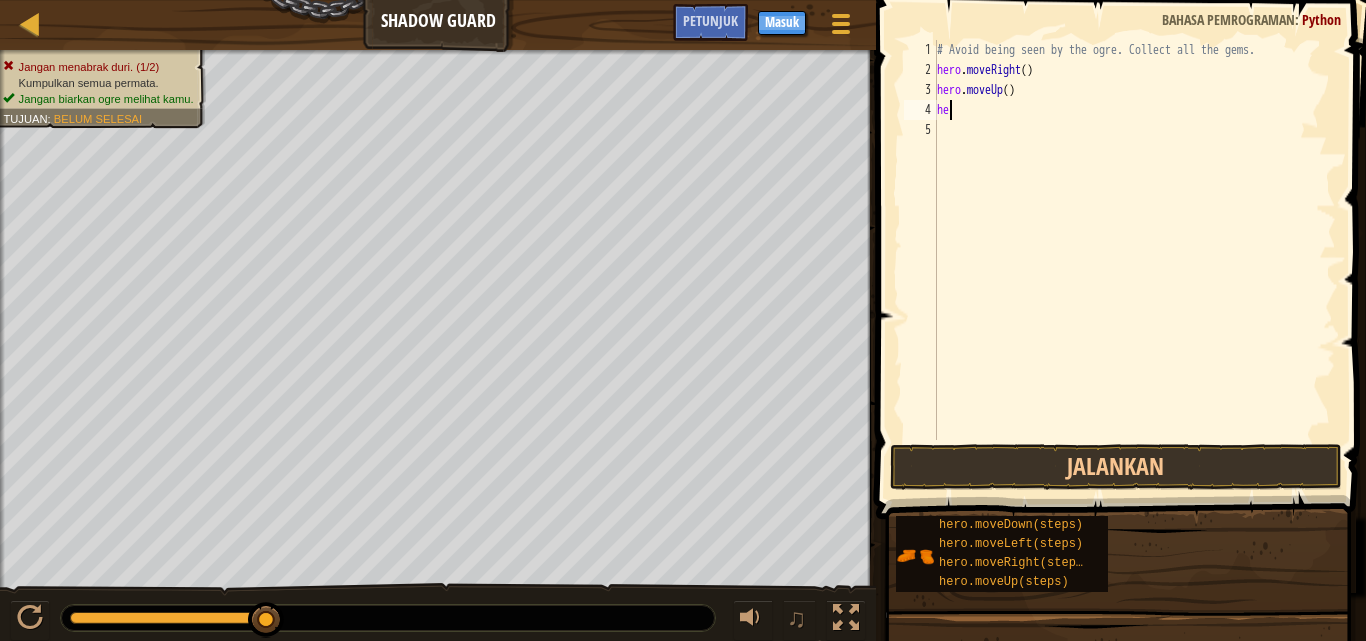 type on "h" 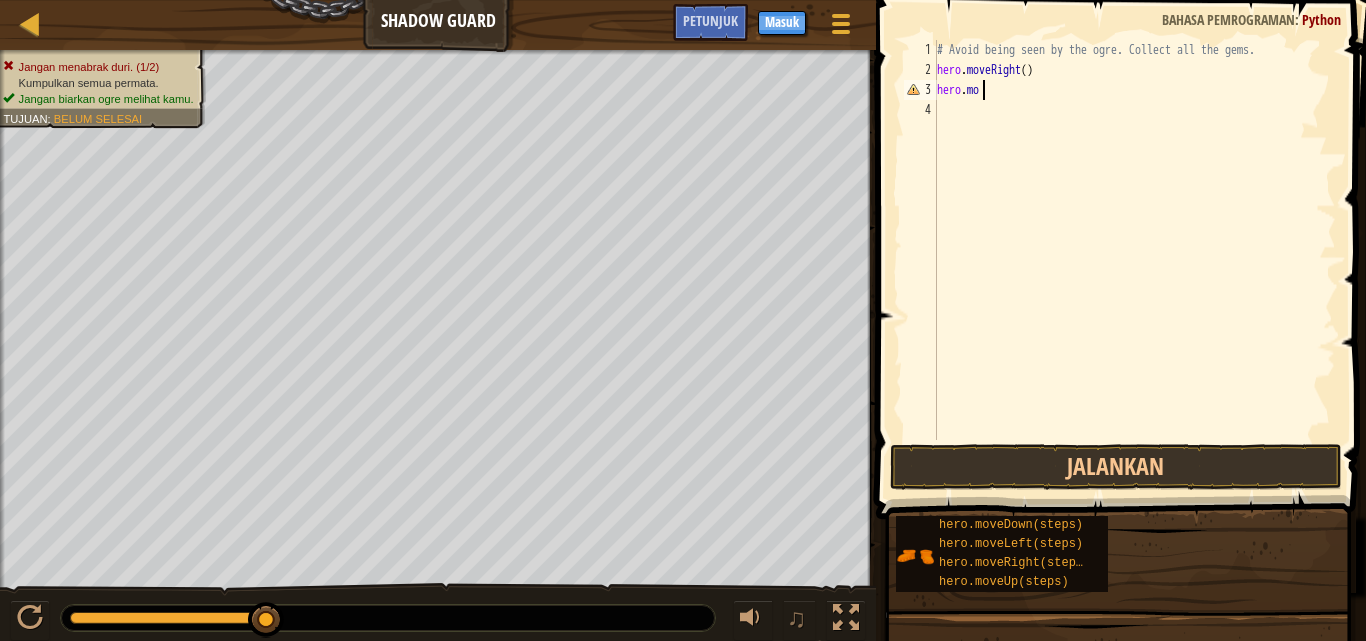 type on "h" 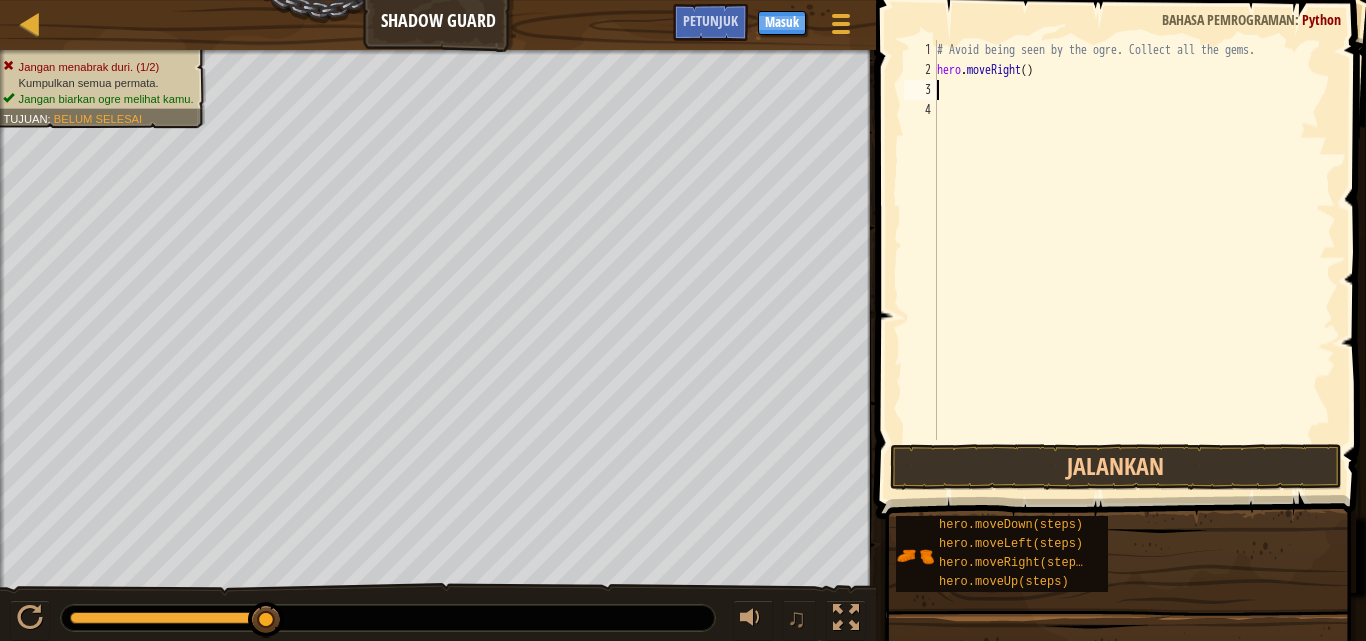 type on "hero.moveRight()" 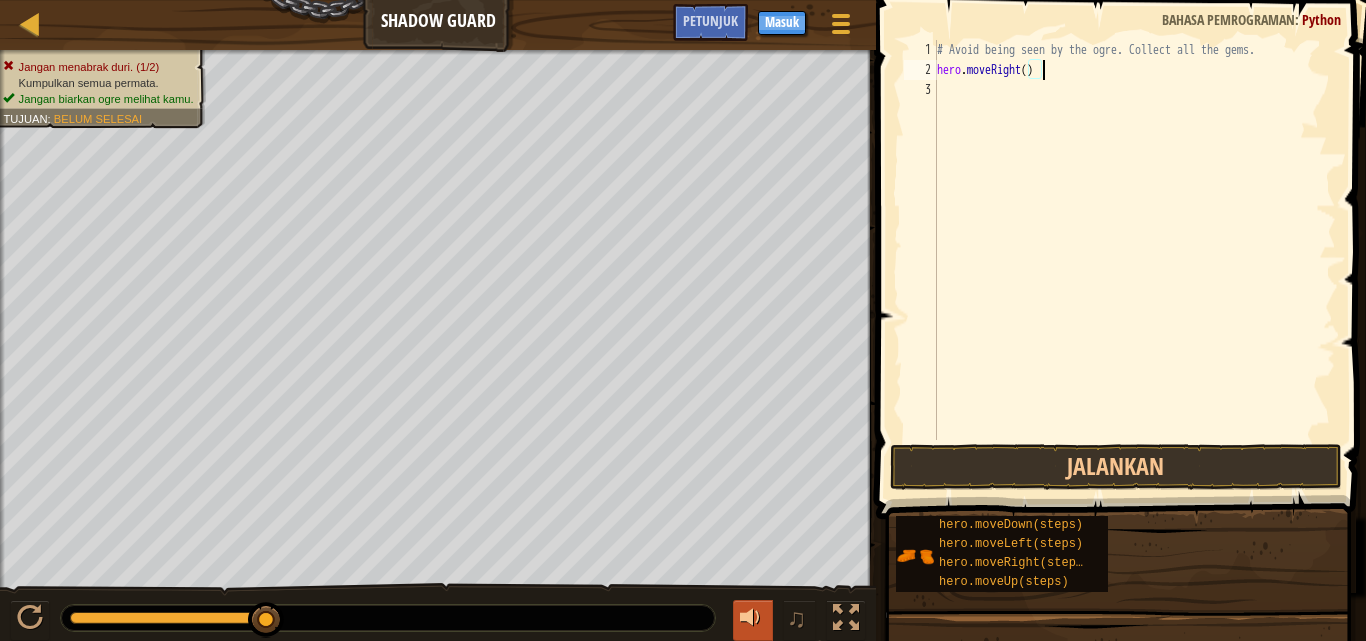 click at bounding box center (753, 618) 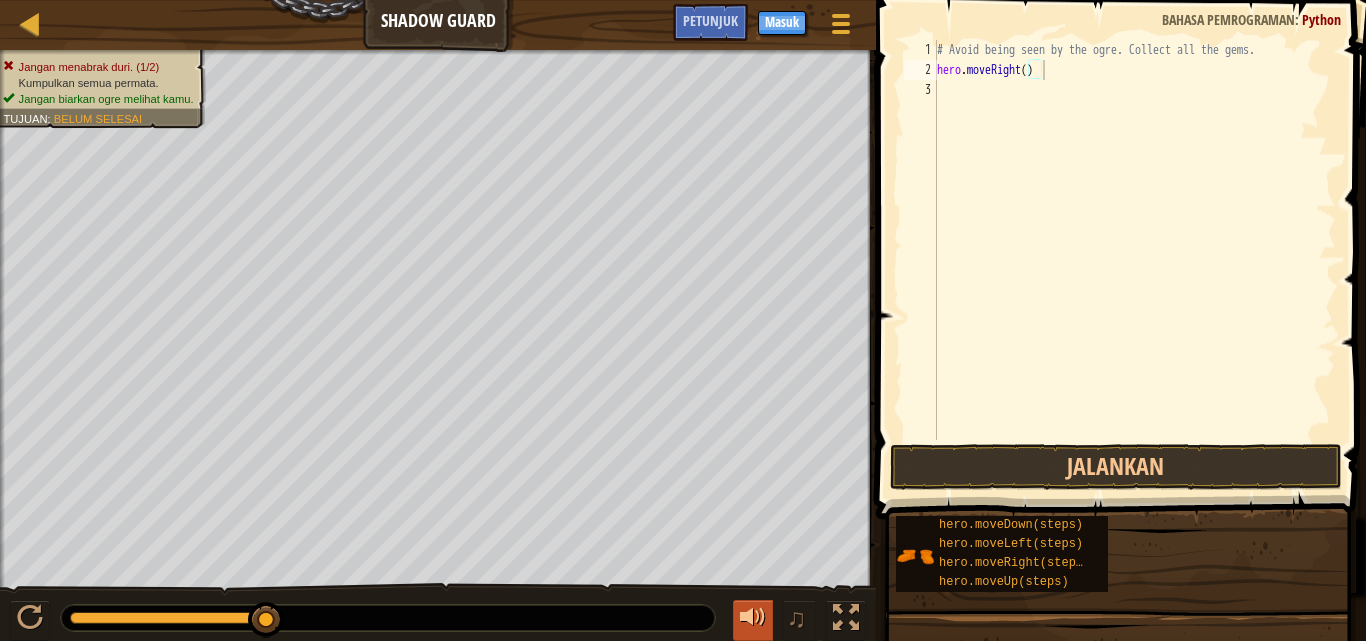 click at bounding box center (753, 618) 